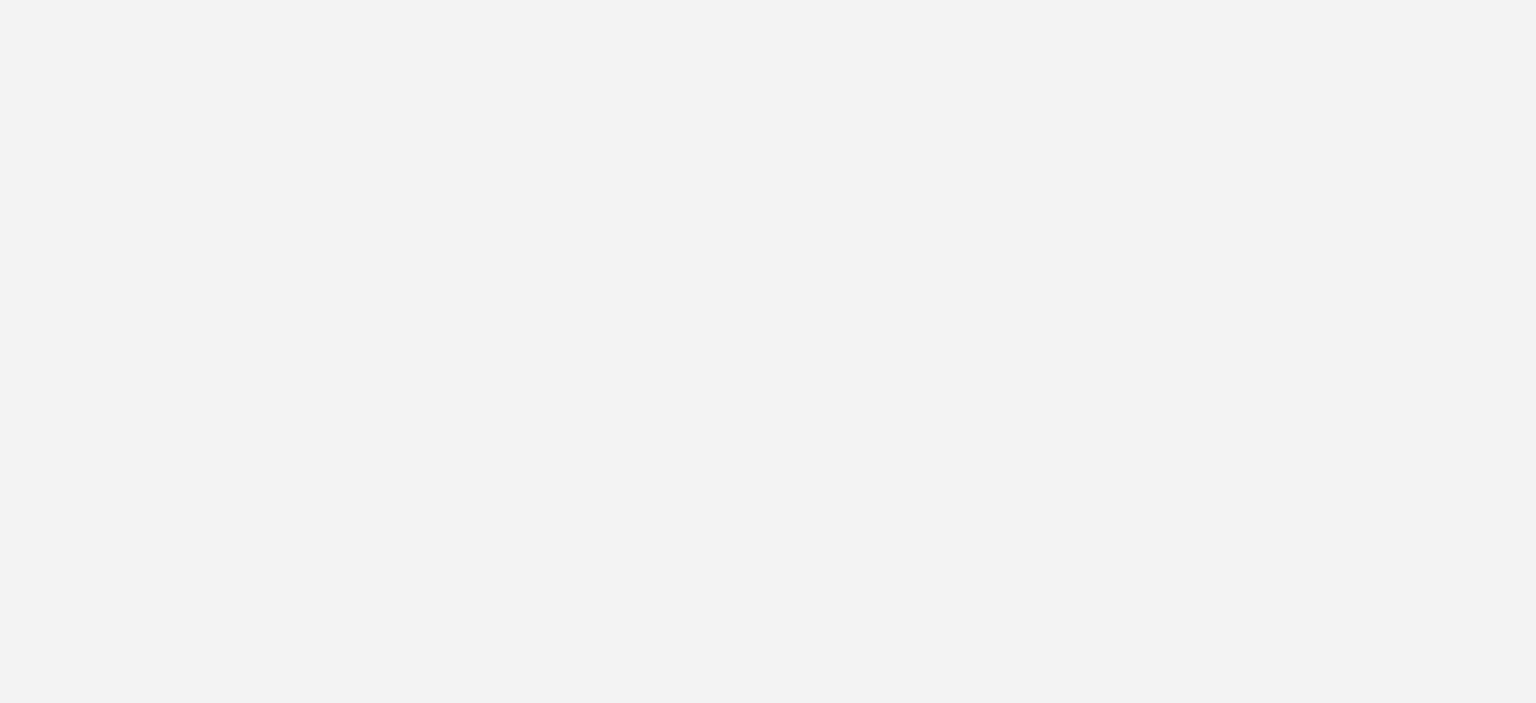 scroll, scrollTop: 0, scrollLeft: 0, axis: both 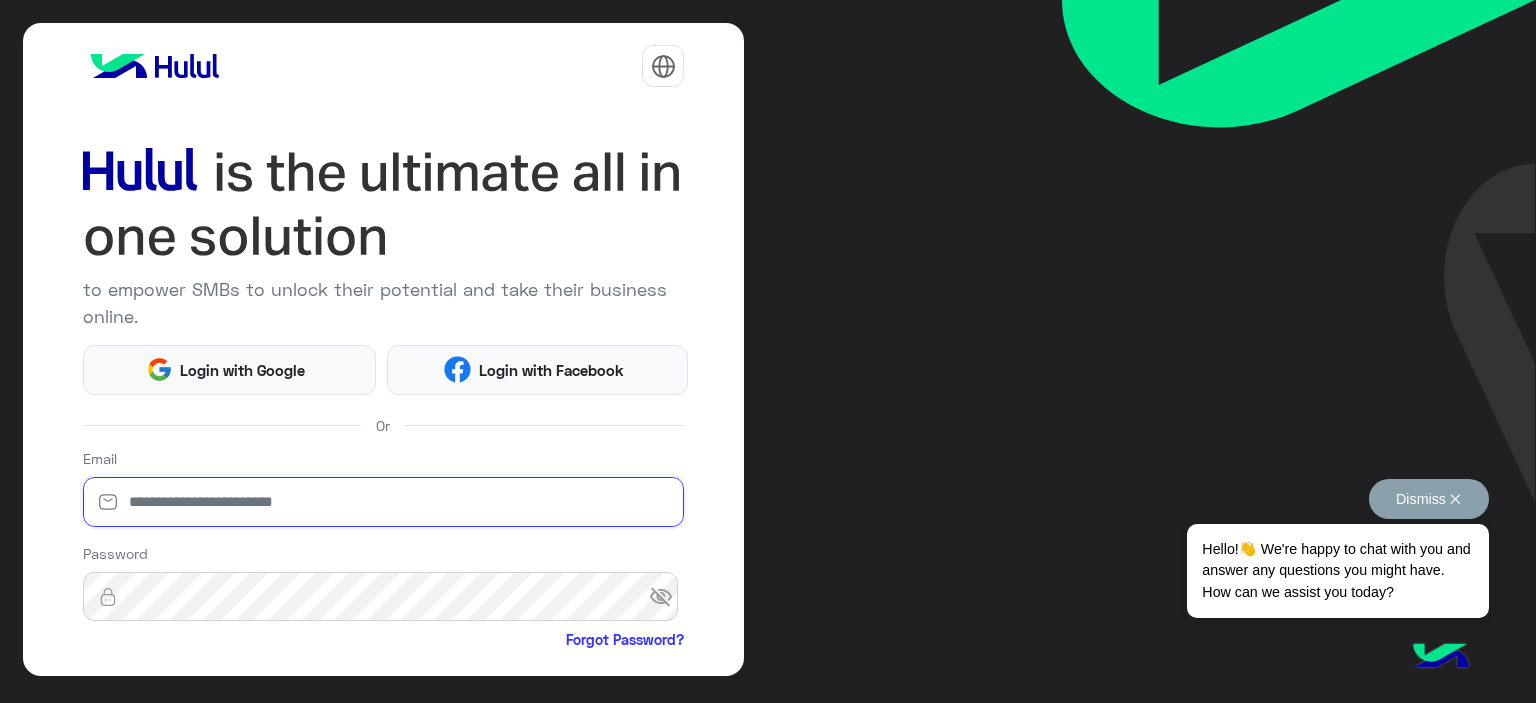 type on "**********" 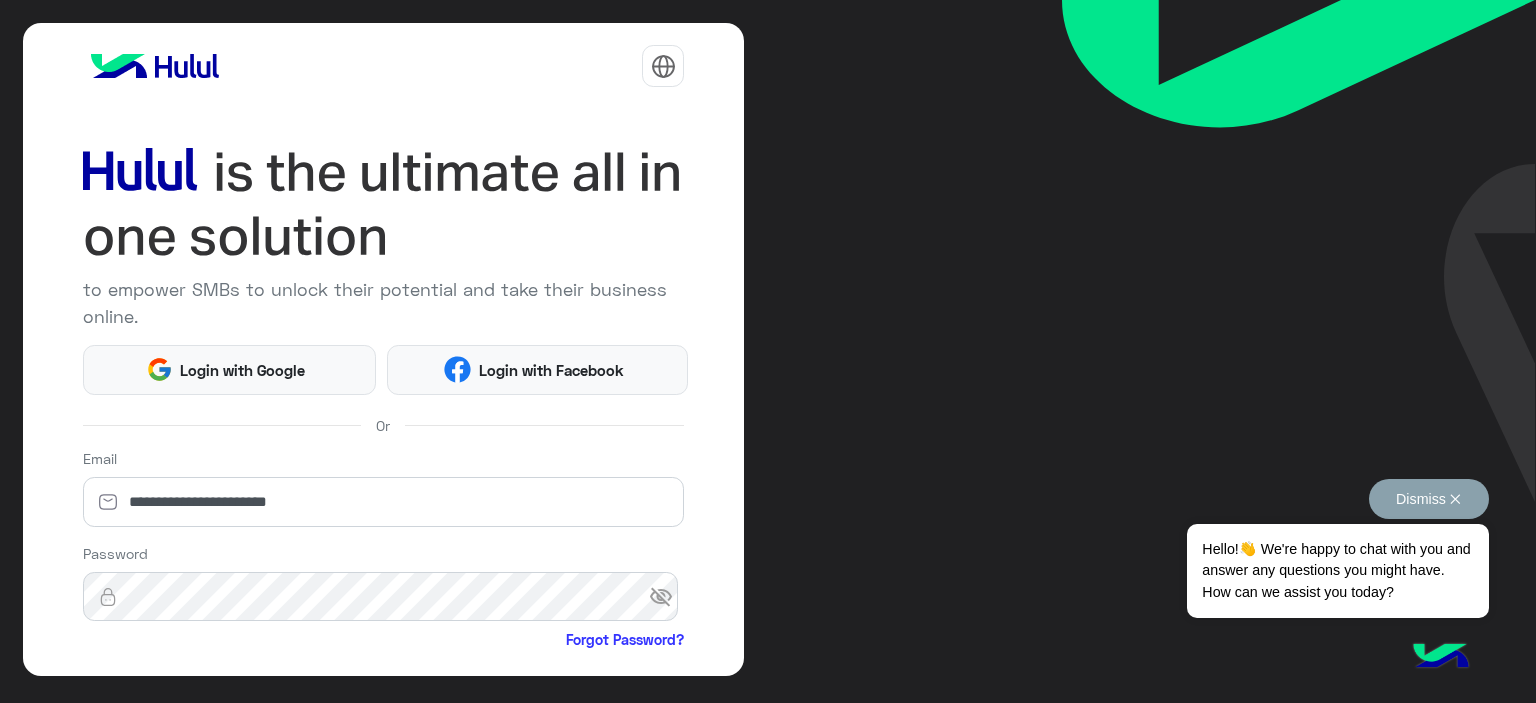 click on "Dismiss ✕" at bounding box center (1429, 499) 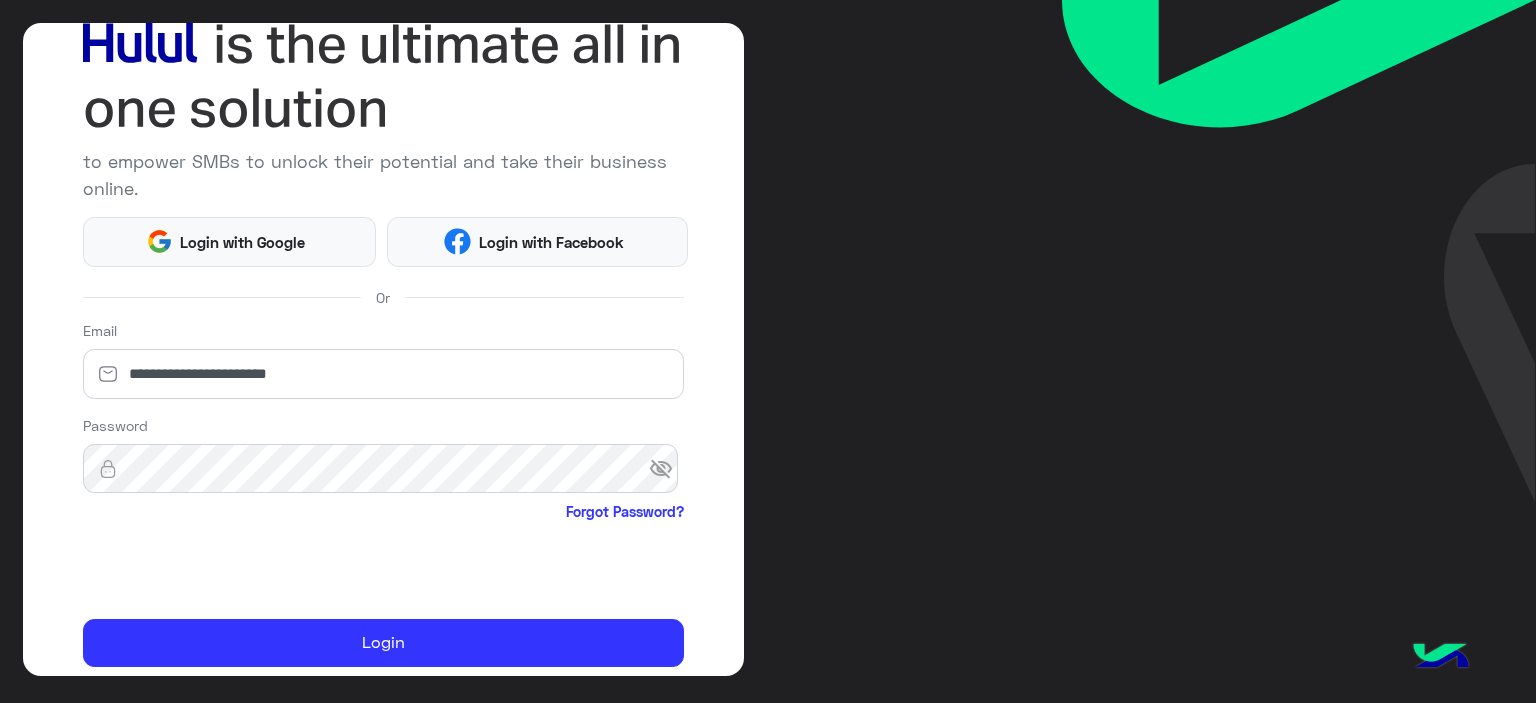 scroll, scrollTop: 196, scrollLeft: 0, axis: vertical 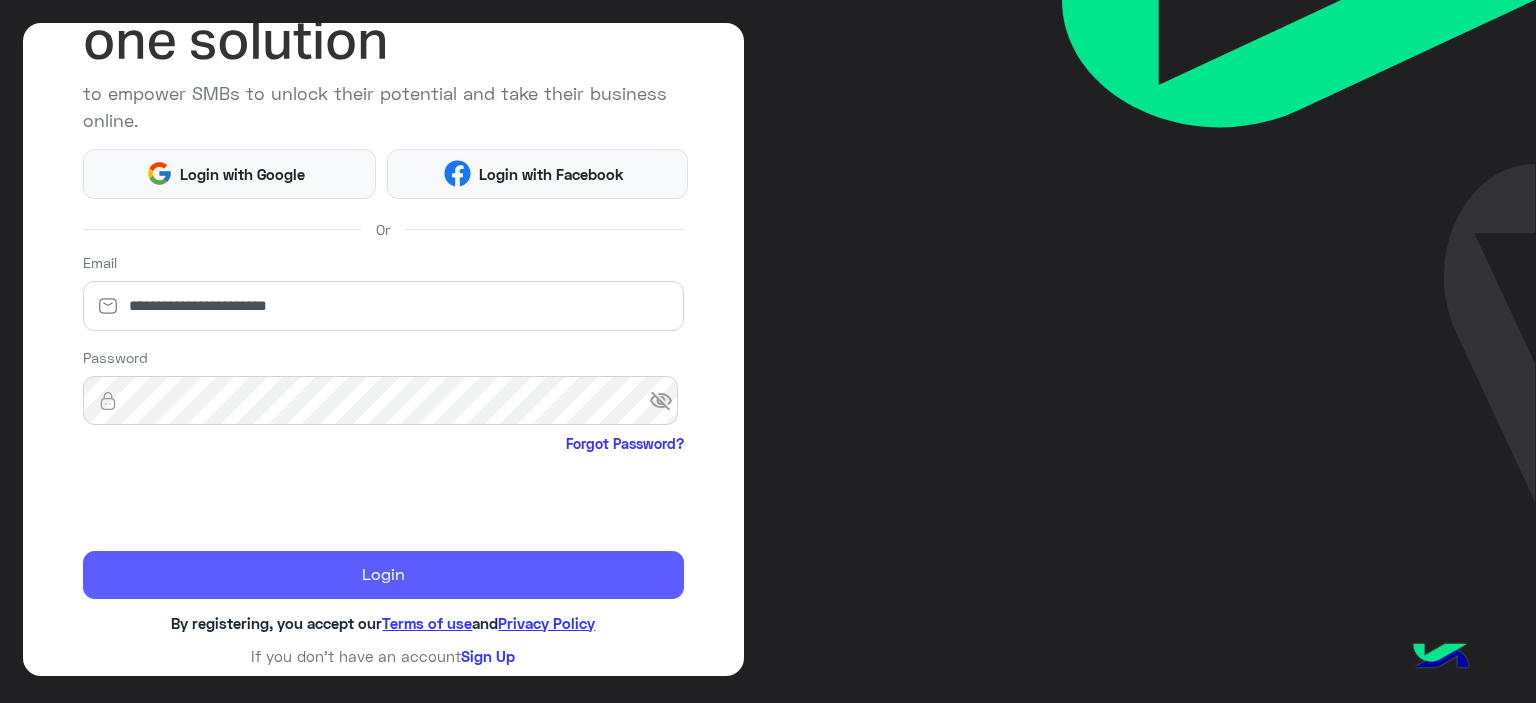 click on "Login" 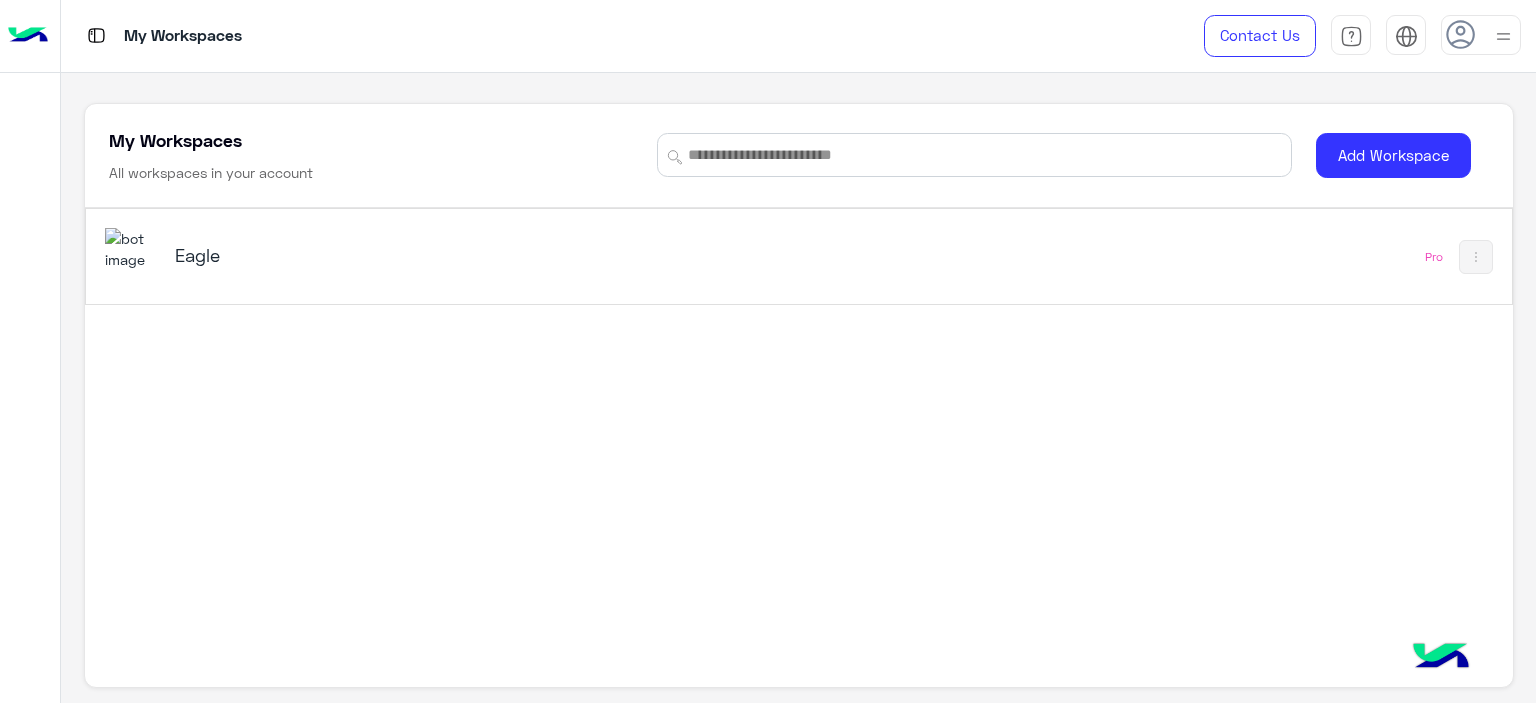 click on "Eagle" at bounding box center [425, 257] 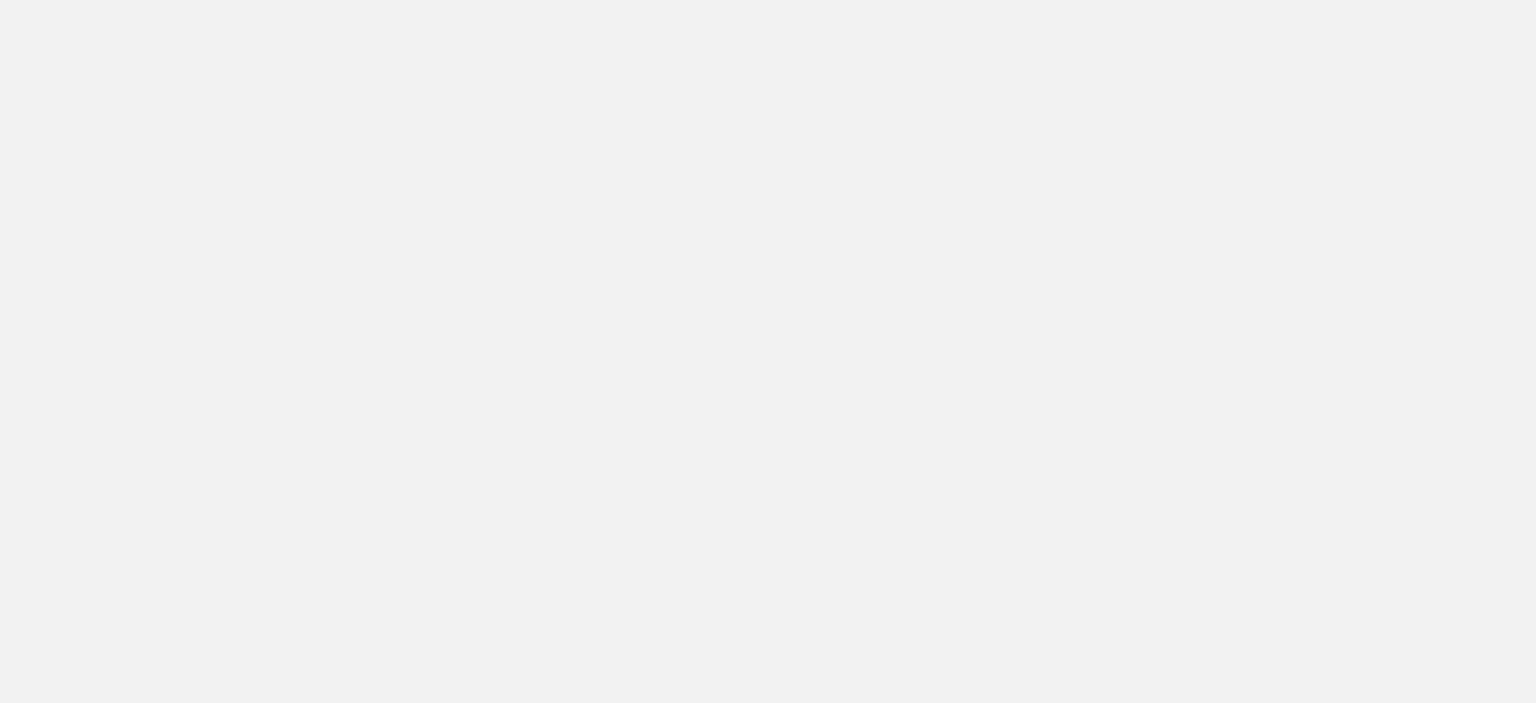 scroll, scrollTop: 0, scrollLeft: 0, axis: both 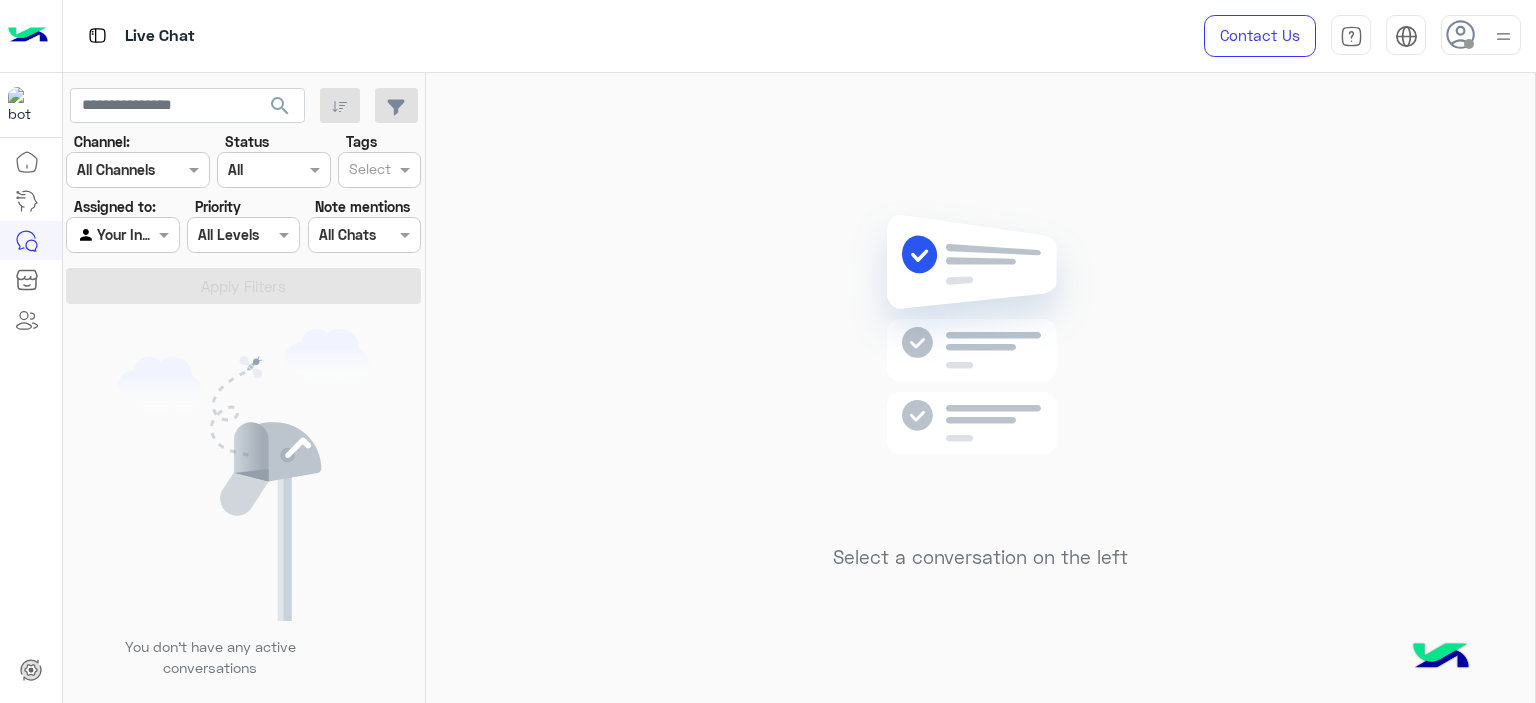 click at bounding box center [1481, 35] 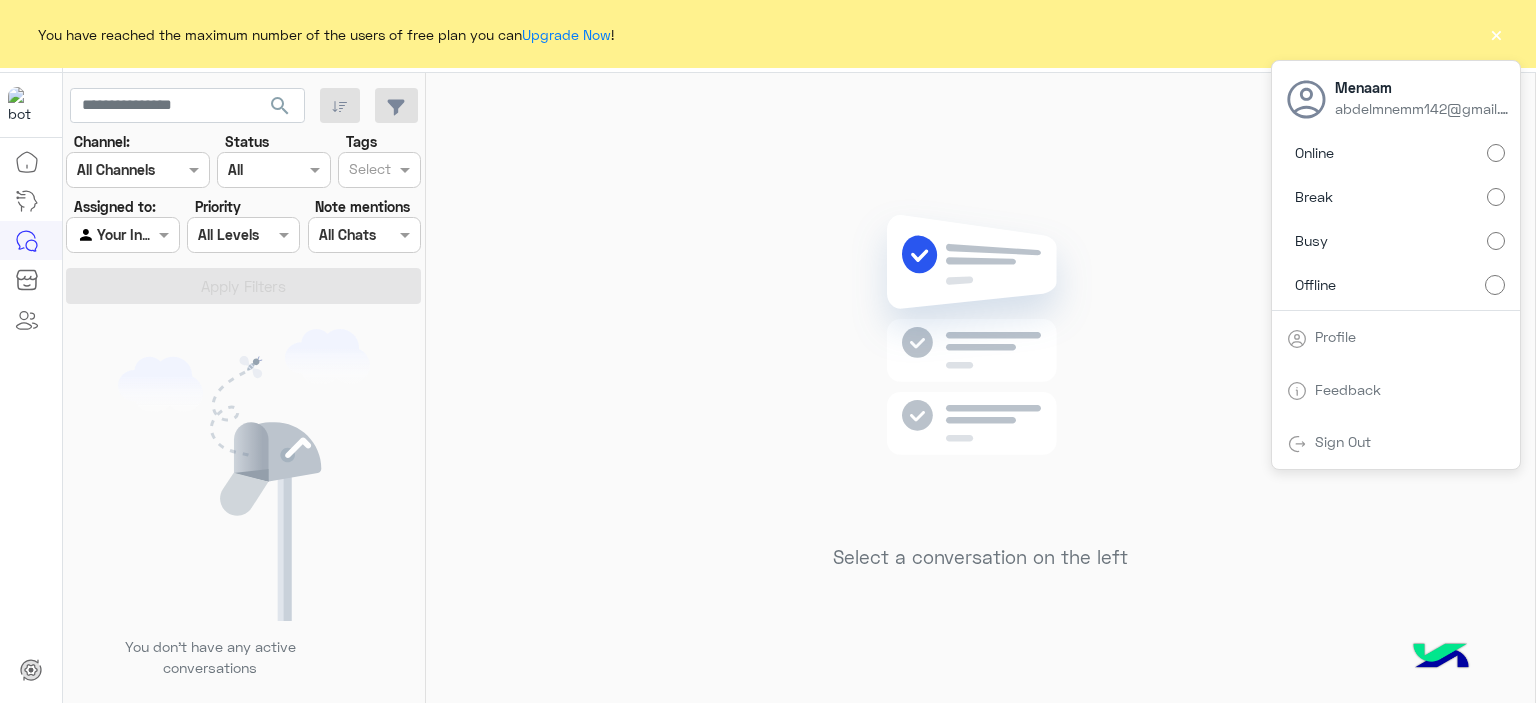 click on "Online" at bounding box center [1396, 153] 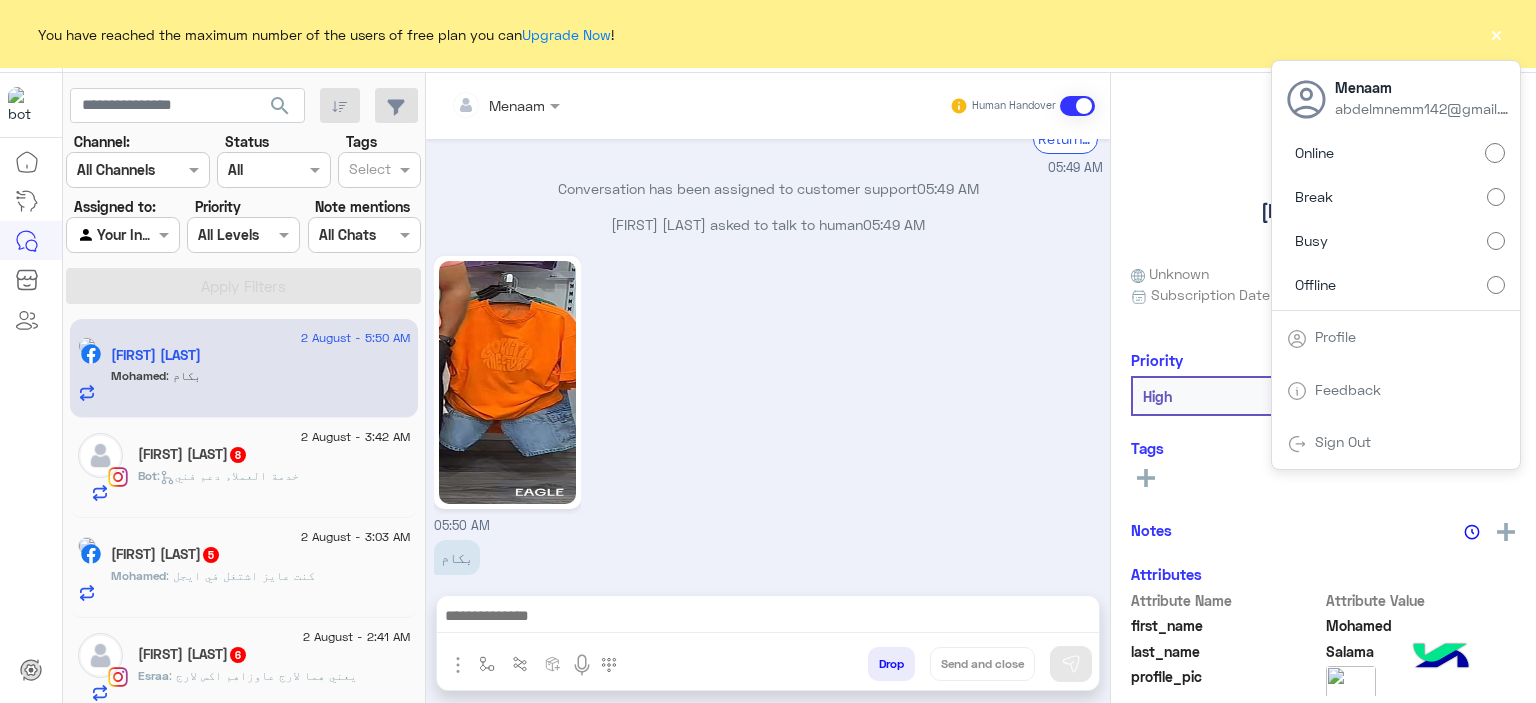 scroll, scrollTop: 1460, scrollLeft: 0, axis: vertical 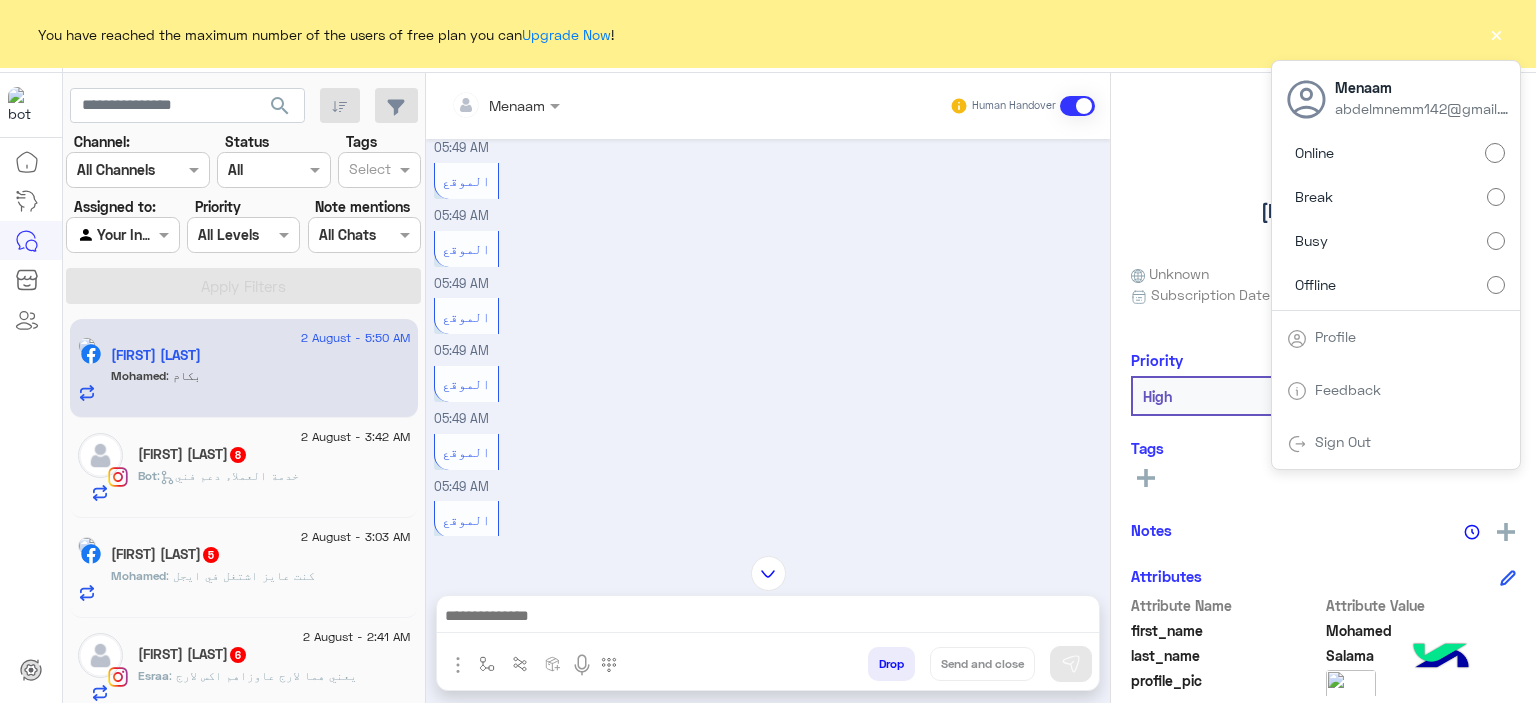 click on "You have reached the maximum number of the users of free plan you can  Upgrade Now ! ×" 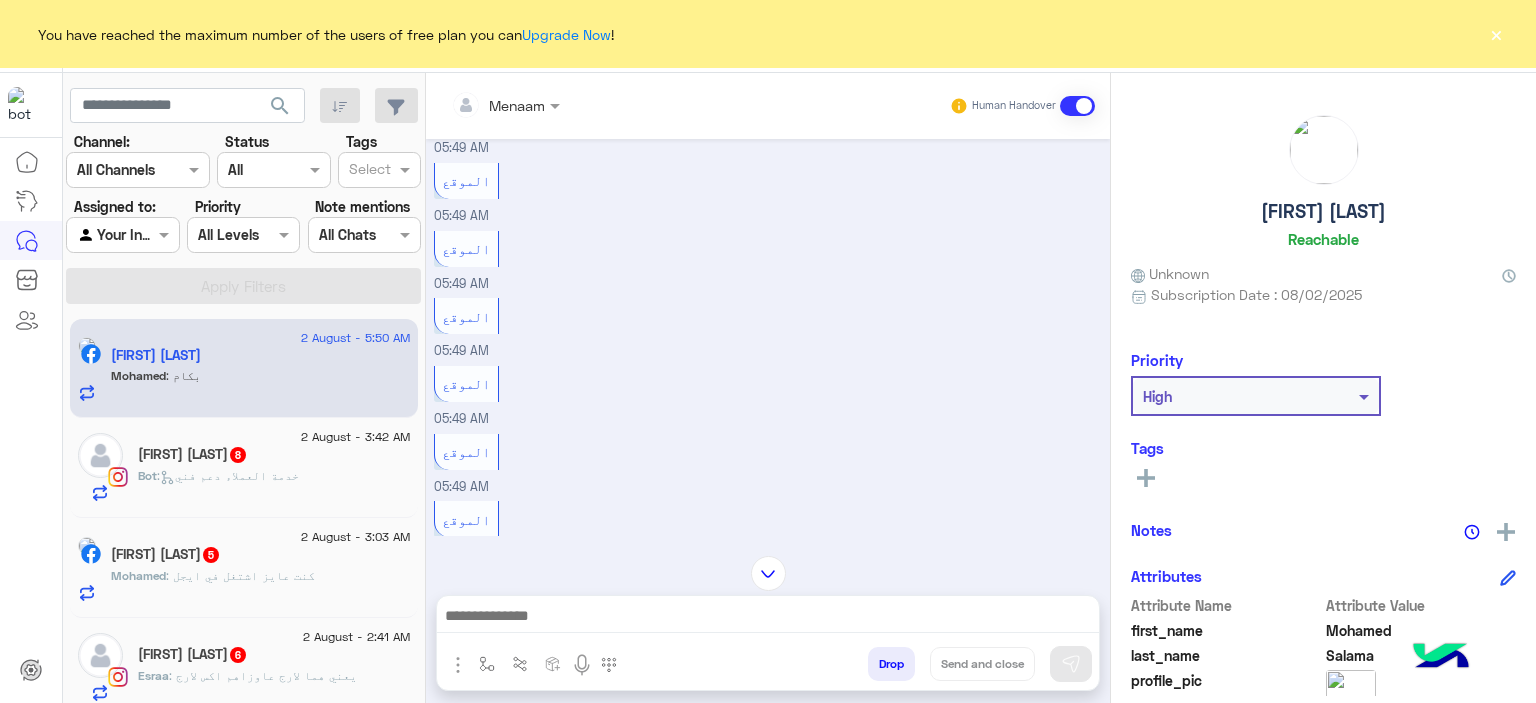 click on "×" 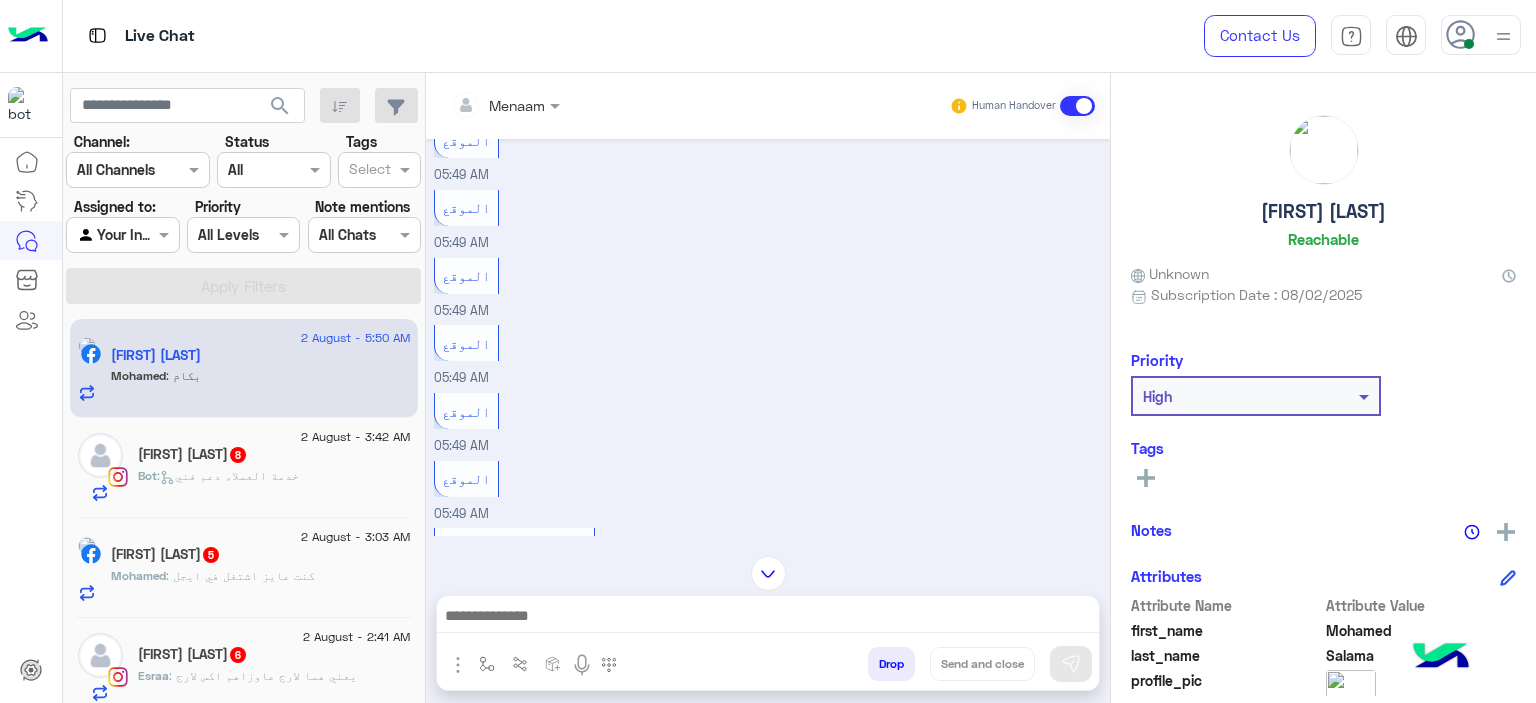 scroll, scrollTop: 1372, scrollLeft: 0, axis: vertical 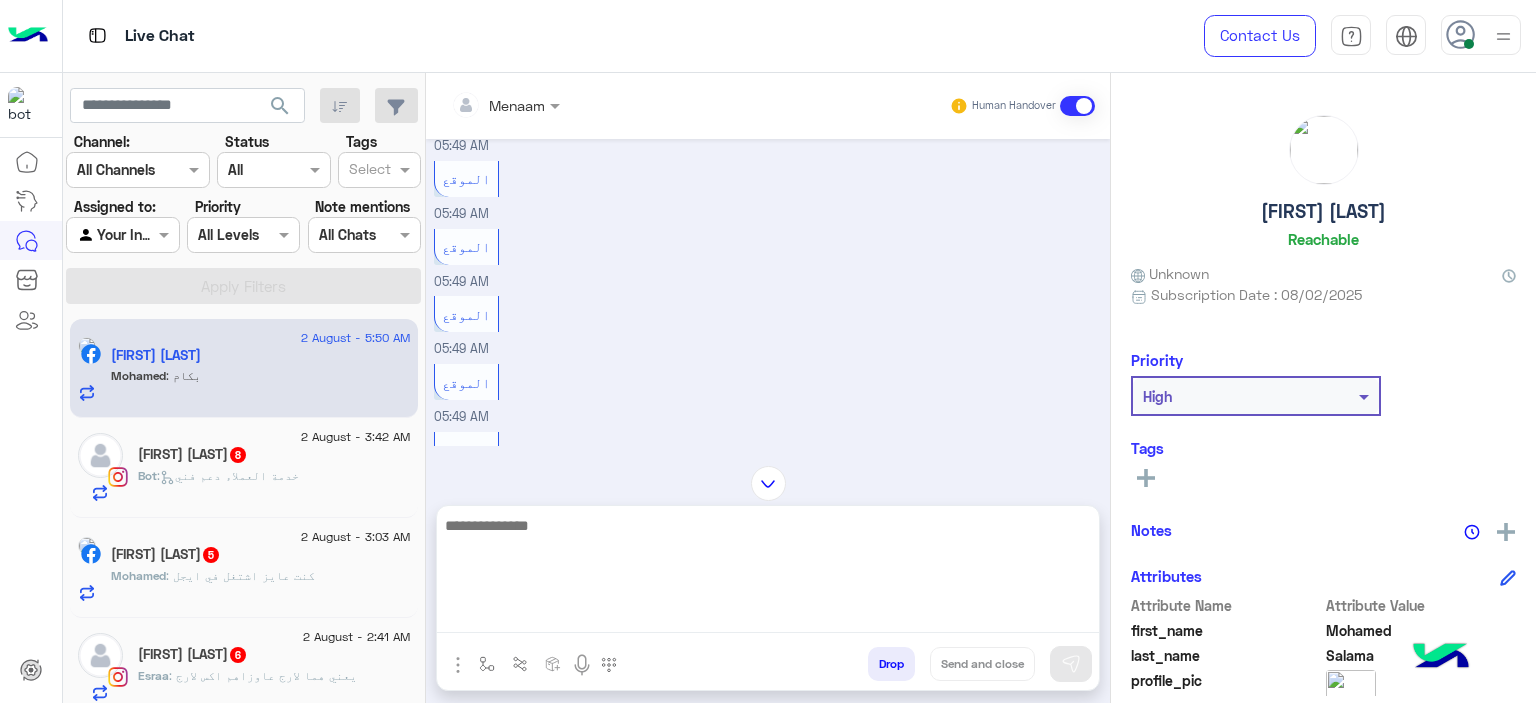 click at bounding box center [768, 573] 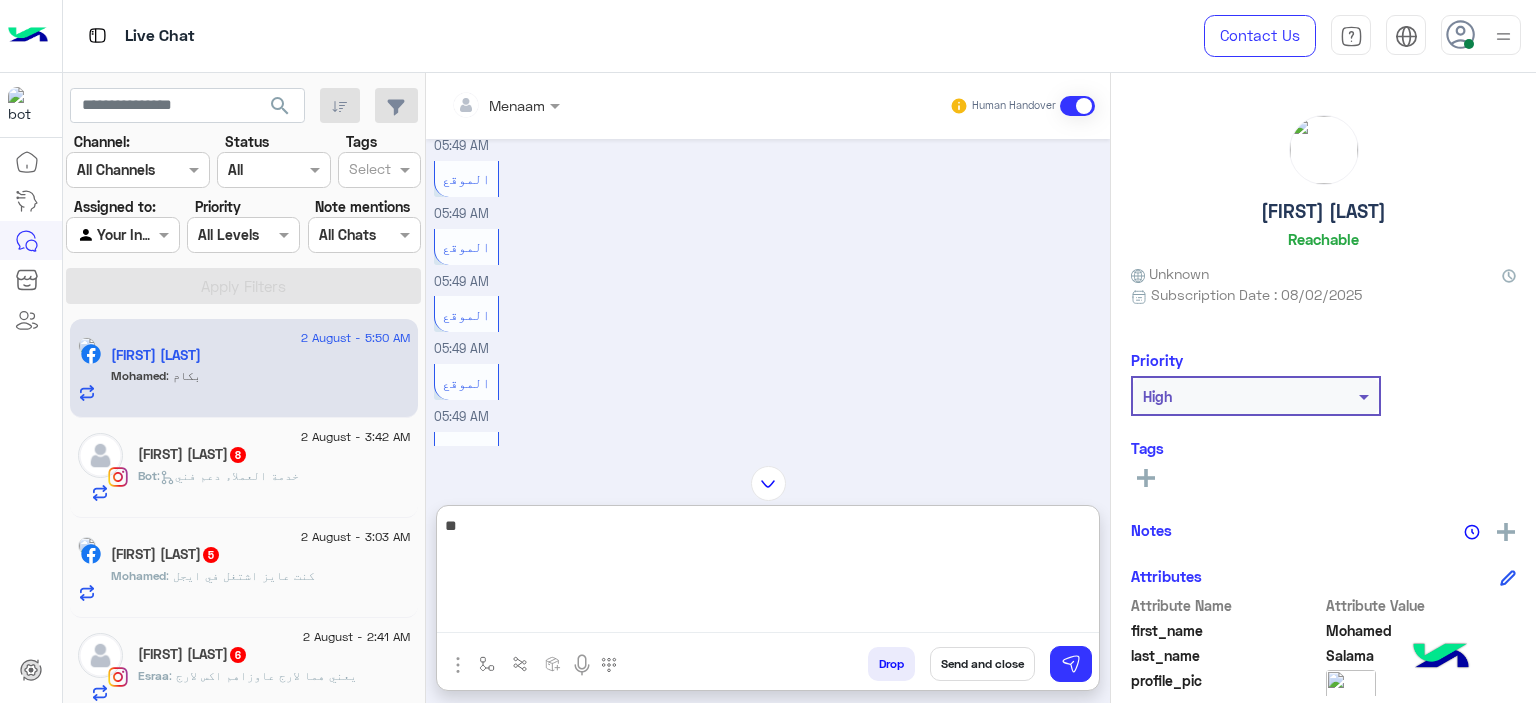 type on "*" 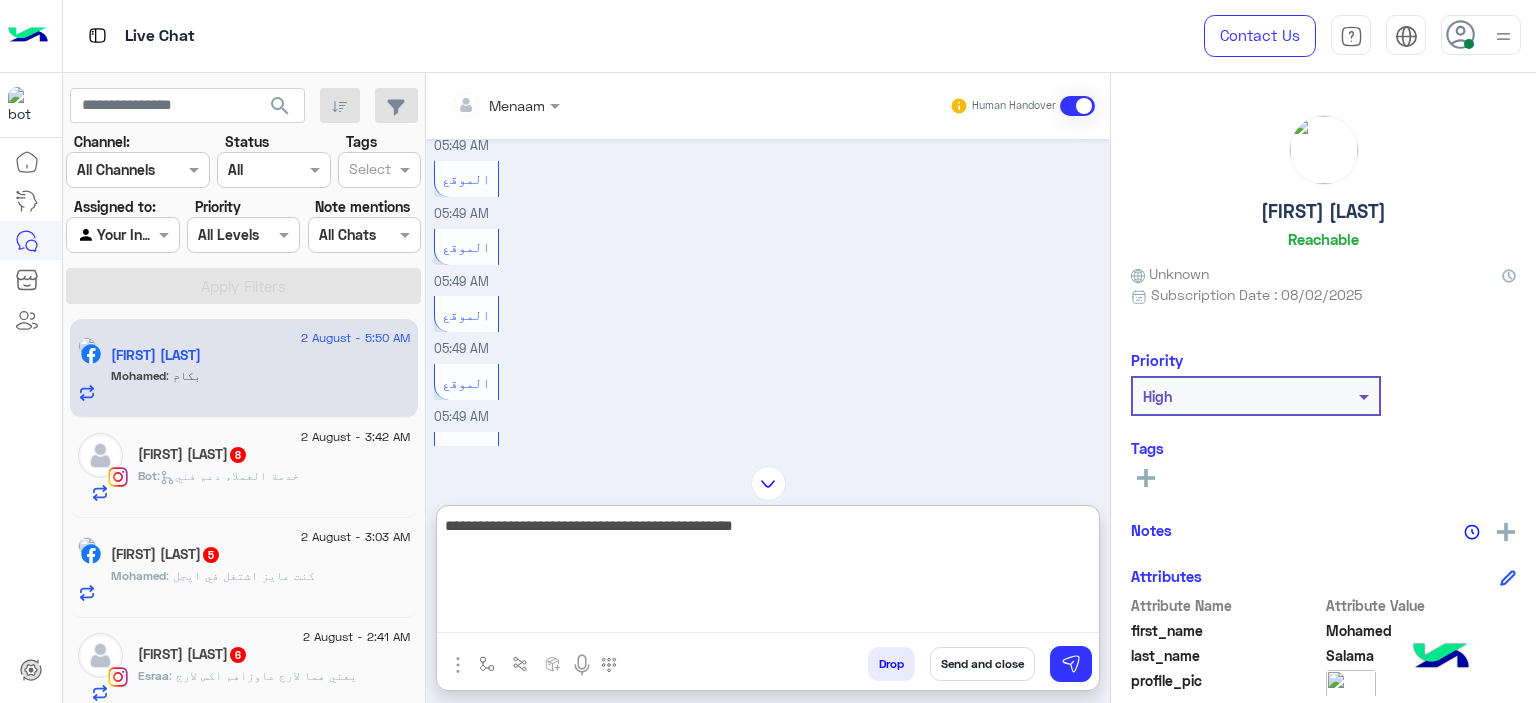 type on "**********" 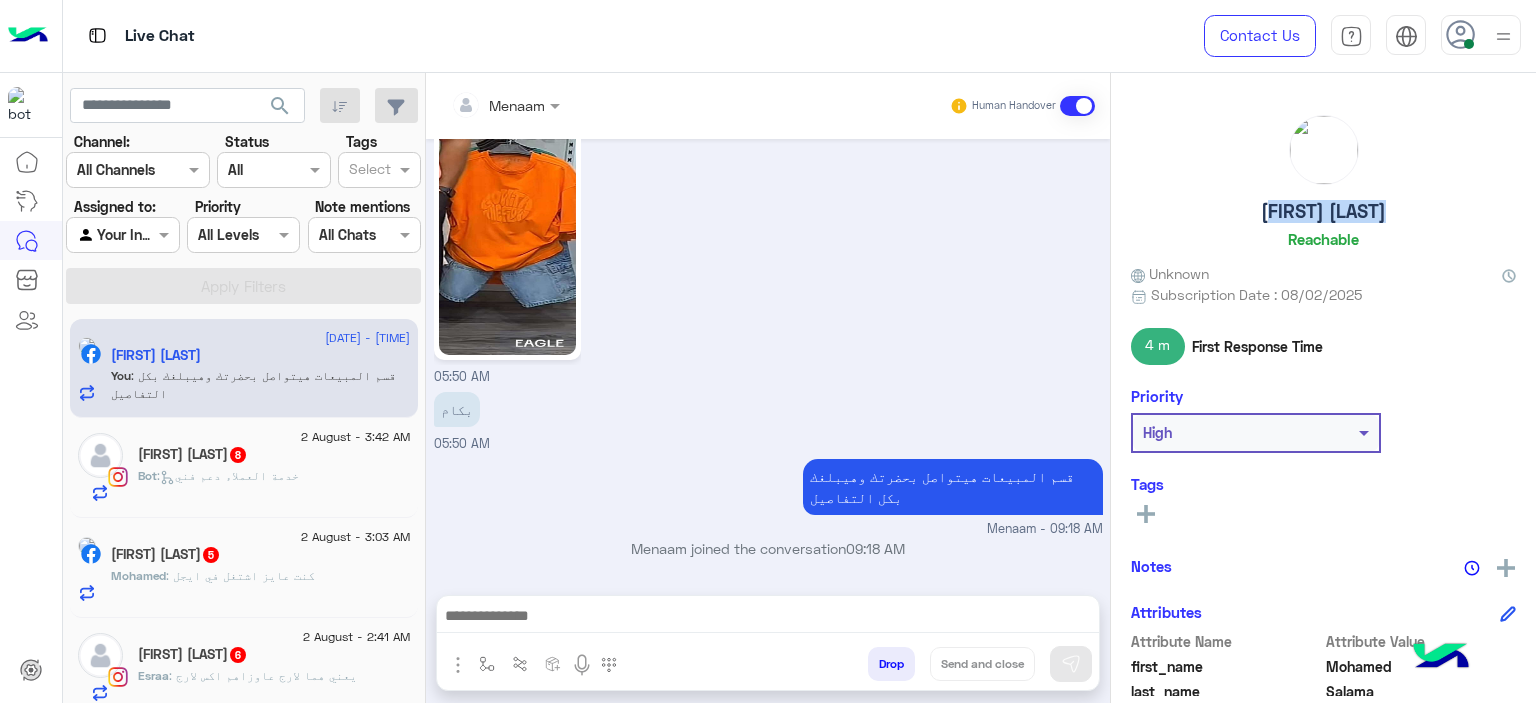 scroll, scrollTop: 2793, scrollLeft: 0, axis: vertical 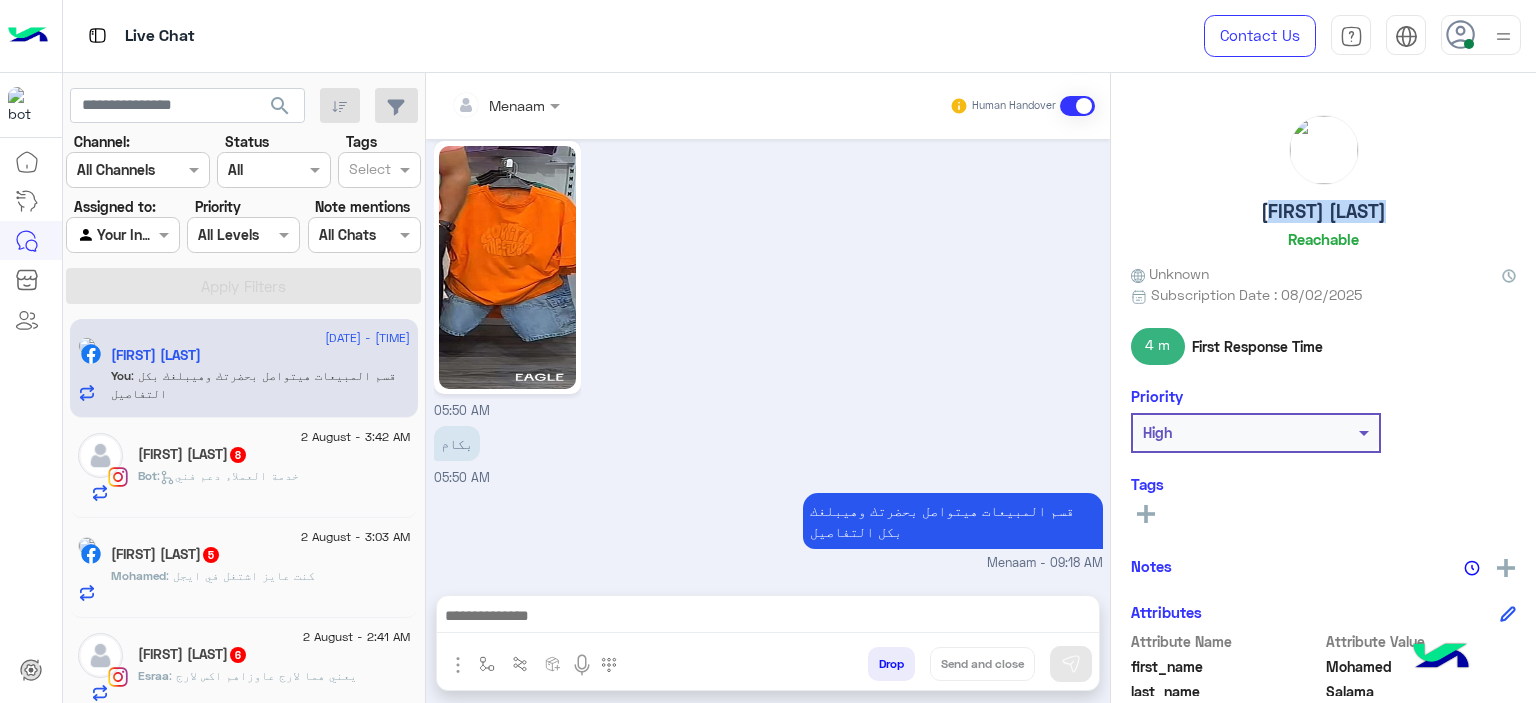 drag, startPoint x: 1382, startPoint y: 199, endPoint x: 1404, endPoint y: 201, distance: 22.090721 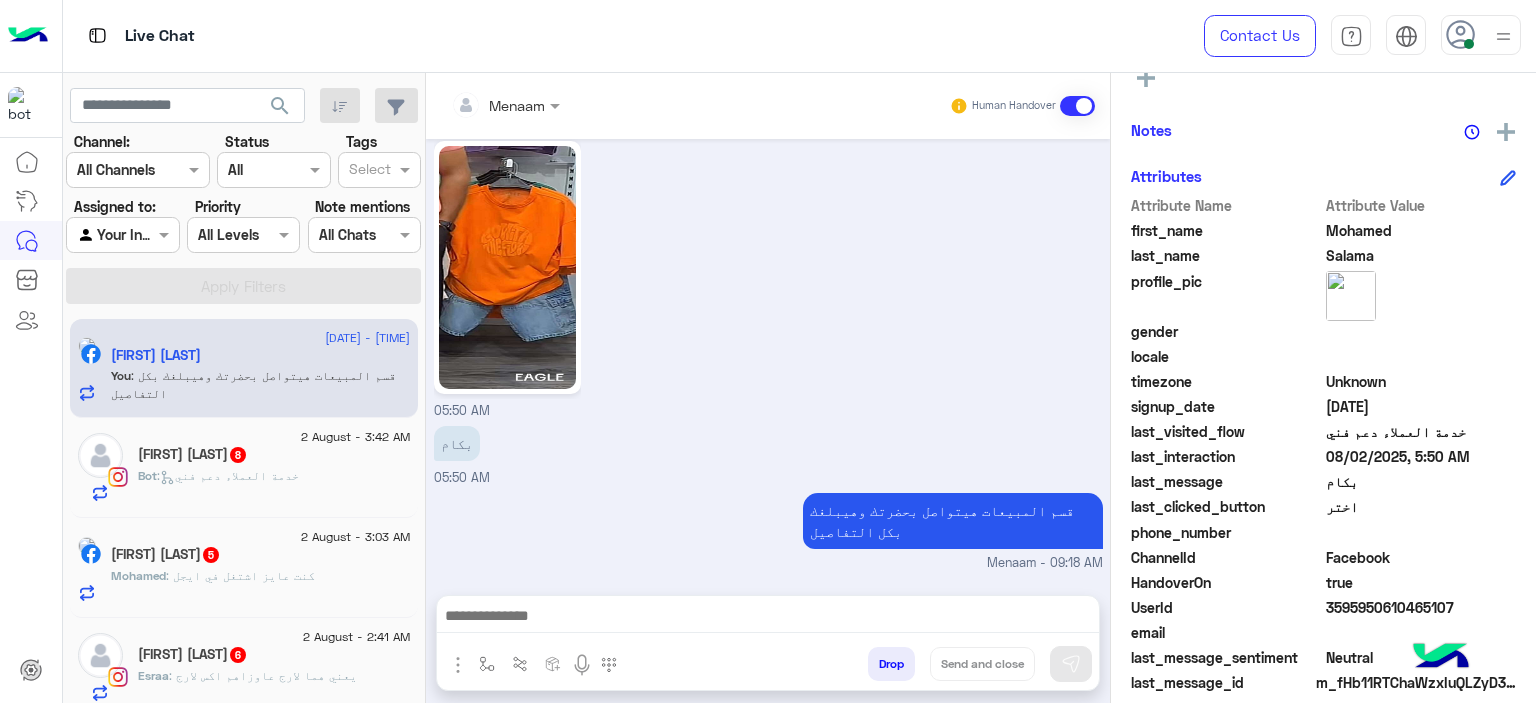 scroll, scrollTop: 456, scrollLeft: 0, axis: vertical 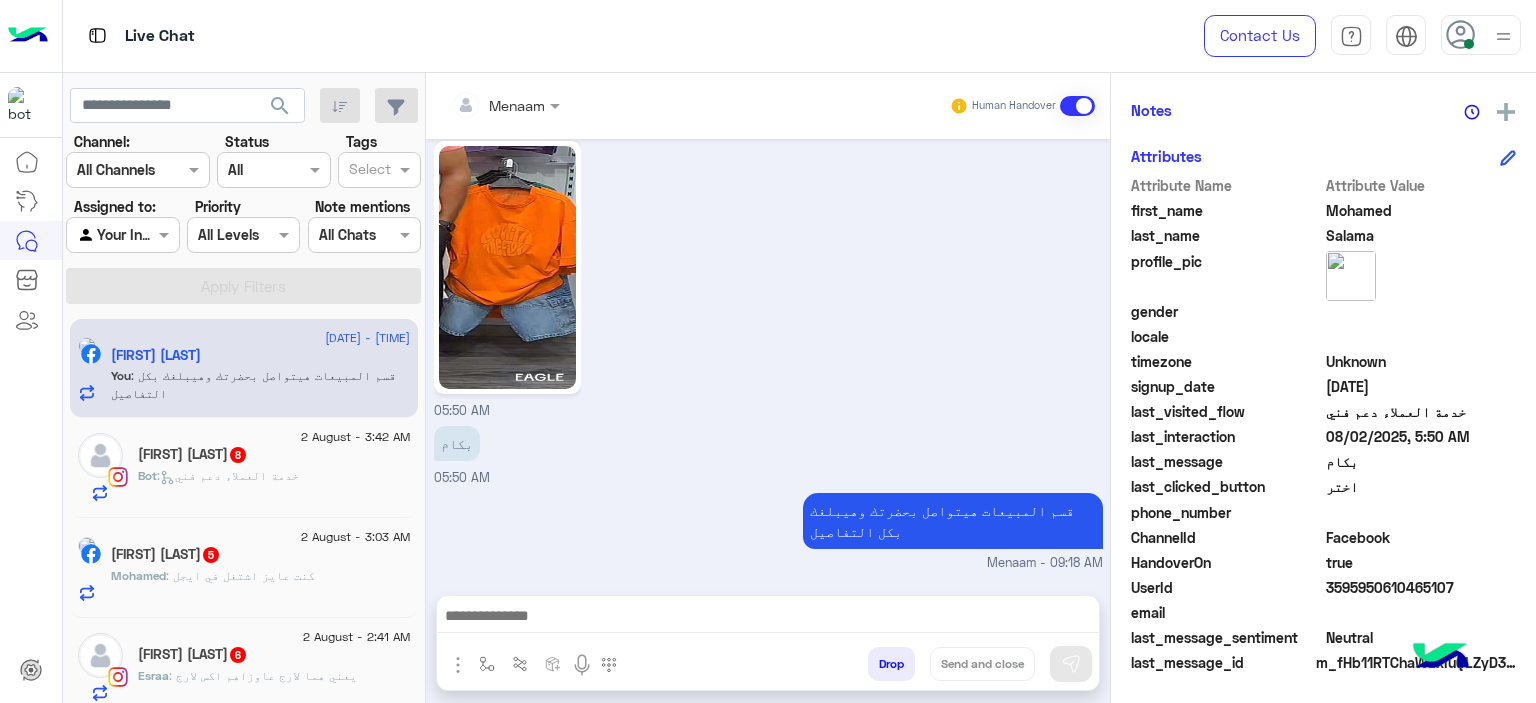 click on "3595950610465107" 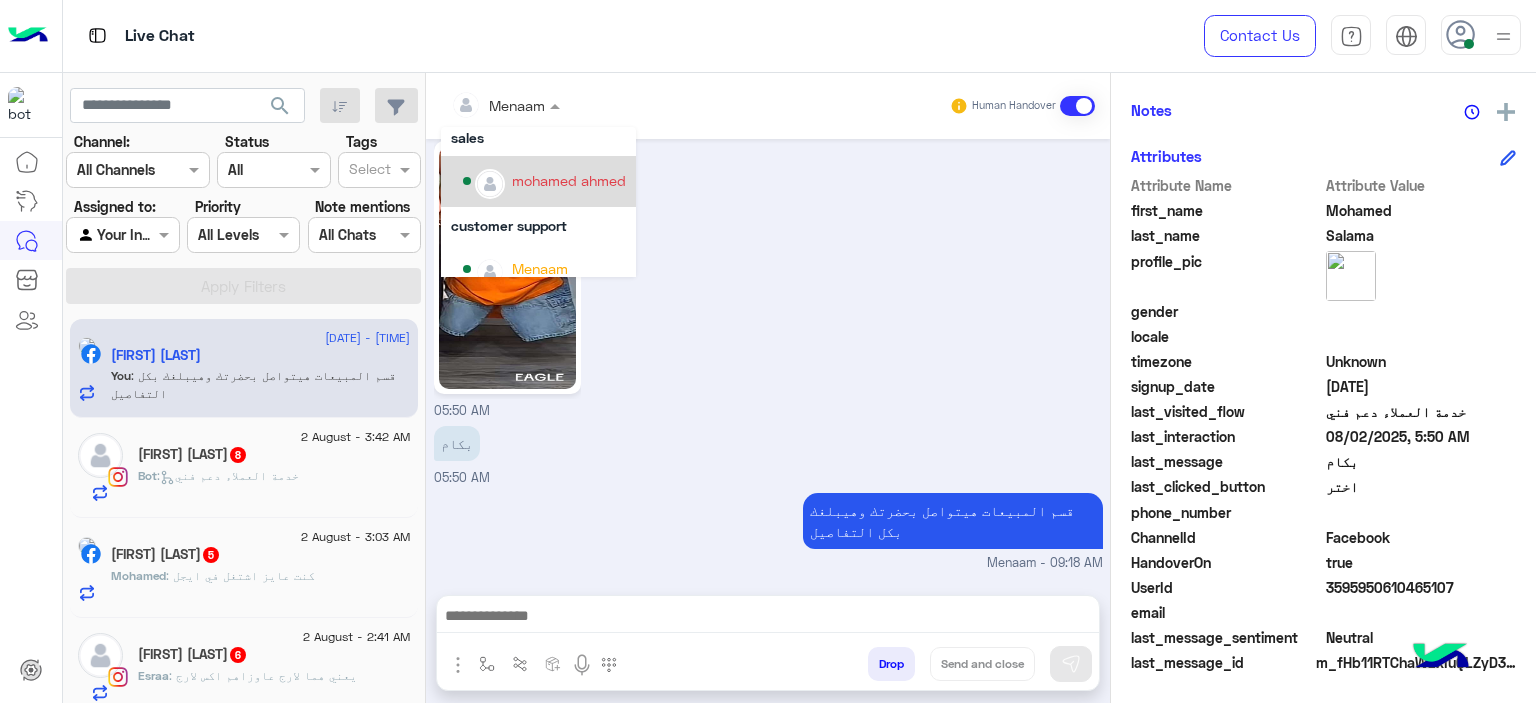 scroll, scrollTop: 128, scrollLeft: 0, axis: vertical 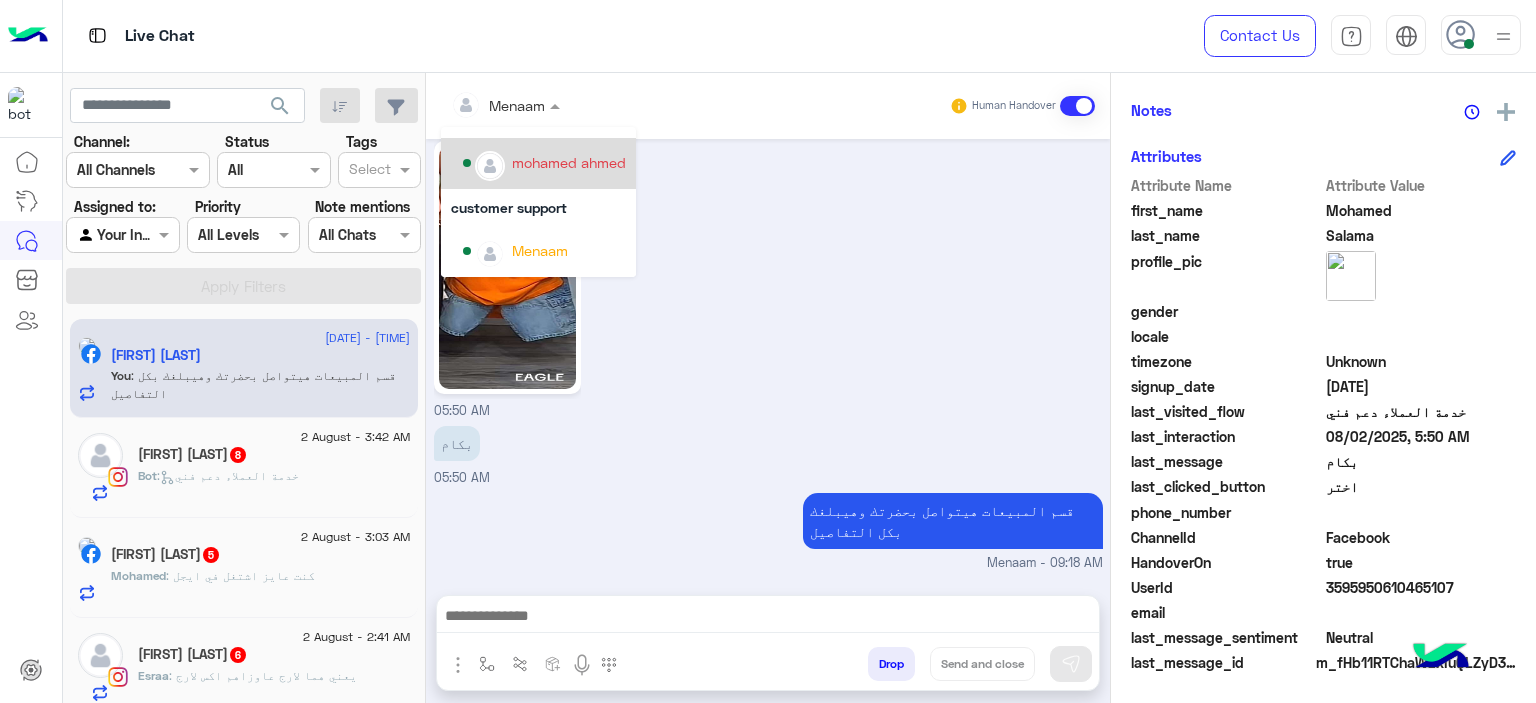 click on "mohamed ahmed" at bounding box center [544, 163] 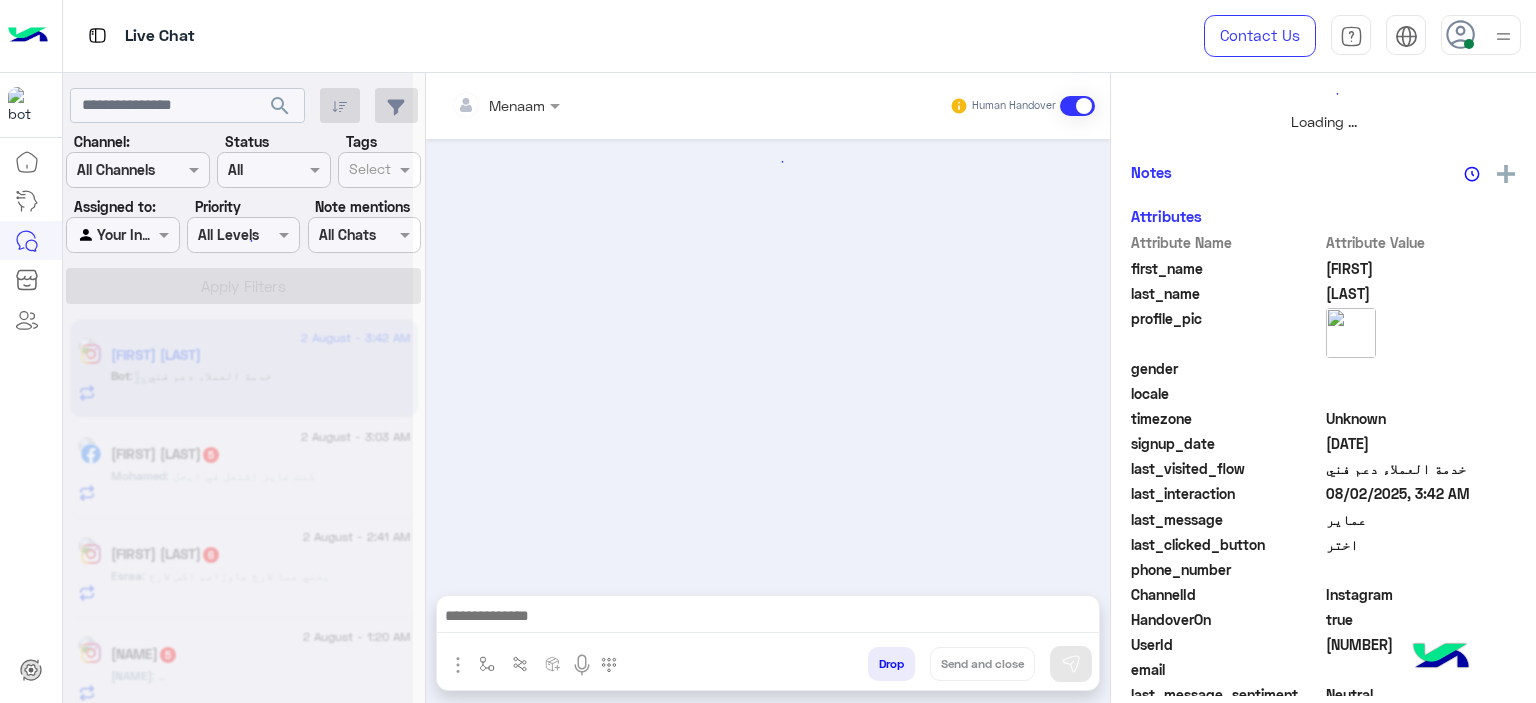 scroll, scrollTop: 514, scrollLeft: 0, axis: vertical 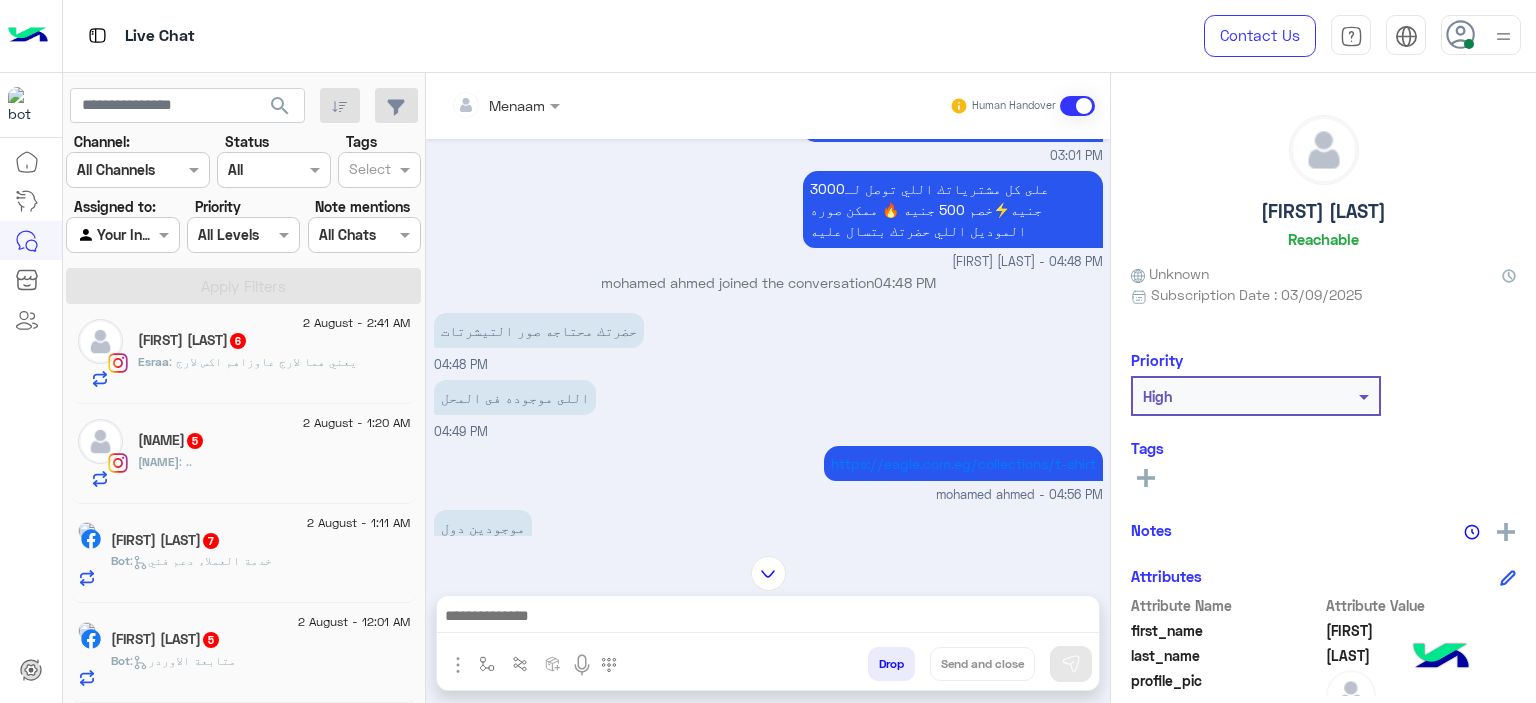 click on "Ĥager Ôsama" 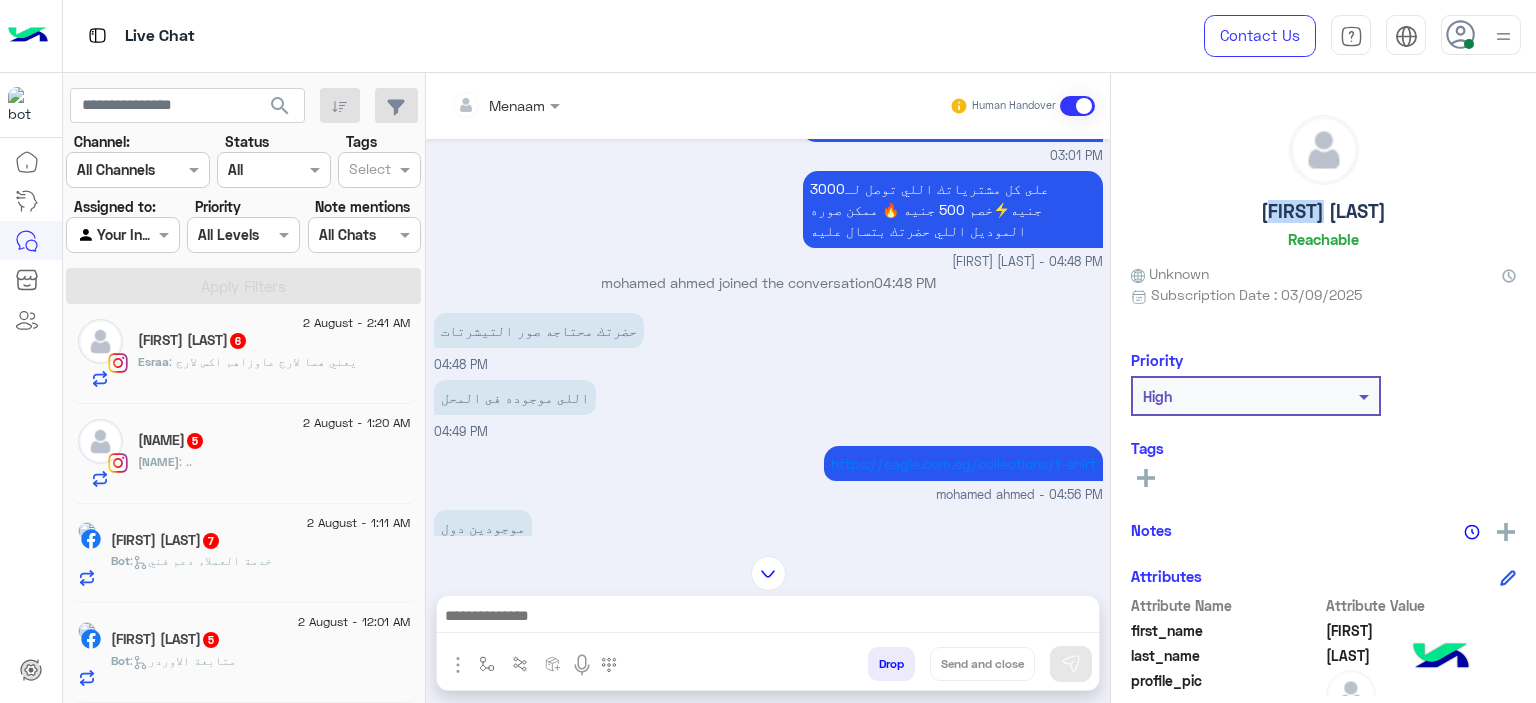 click on "Ĥager Ôsama" 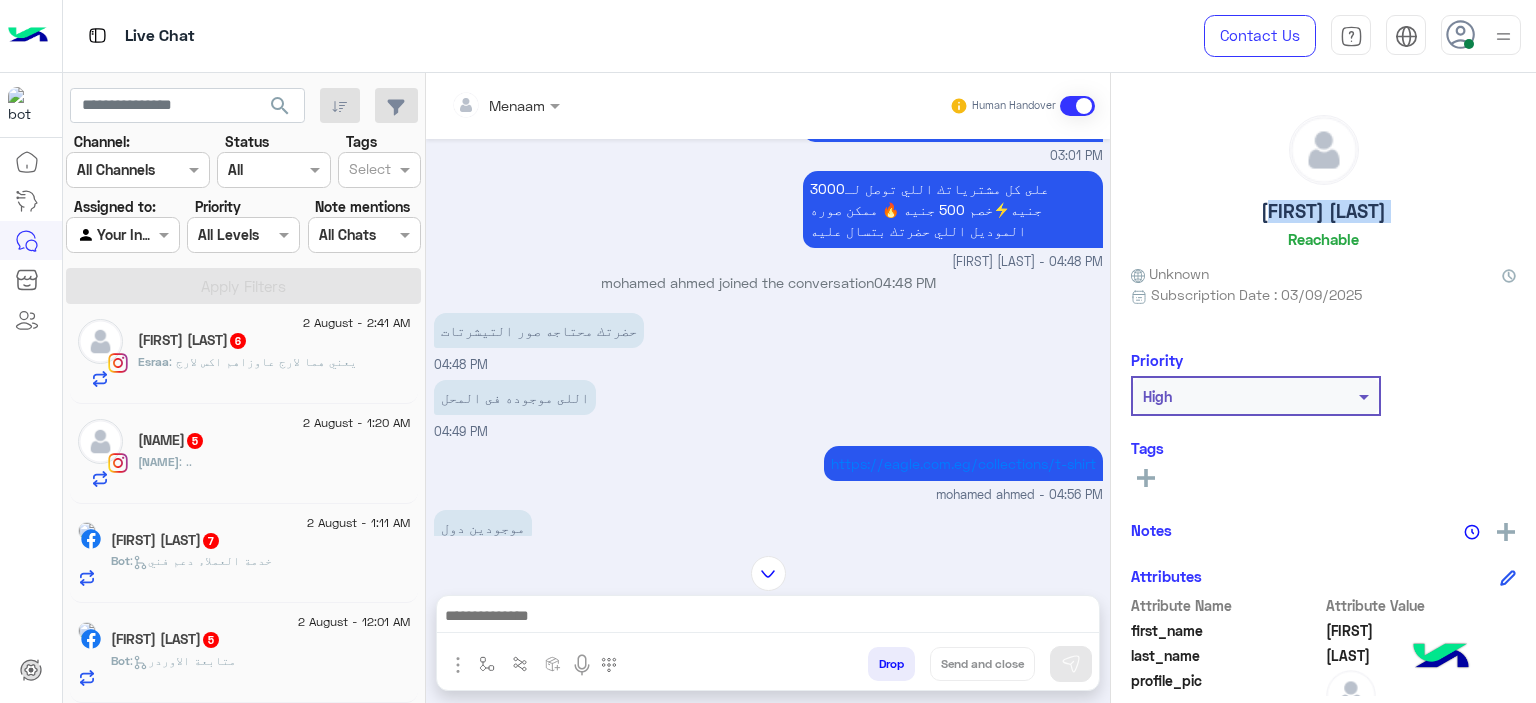 click on "Ĥager Ôsama" 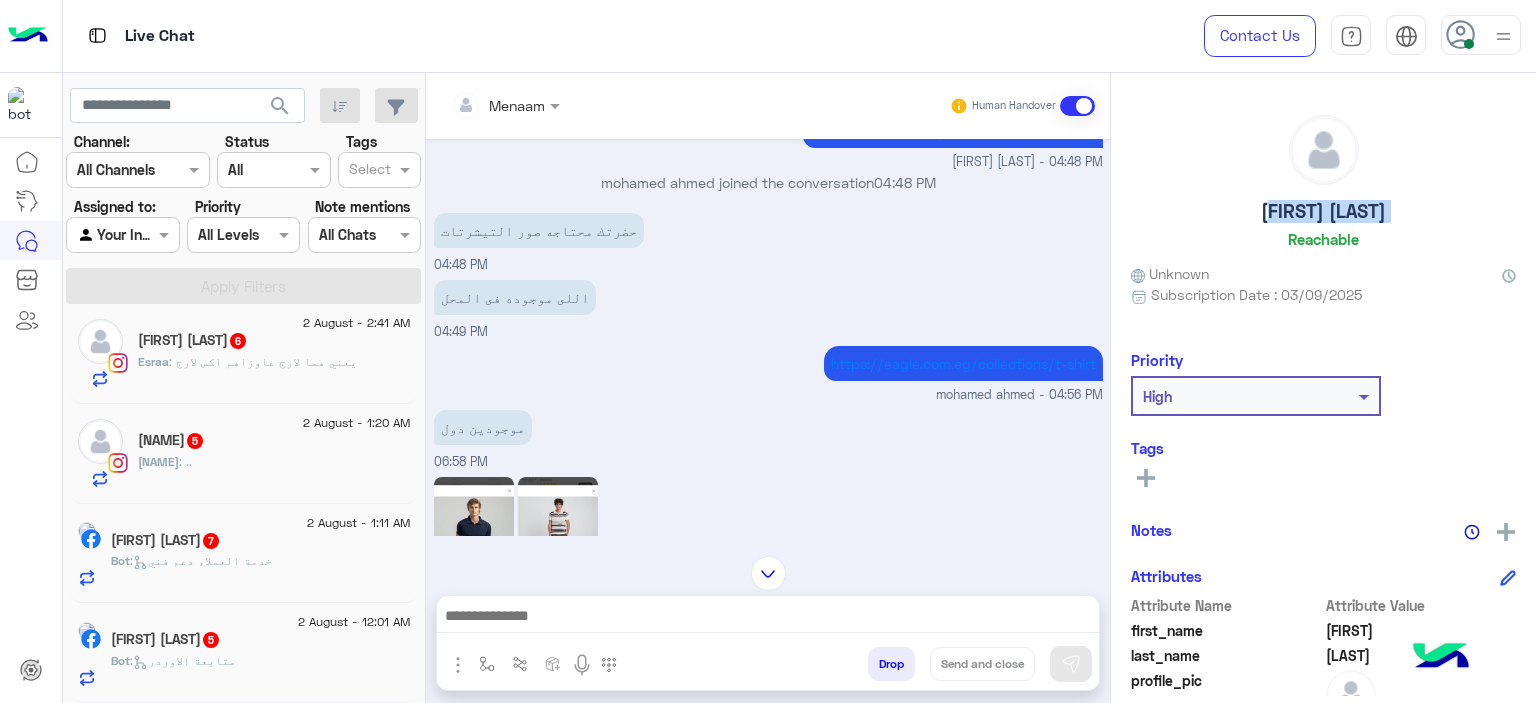 scroll, scrollTop: 2698, scrollLeft: 0, axis: vertical 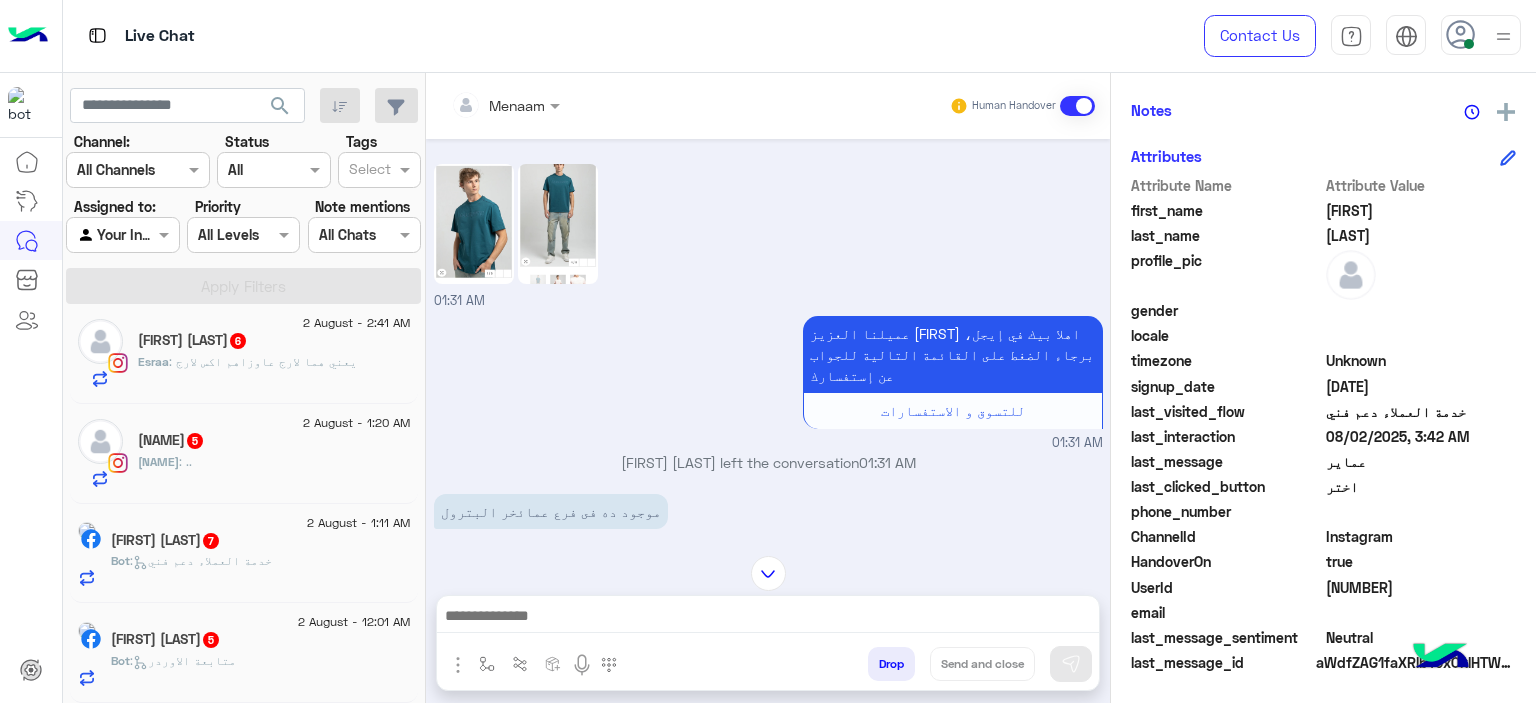 click on "1289137012142968" 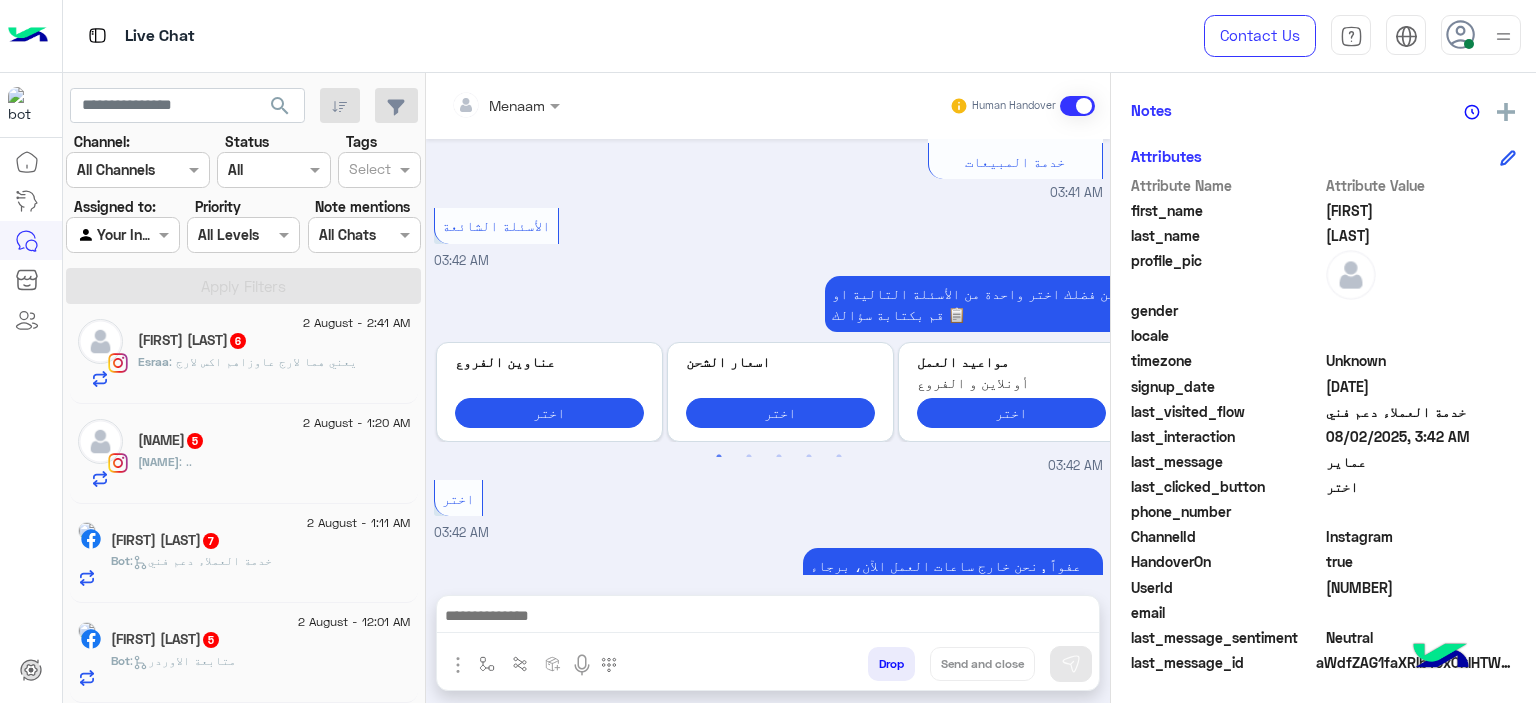 scroll, scrollTop: 3778, scrollLeft: 0, axis: vertical 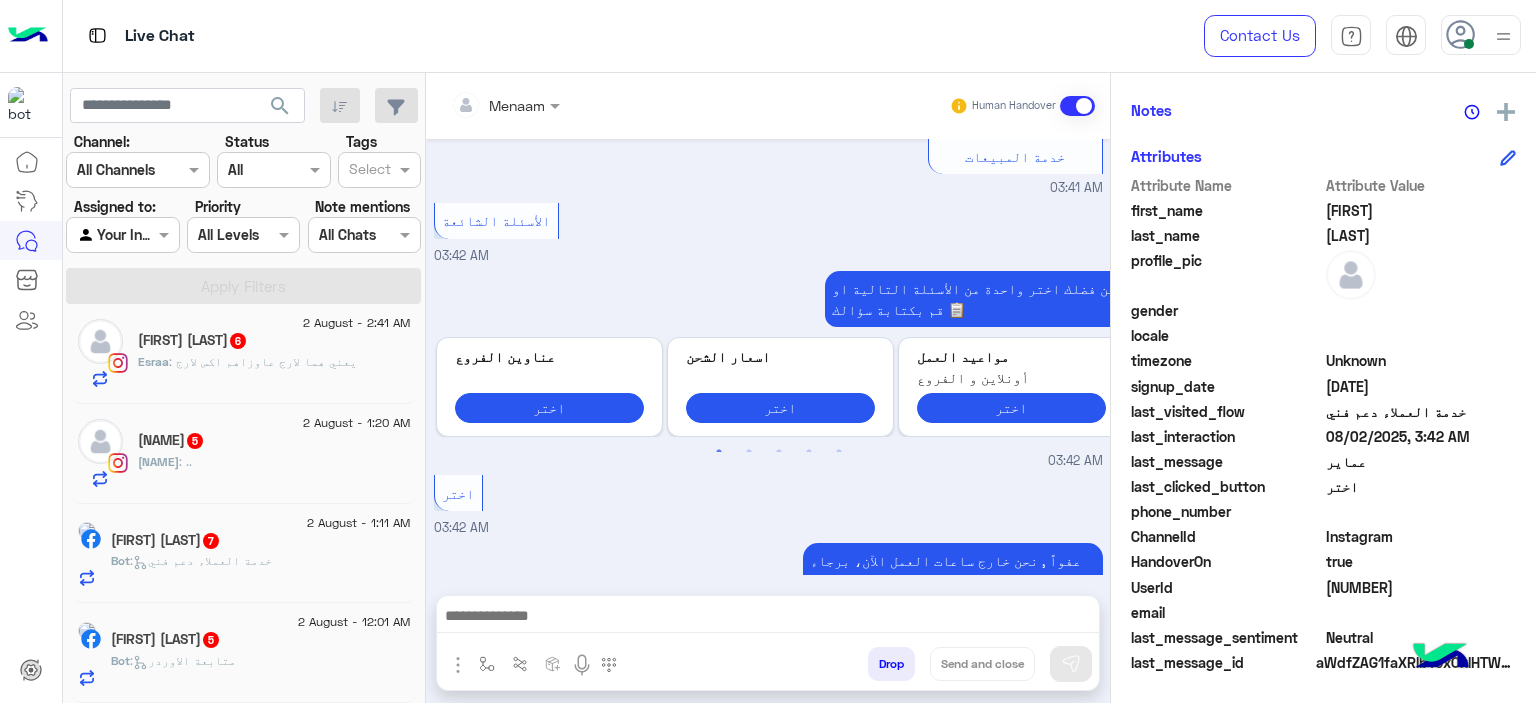 click at bounding box center (505, 104) 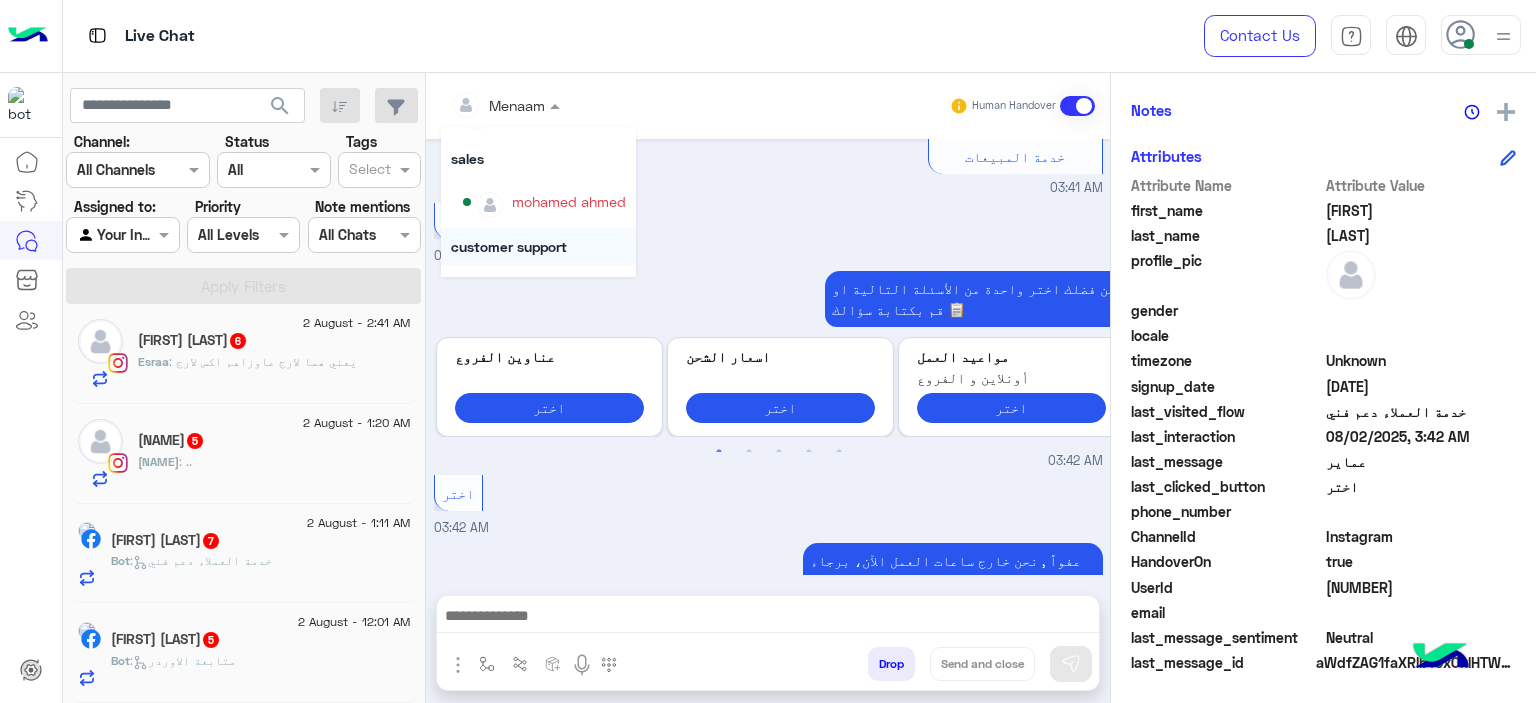 scroll, scrollTop: 128, scrollLeft: 0, axis: vertical 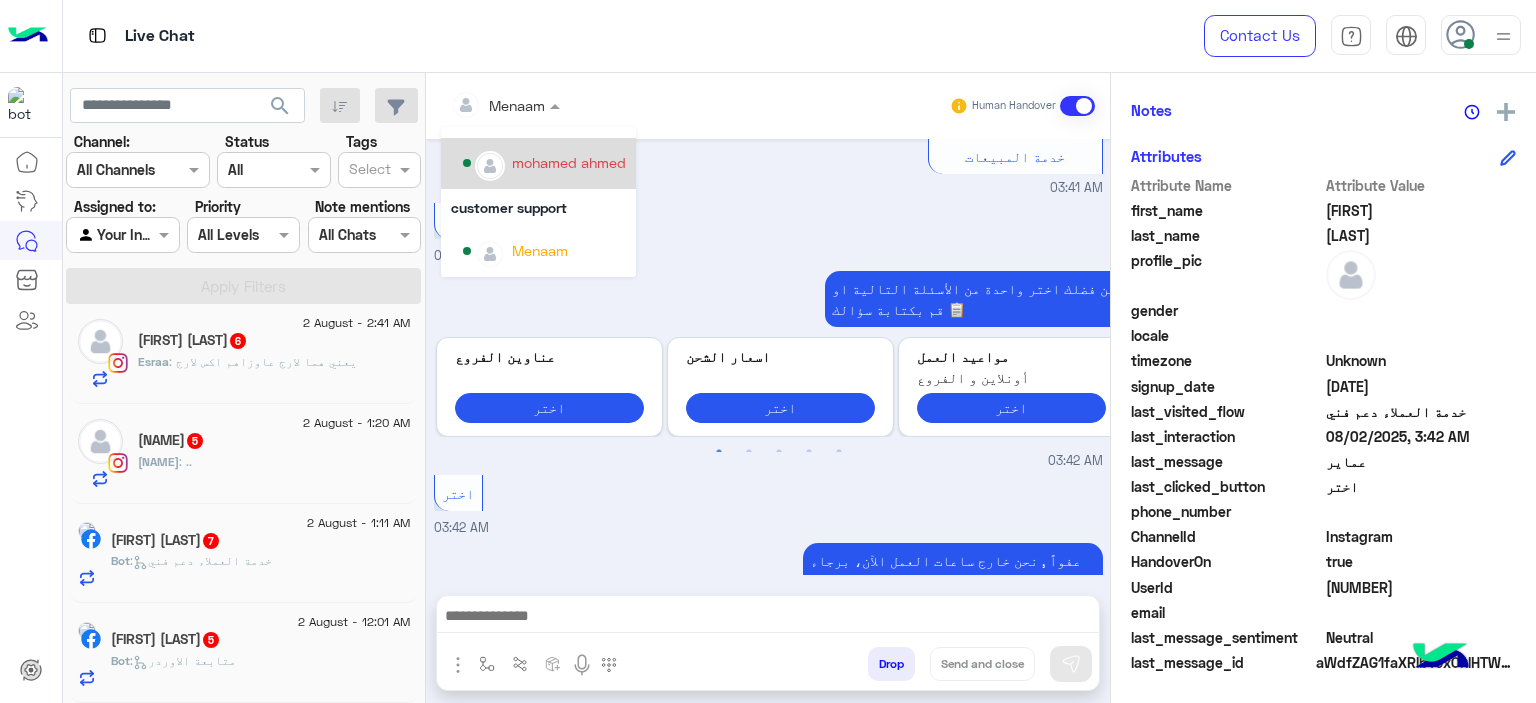 click on "mohamed ahmed" at bounding box center [544, 163] 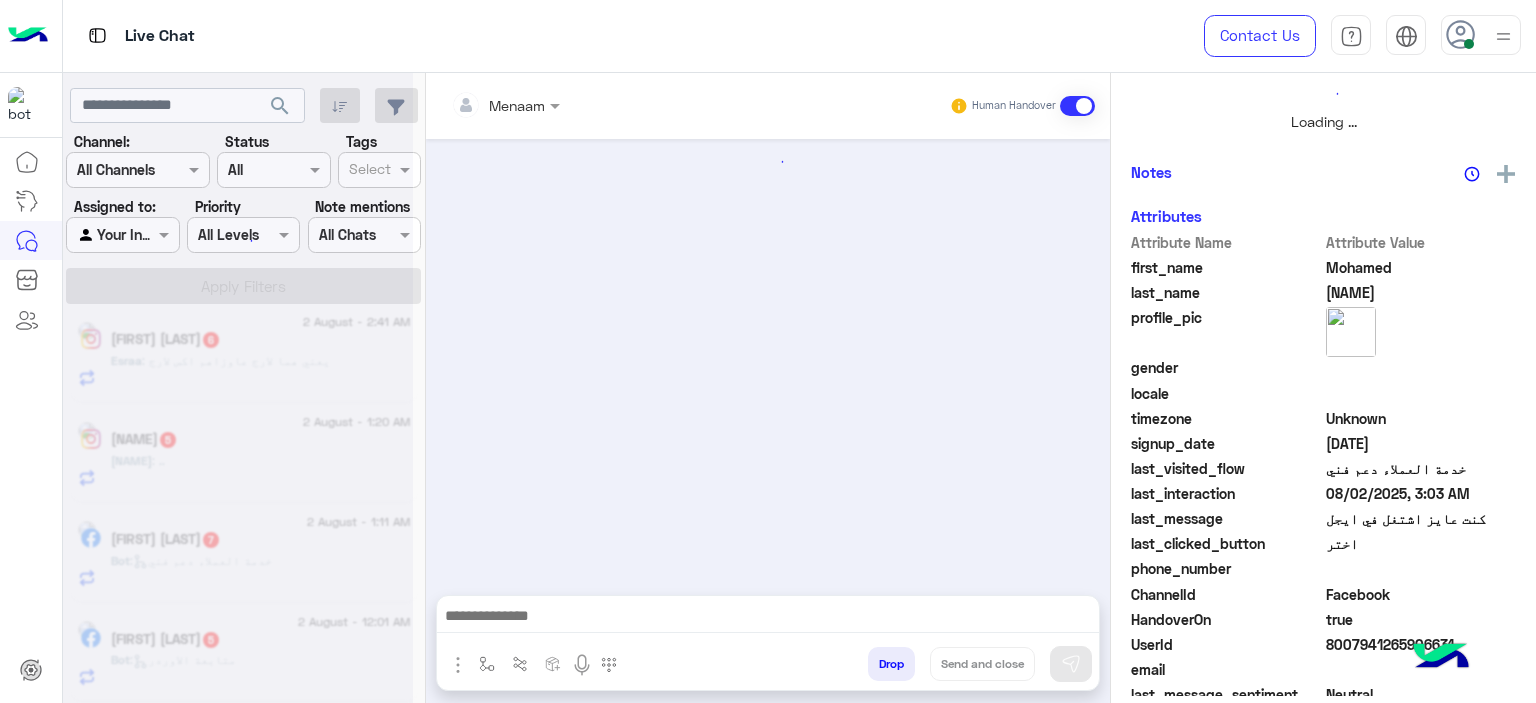scroll, scrollTop: 478, scrollLeft: 0, axis: vertical 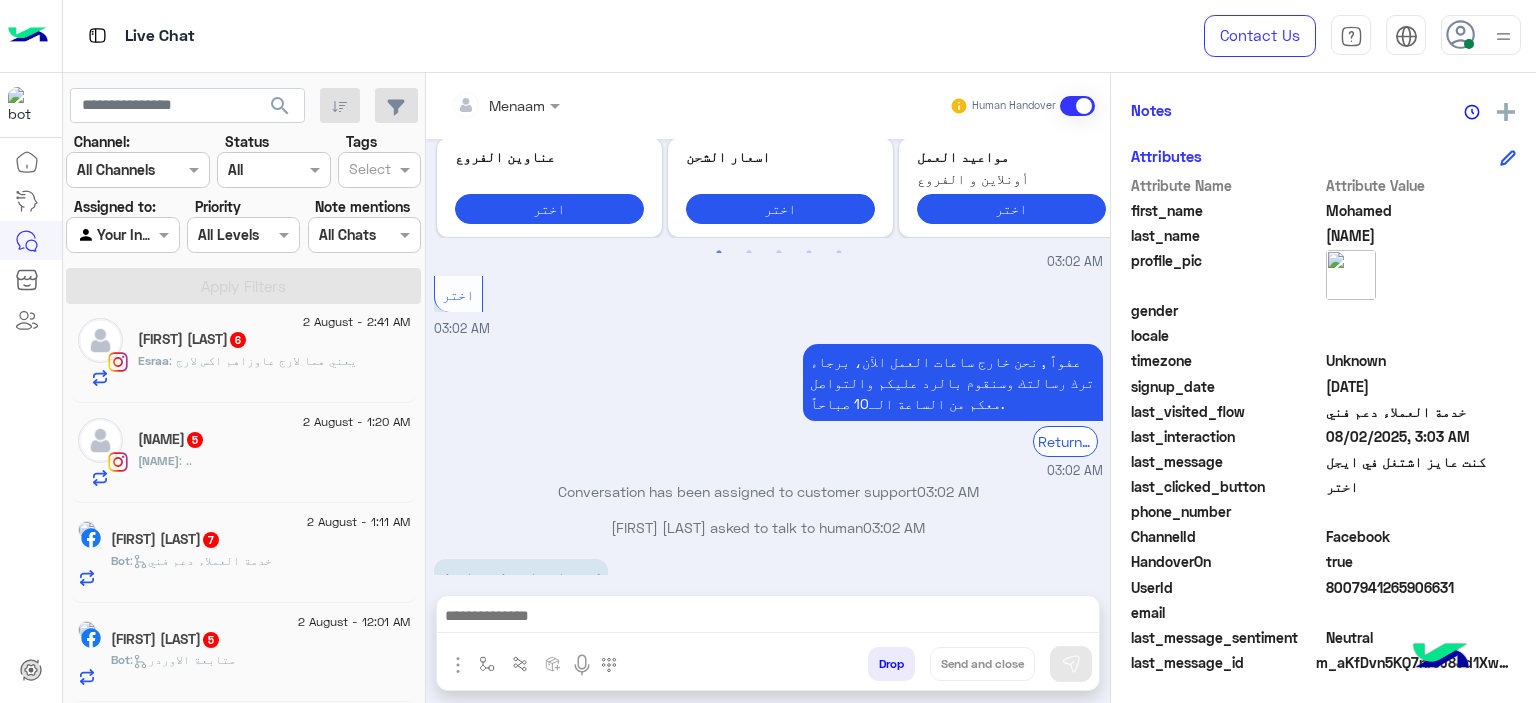 drag, startPoint x: 532, startPoint y: 600, endPoint x: 540, endPoint y: 609, distance: 12.0415945 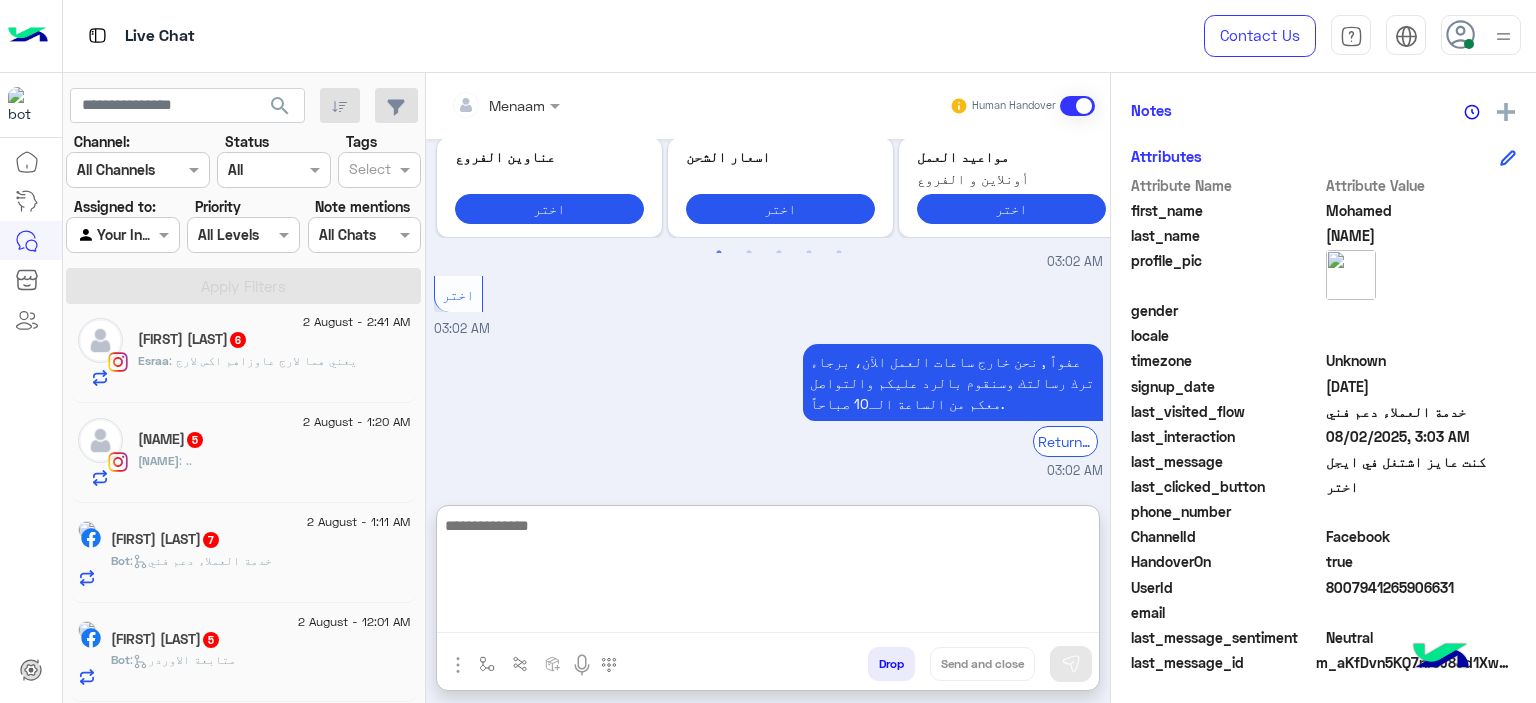 click at bounding box center (768, 573) 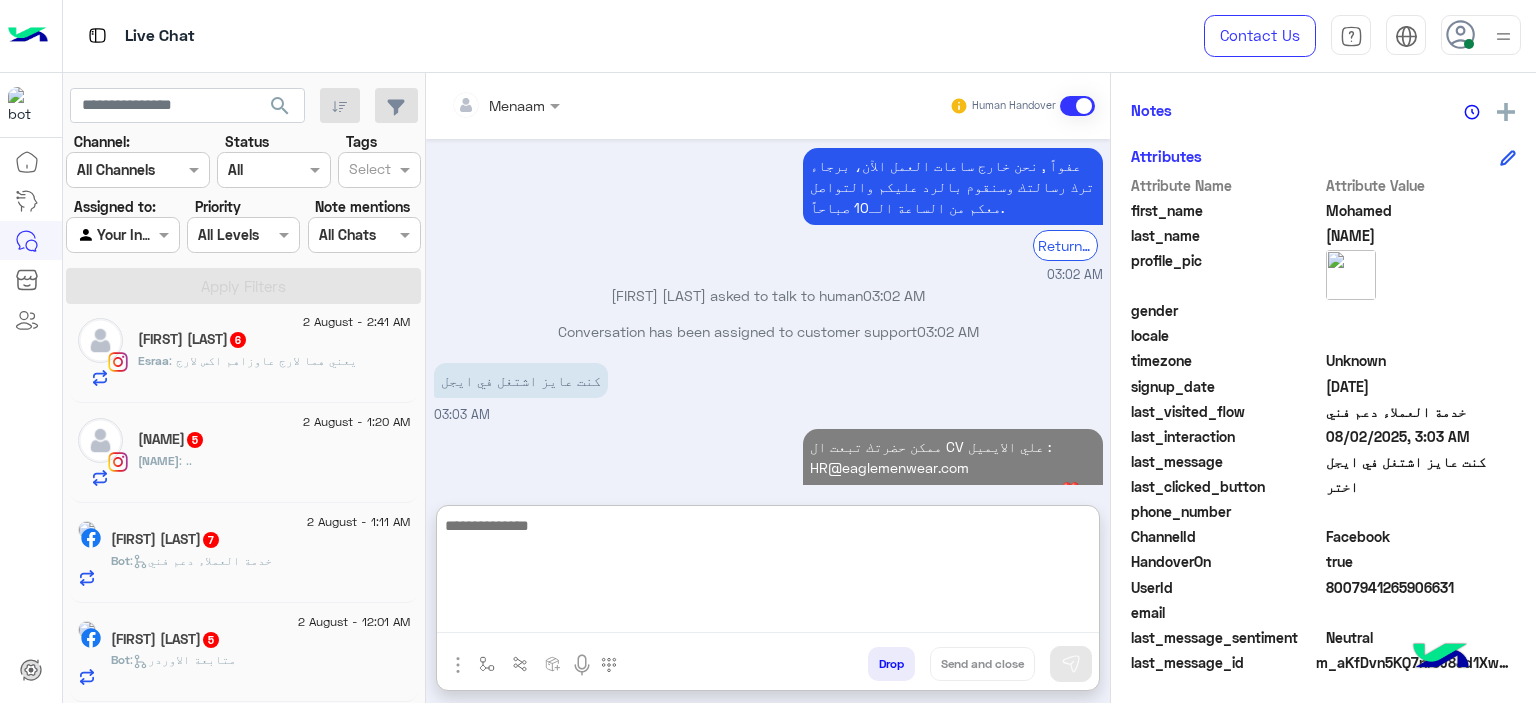 scroll, scrollTop: 988, scrollLeft: 0, axis: vertical 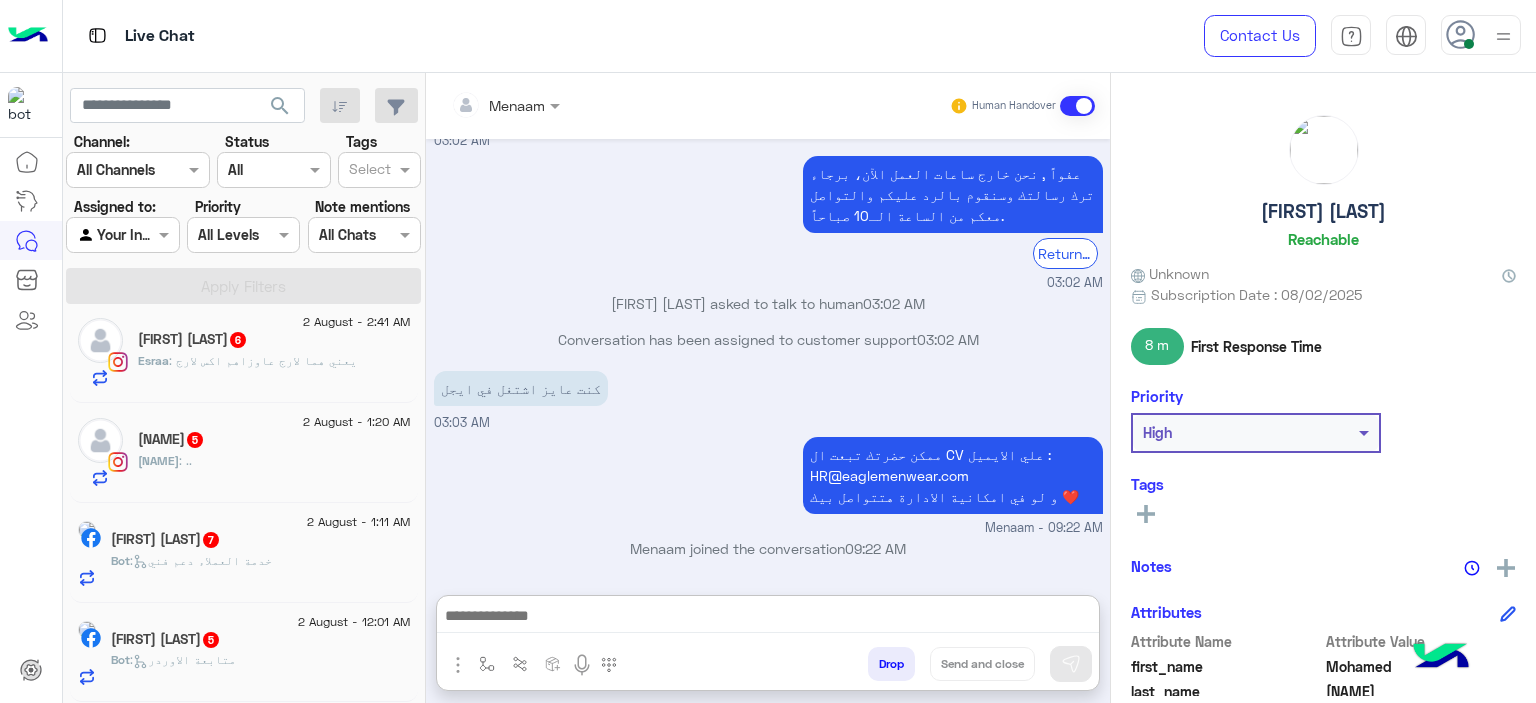 click on "Mohamed Warrad" 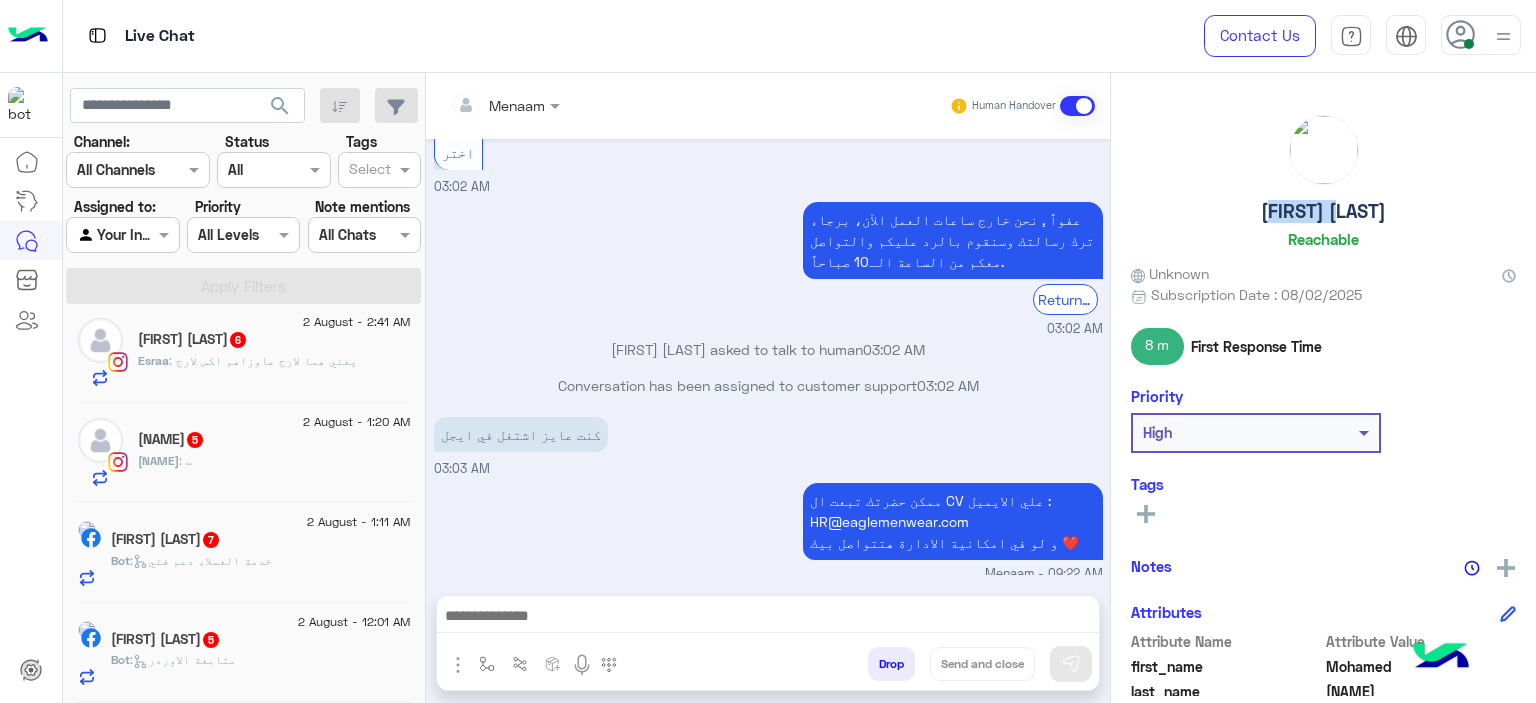 click on "Mohamed Warrad" 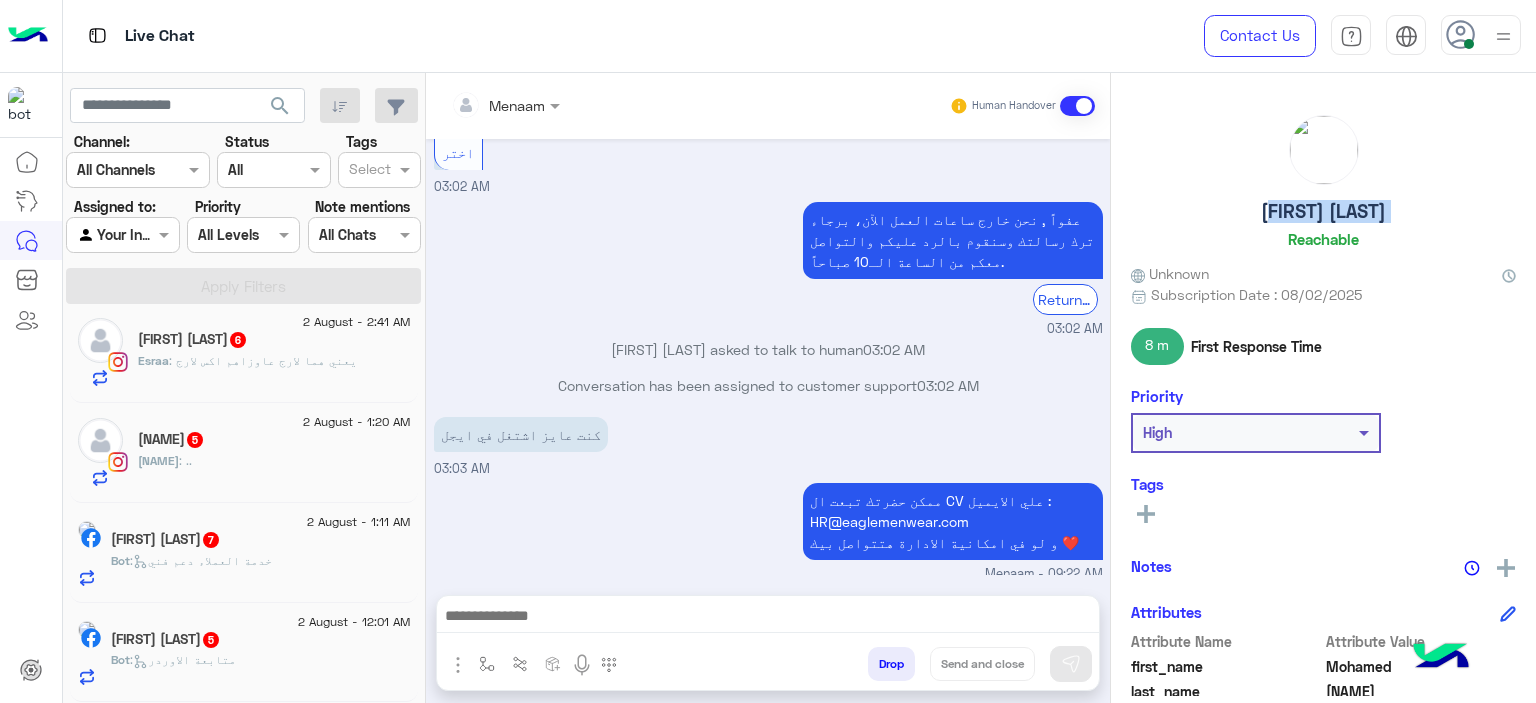 click on "Mohamed Warrad" 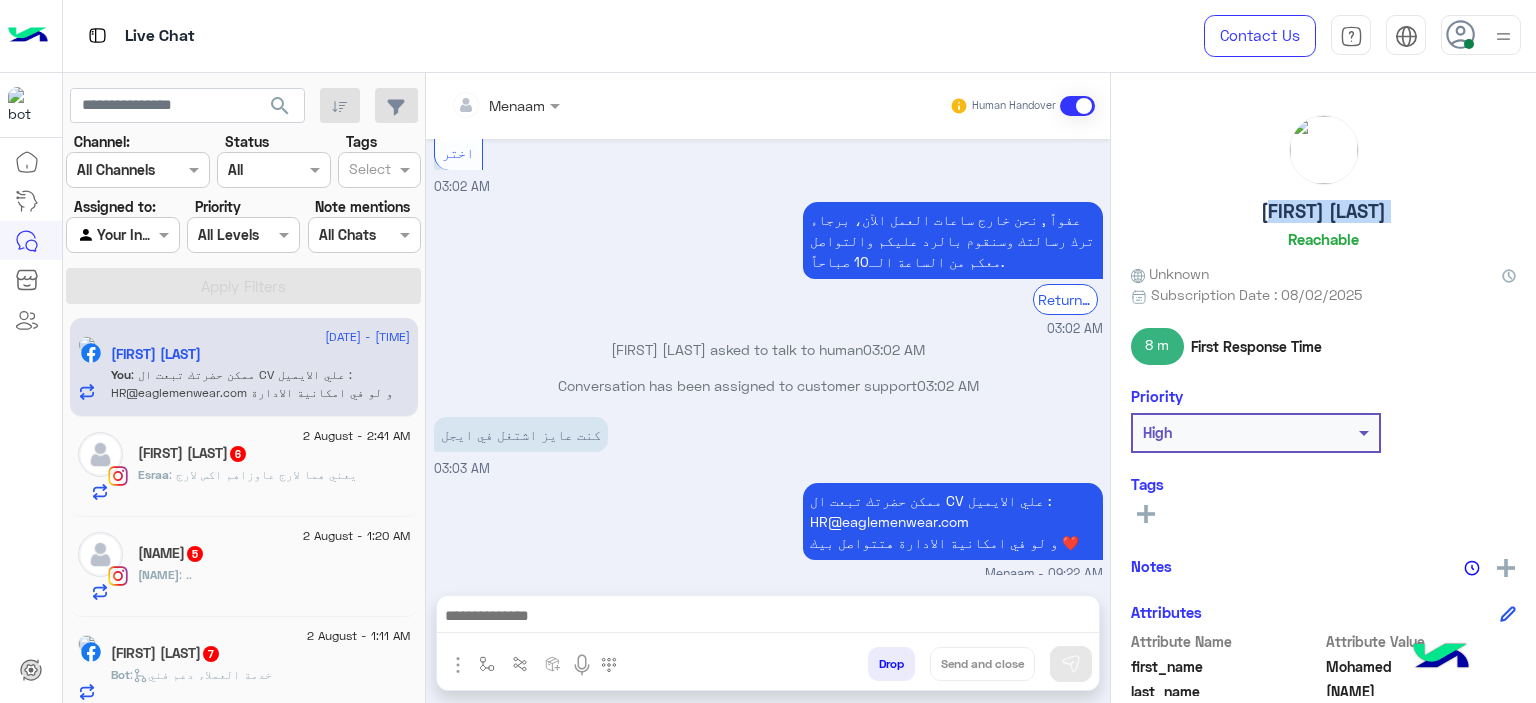 scroll, scrollTop: 0, scrollLeft: 0, axis: both 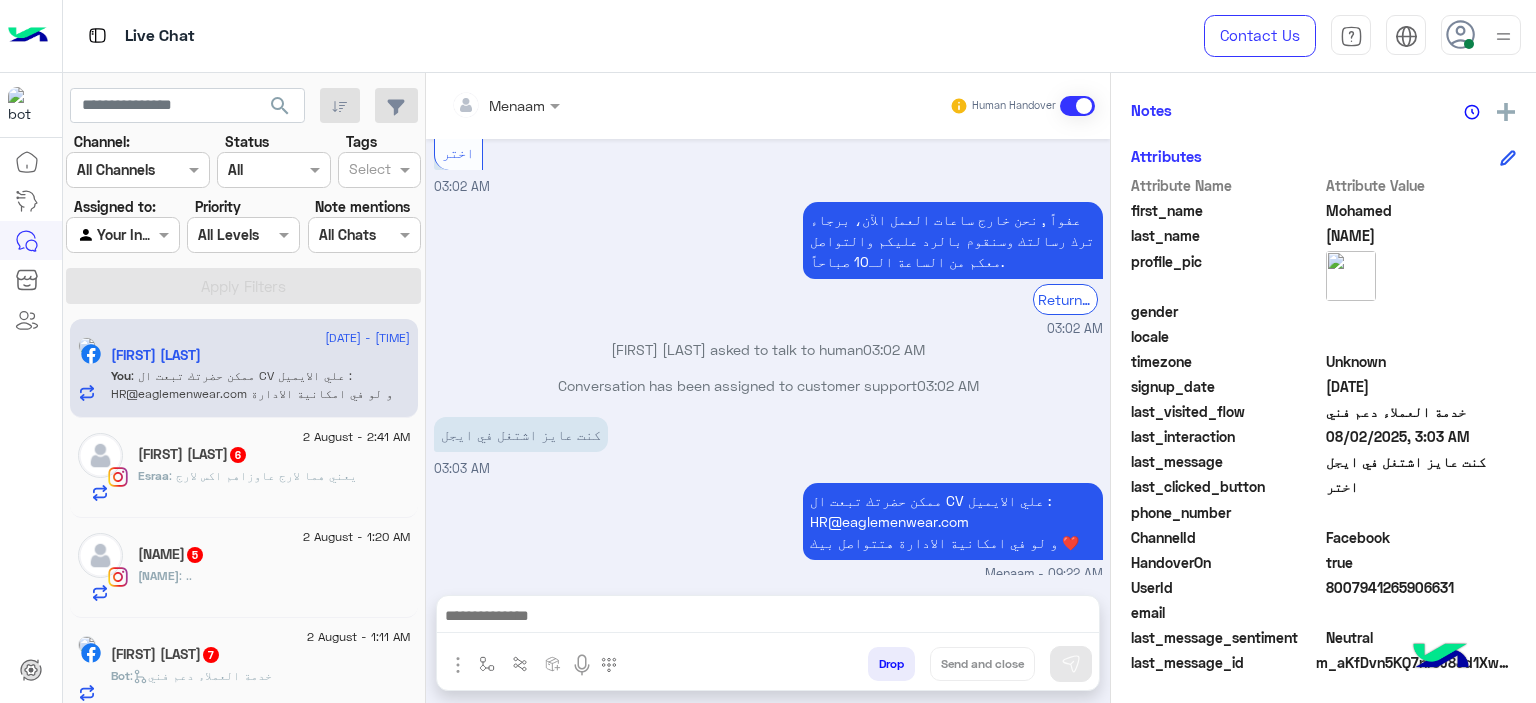 click on "8007941265906631" 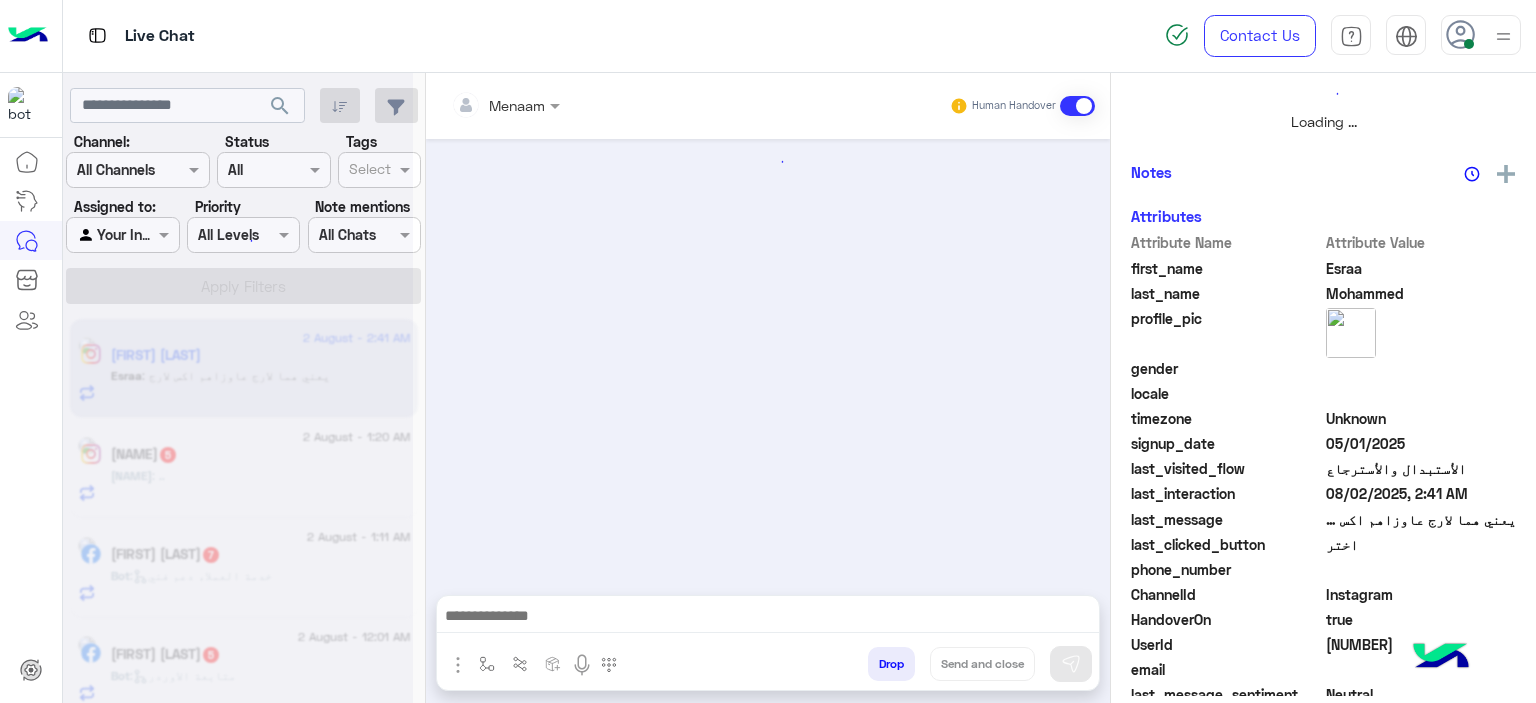 scroll, scrollTop: 514, scrollLeft: 0, axis: vertical 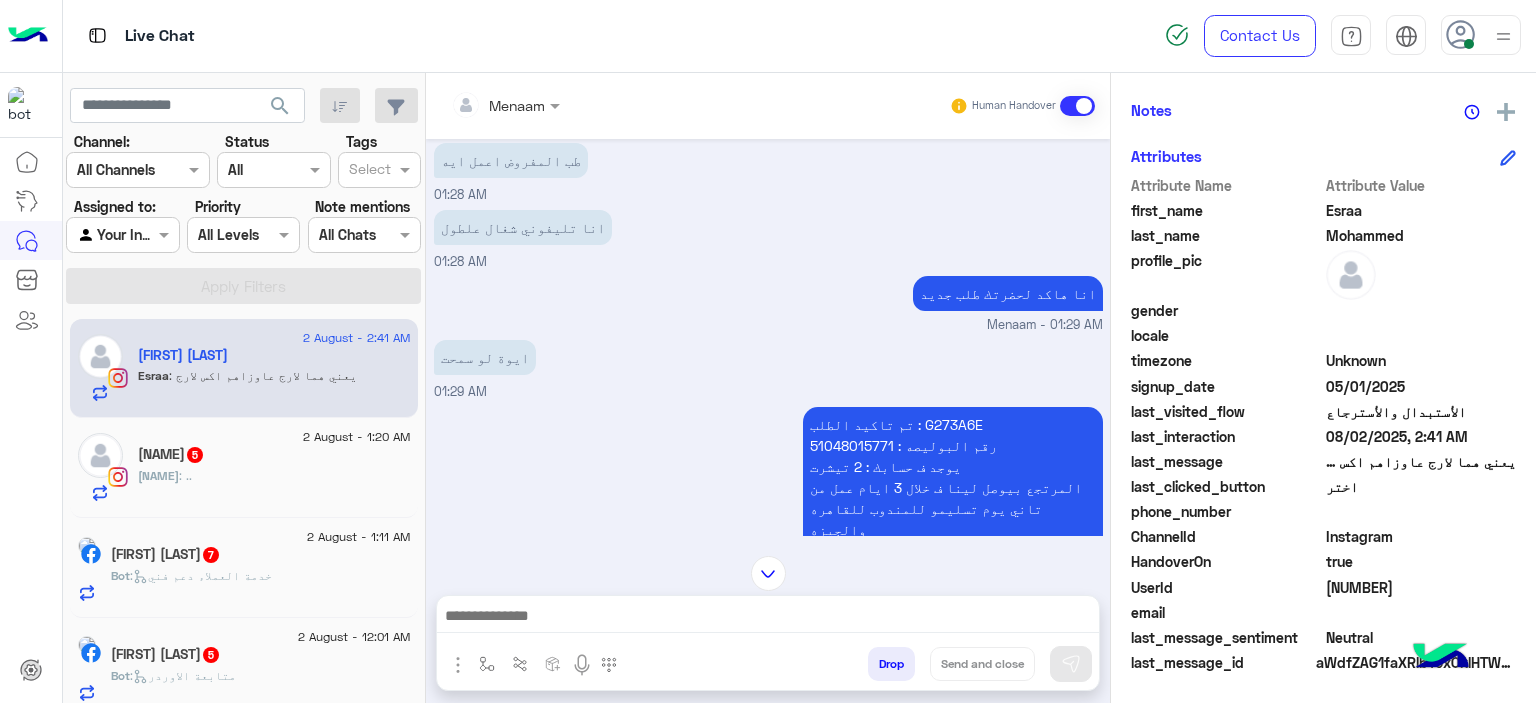 click on "تم تاكيد الطلب :   G273A6E رقم البوليصه :   51048015771 يوجد ف حسابك :   2 تيشرت  المرتجع بيوصل لينا ف خلال 3 ايام عمل من تاني يوم تسليمو للمندوب للقاهره والجيزه  و5 ايام عمل من تاني يوم تسليمو للمندوب للمحافظات تقدر تتابع معانا بعد المده الموضحه اول ما المنتج يرجع ل مخازن الشركه    حضرتك بتتواصل معانا  ومسؤل التبديلات بيتابع مع حضرتك لتاكيد اوردر جديد  المندوب هيتواصل معاك خلال 3 ايام عمل بحد اقصي لاستلام المنتج من حضرتك  تنبيه❌  ف حاله عدم التواصل مع حضرتك من قبل المندوب ف خلال المده برجاء التواصل معانا مره اخري للتواصل مع شركه الشحن" at bounding box center [953, 592] 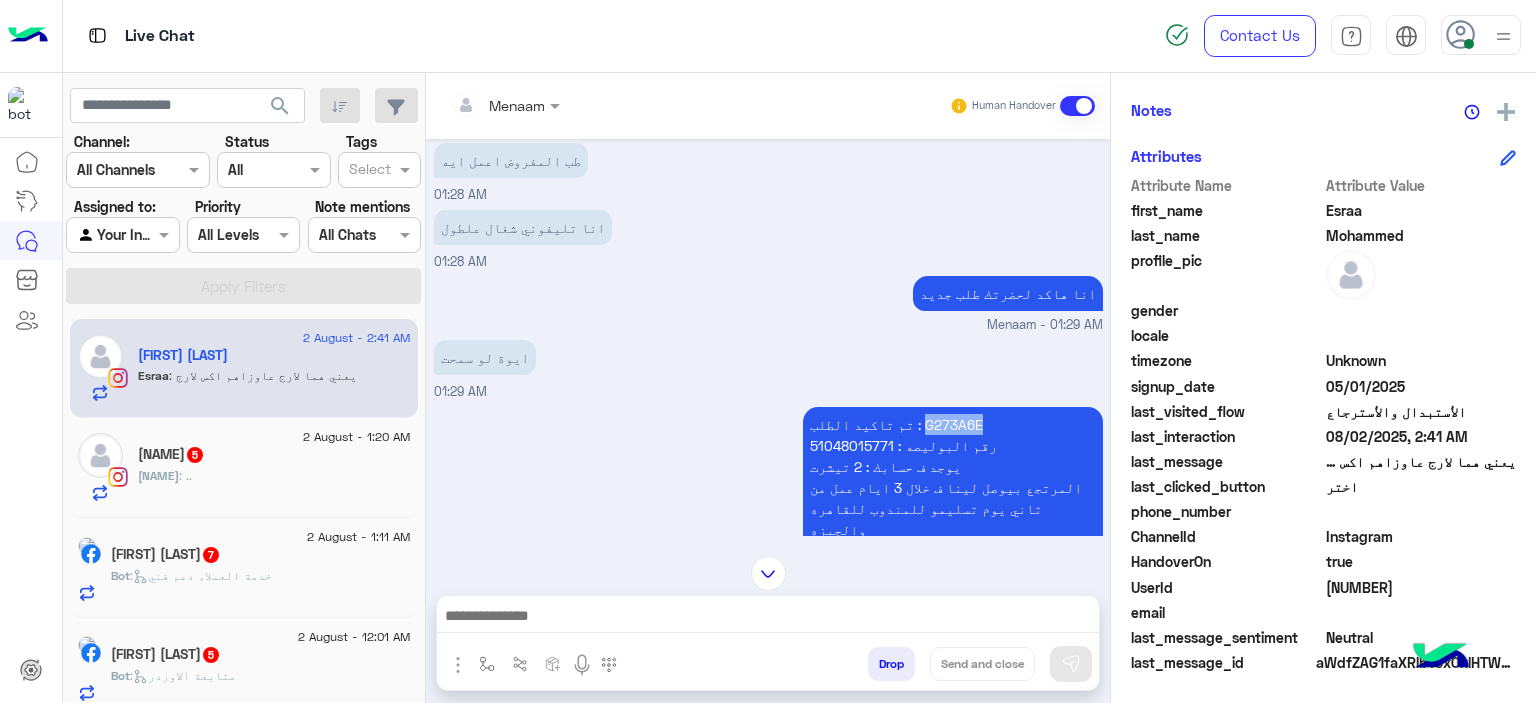 click on "تم تاكيد الطلب :   G273A6E رقم البوليصه :   51048015771 يوجد ف حسابك :   2 تيشرت  المرتجع بيوصل لينا ف خلال 3 ايام عمل من تاني يوم تسليمو للمندوب للقاهره والجيزه  و5 ايام عمل من تاني يوم تسليمو للمندوب للمحافظات تقدر تتابع معانا بعد المده الموضحه اول ما المنتج يرجع ل مخازن الشركه    حضرتك بتتواصل معانا  ومسؤل التبديلات بيتابع مع حضرتك لتاكيد اوردر جديد  المندوب هيتواصل معاك خلال 3 ايام عمل بحد اقصي لاستلام المنتج من حضرتك  تنبيه❌  ف حاله عدم التواصل مع حضرتك من قبل المندوب ف خلال المده برجاء التواصل معانا مره اخري للتواصل مع شركه الشحن" at bounding box center [953, 592] 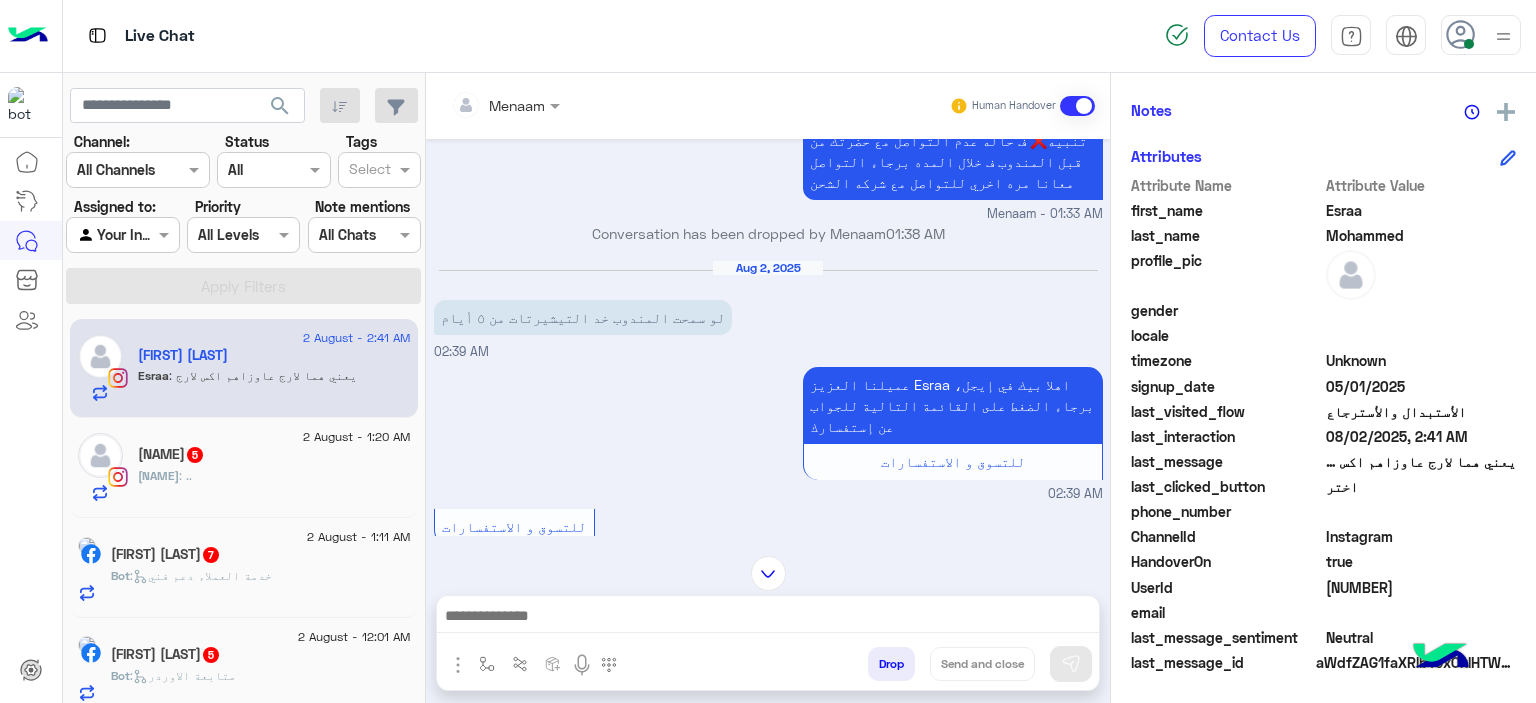 scroll, scrollTop: 1257, scrollLeft: 0, axis: vertical 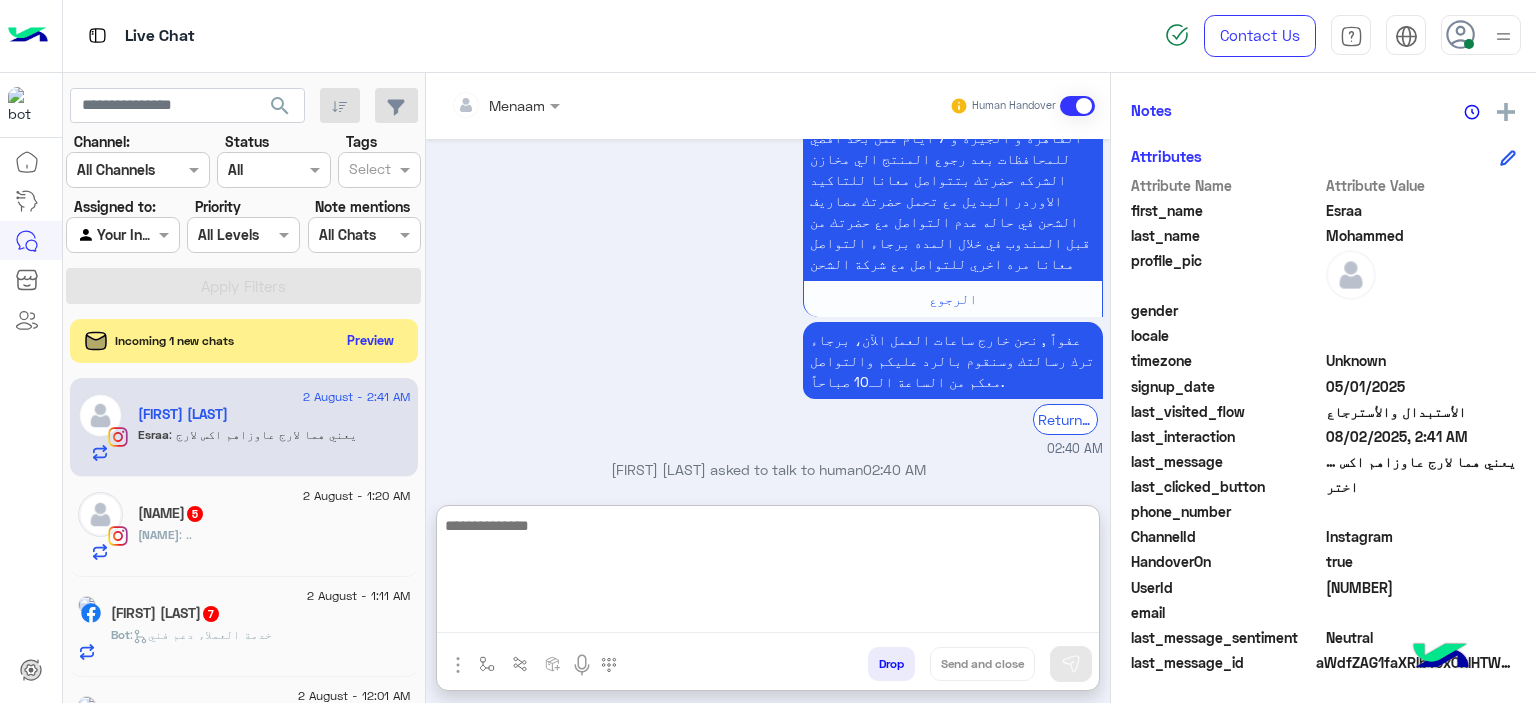 click at bounding box center [768, 573] 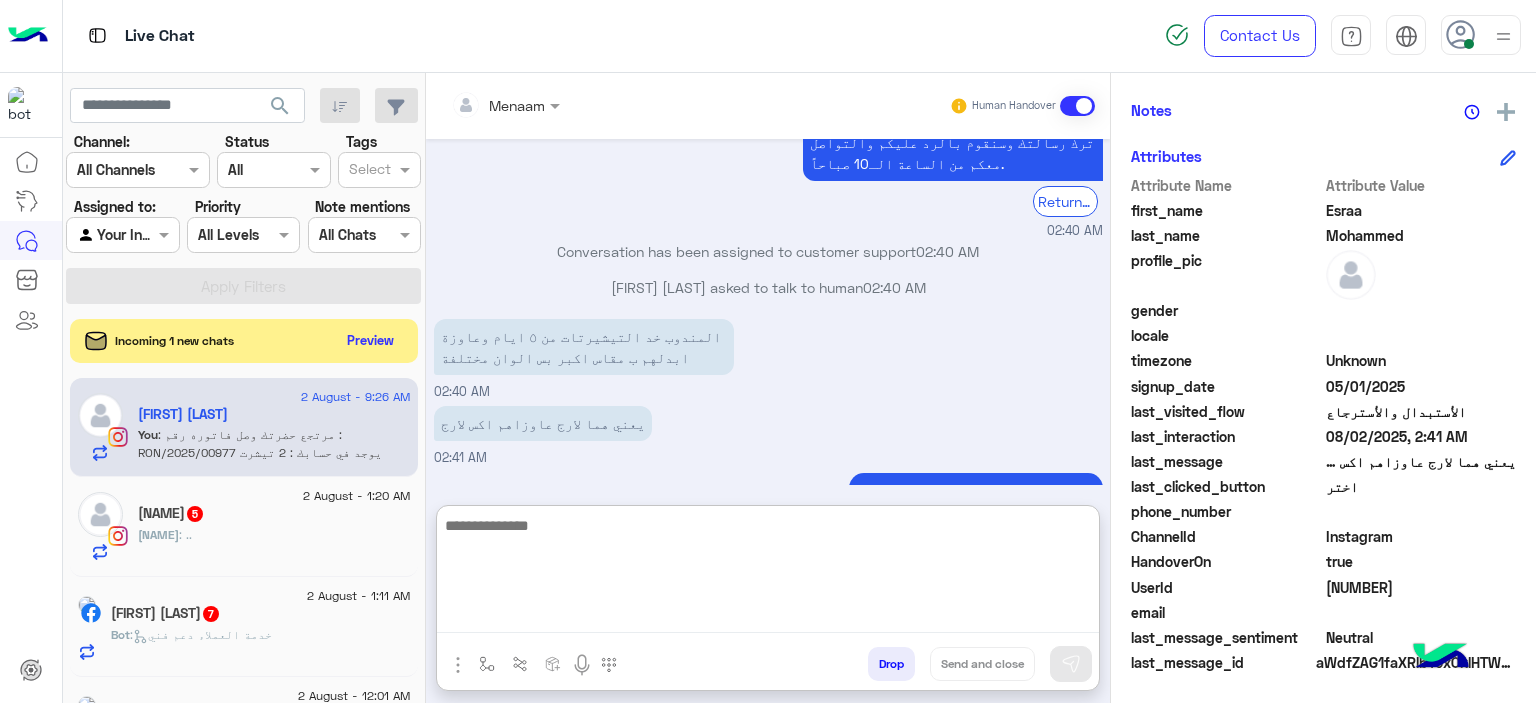 scroll, scrollTop: 2211, scrollLeft: 0, axis: vertical 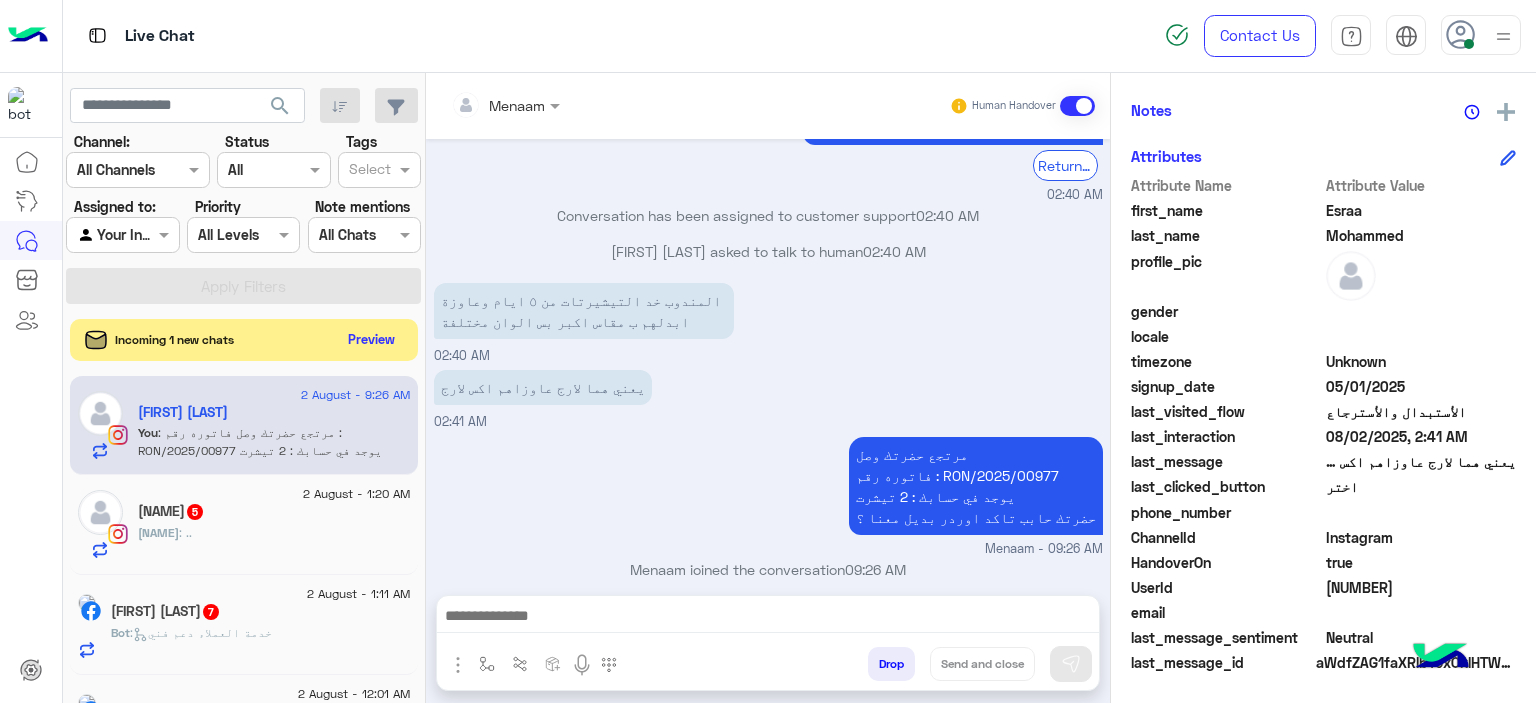 click on "Preview" 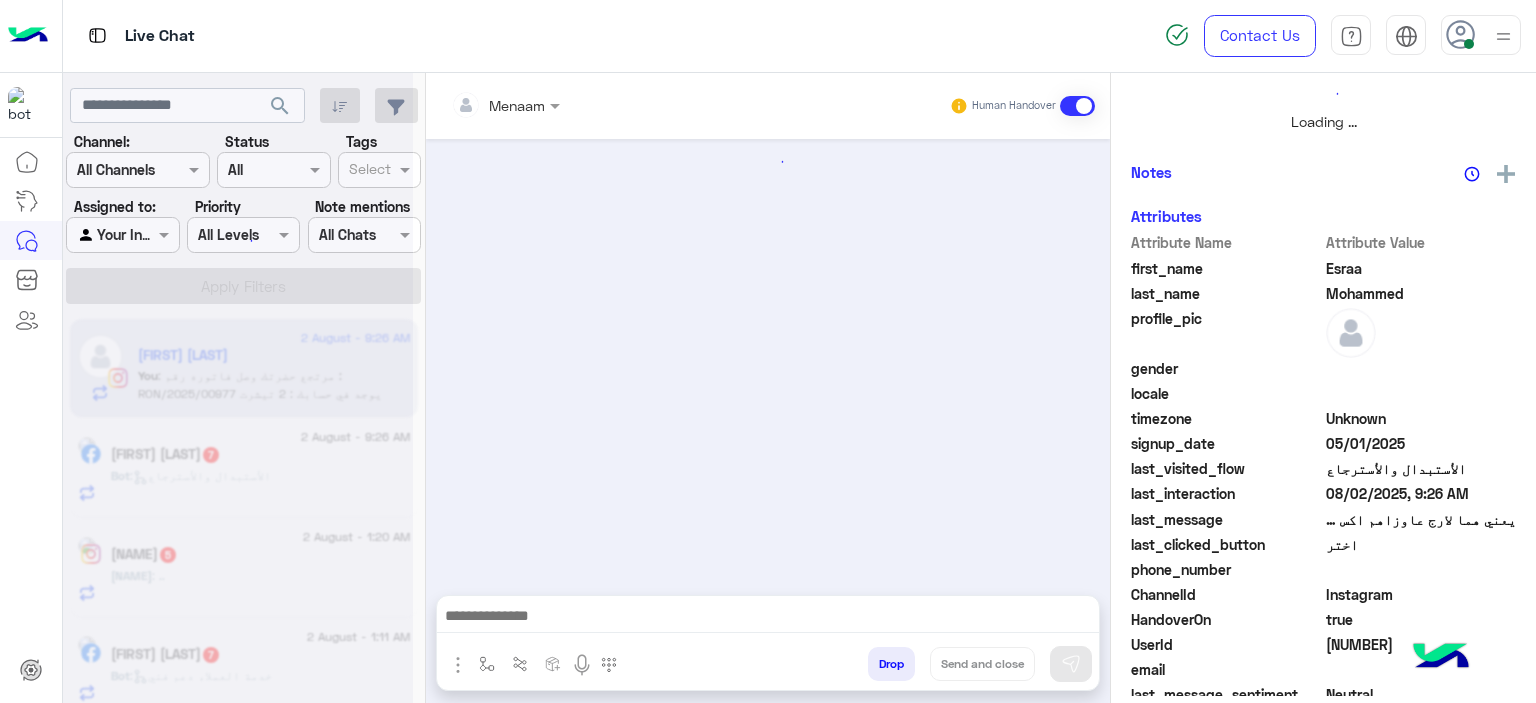 scroll, scrollTop: 514, scrollLeft: 0, axis: vertical 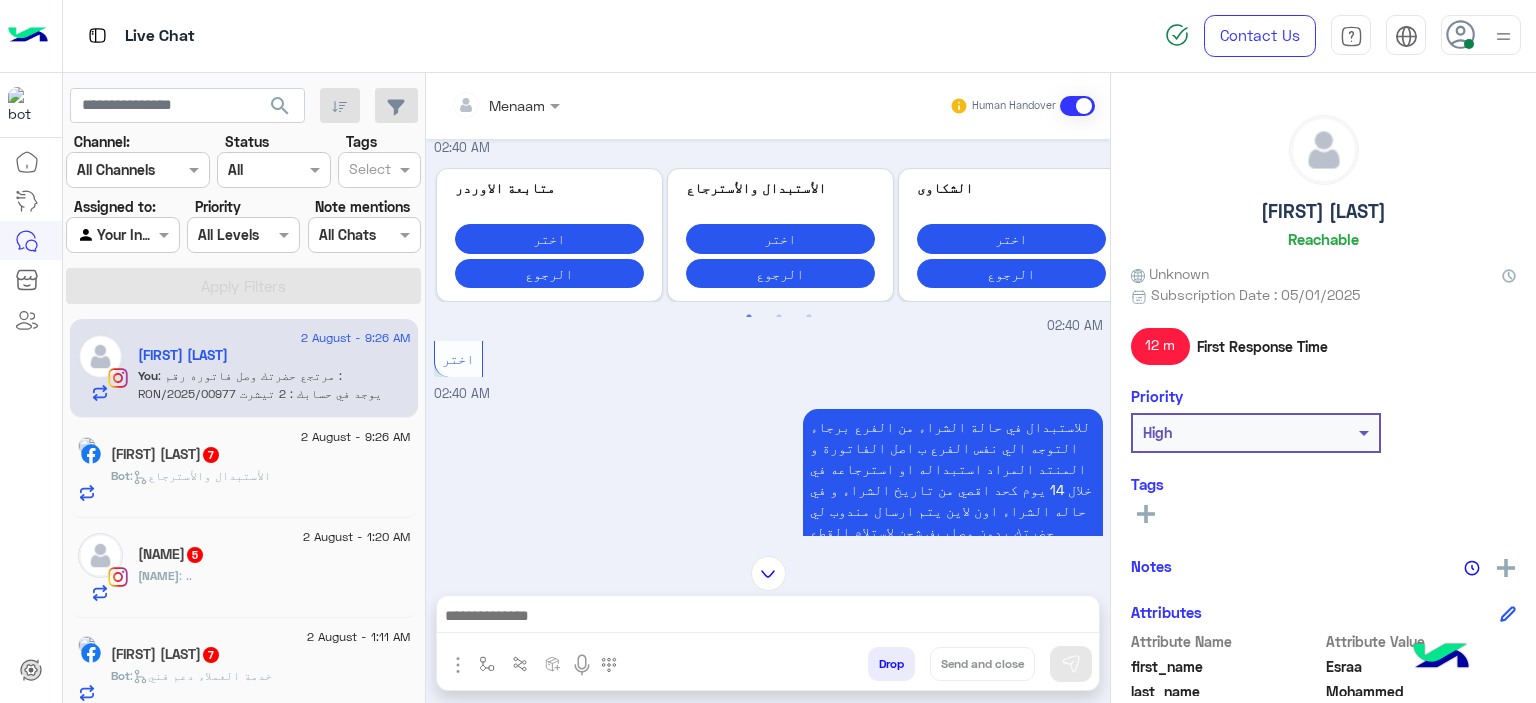 click on "Esraa Mohammed" 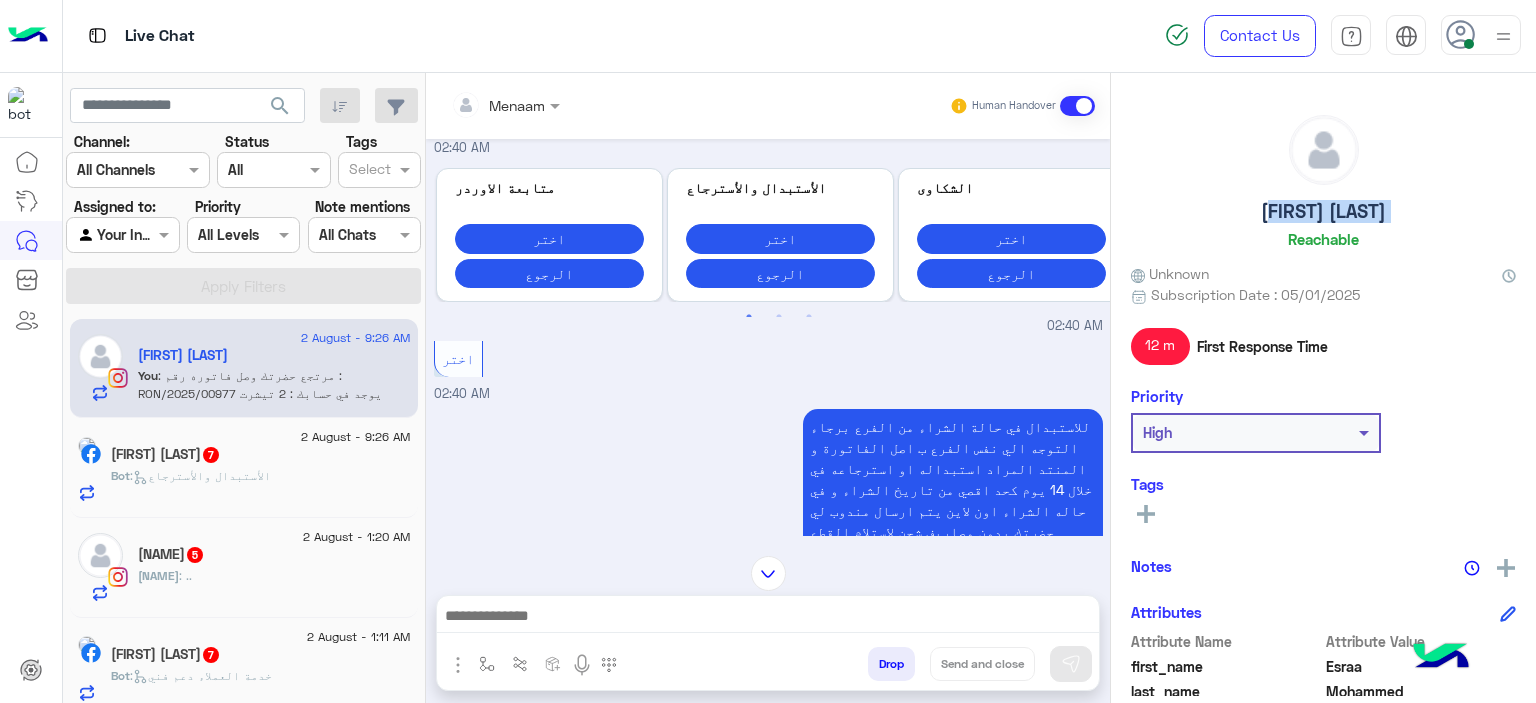 click on "Esraa Mohammed" 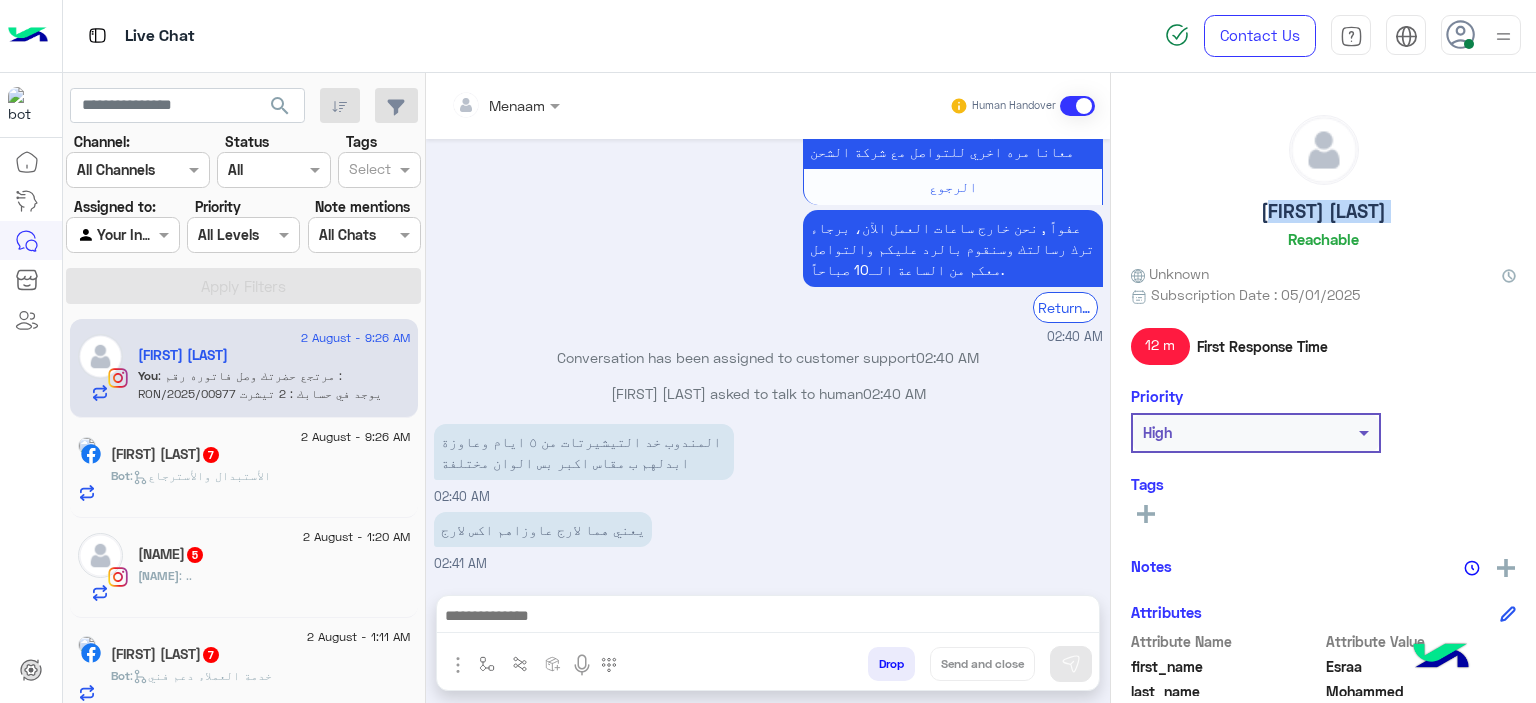 scroll, scrollTop: 2000, scrollLeft: 0, axis: vertical 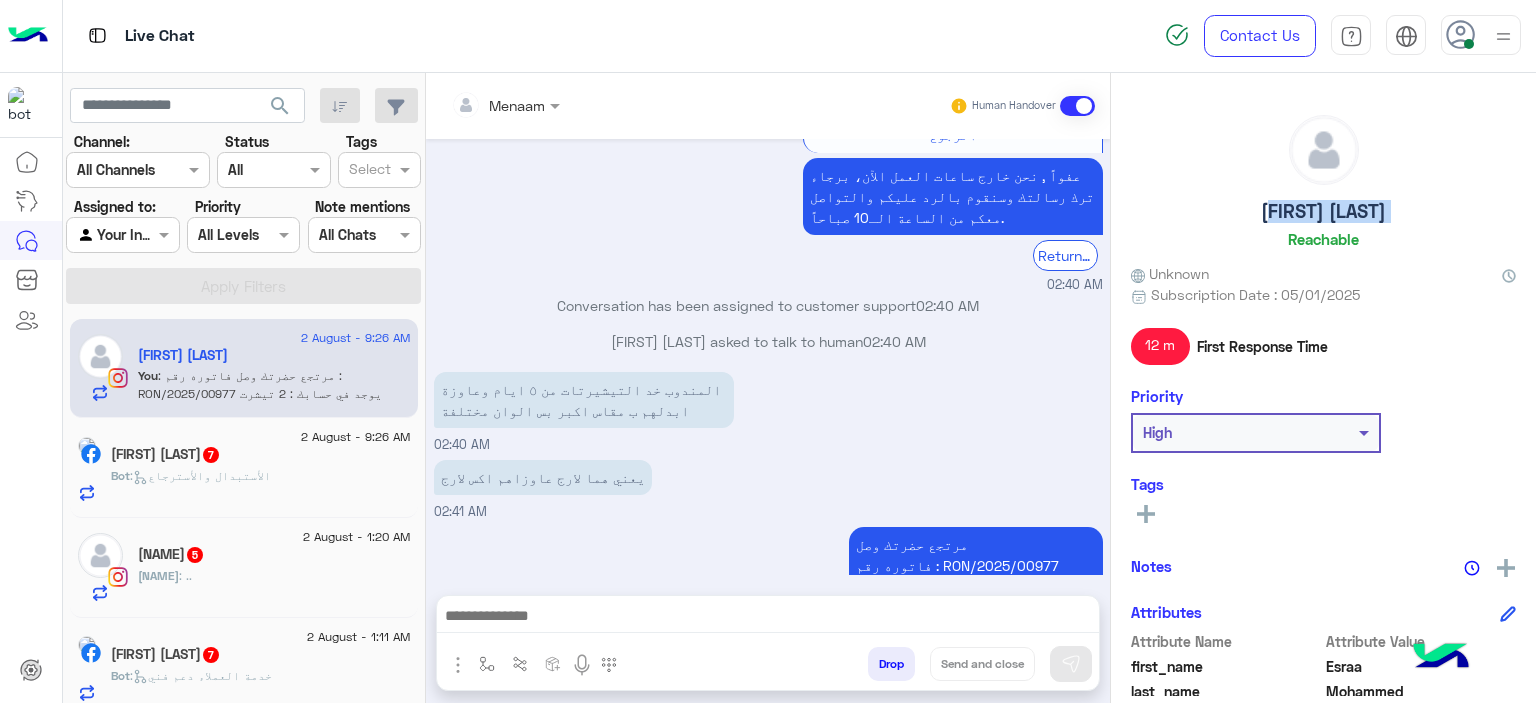 drag, startPoint x: 964, startPoint y: 459, endPoint x: 1080, endPoint y: 453, distance: 116.15507 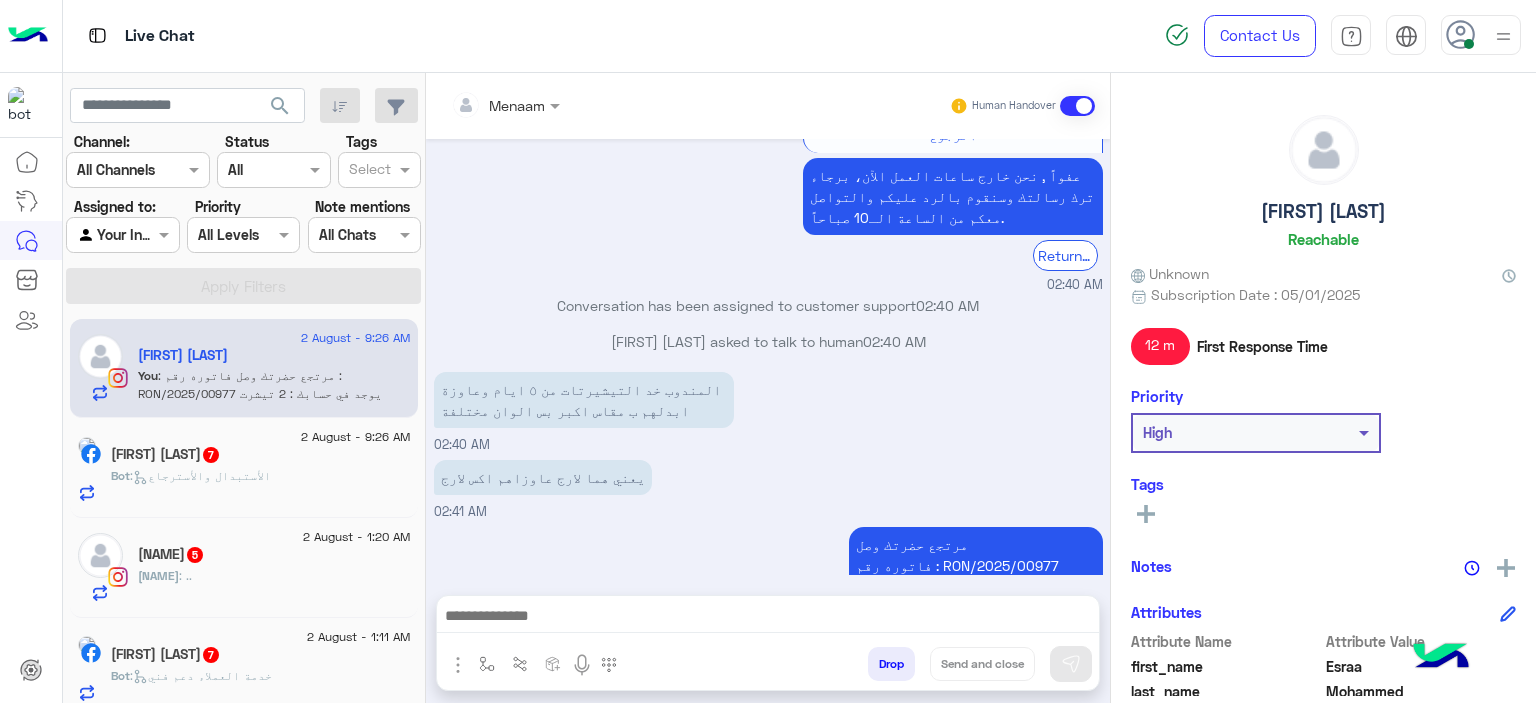 click on ":   الأستبدال والأسترجاع" 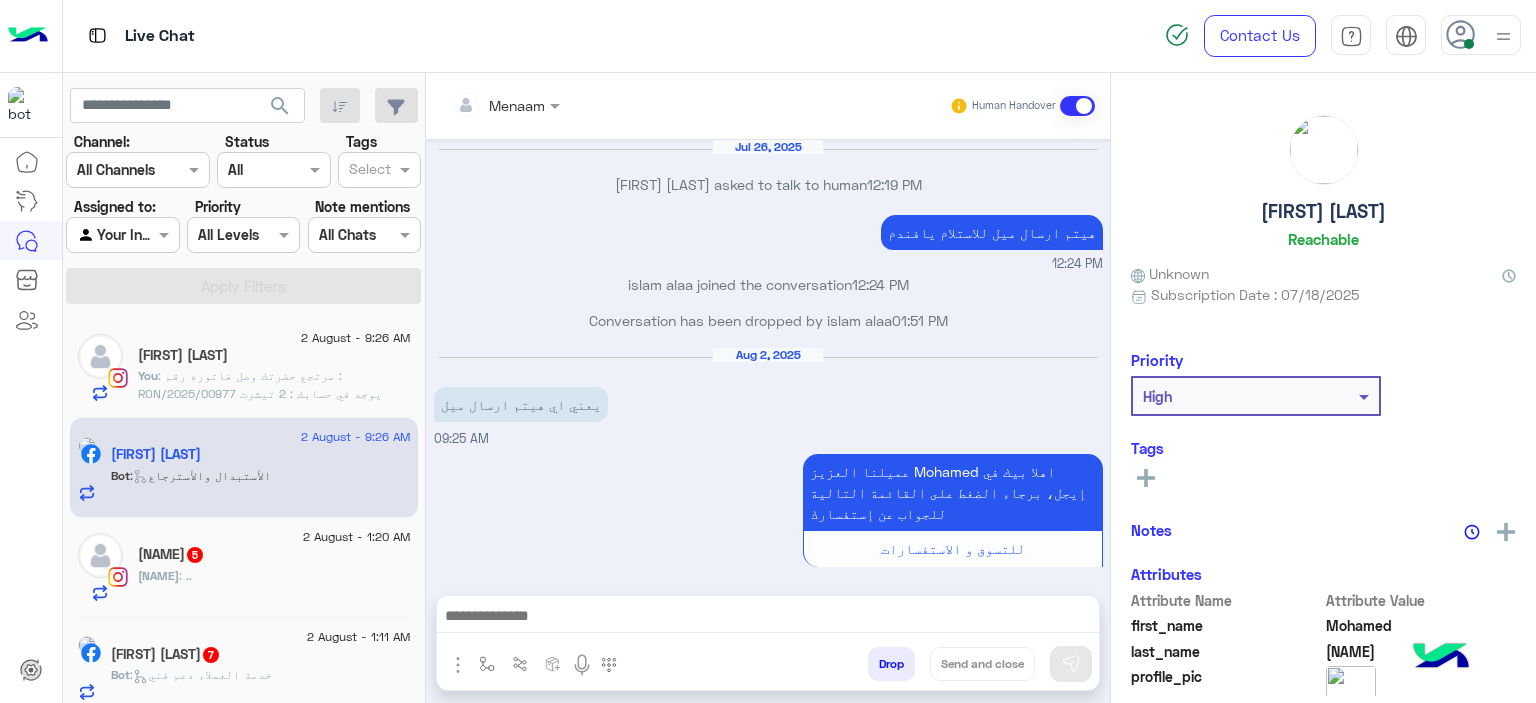 scroll, scrollTop: 1802, scrollLeft: 0, axis: vertical 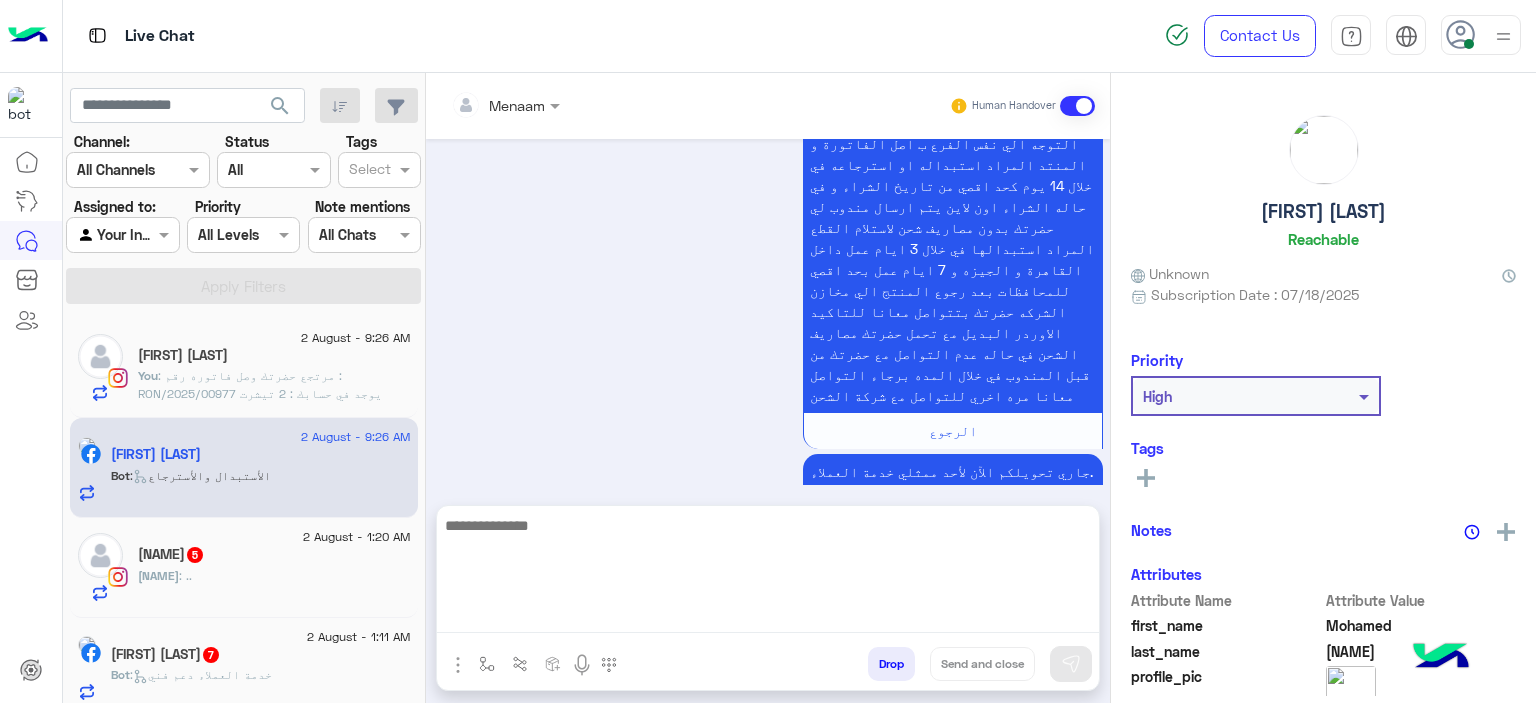 click at bounding box center [768, 573] 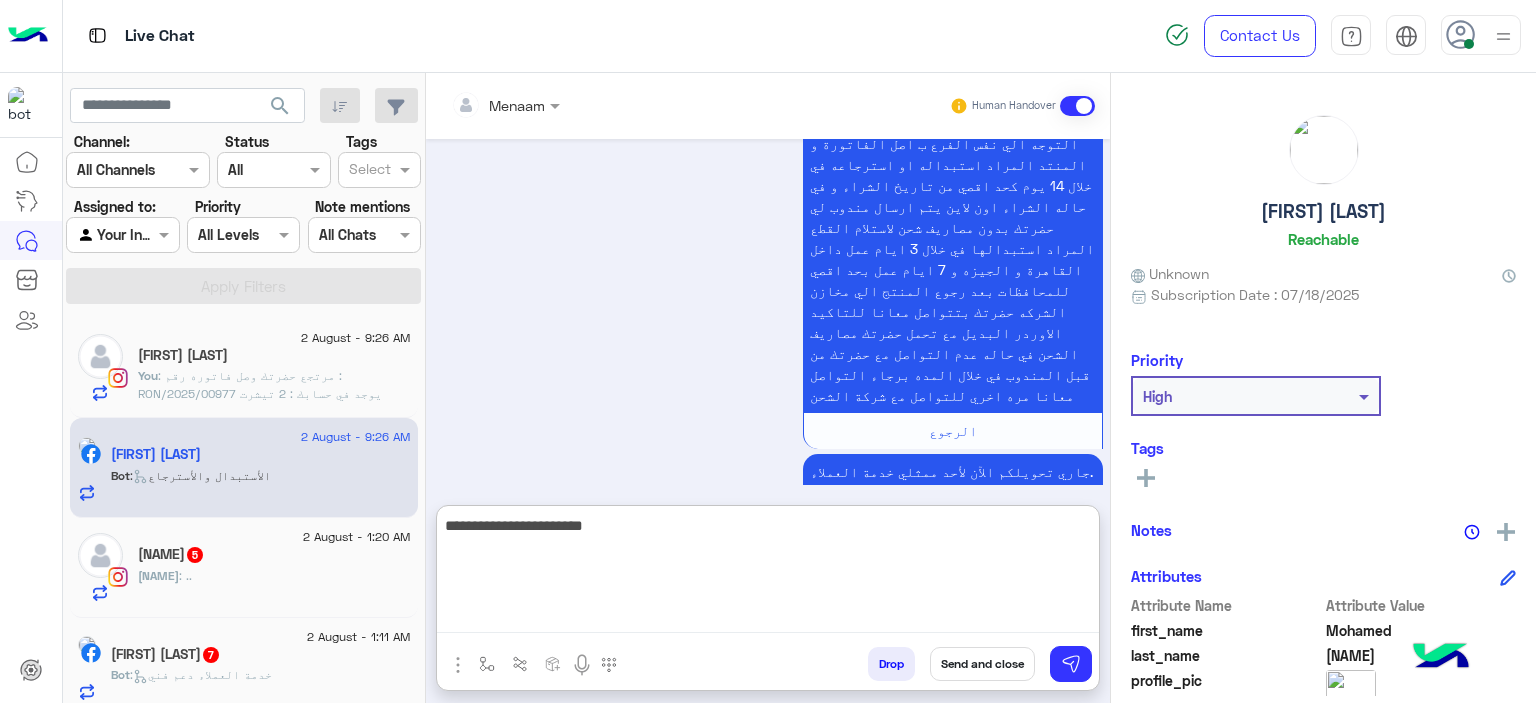 type on "**********" 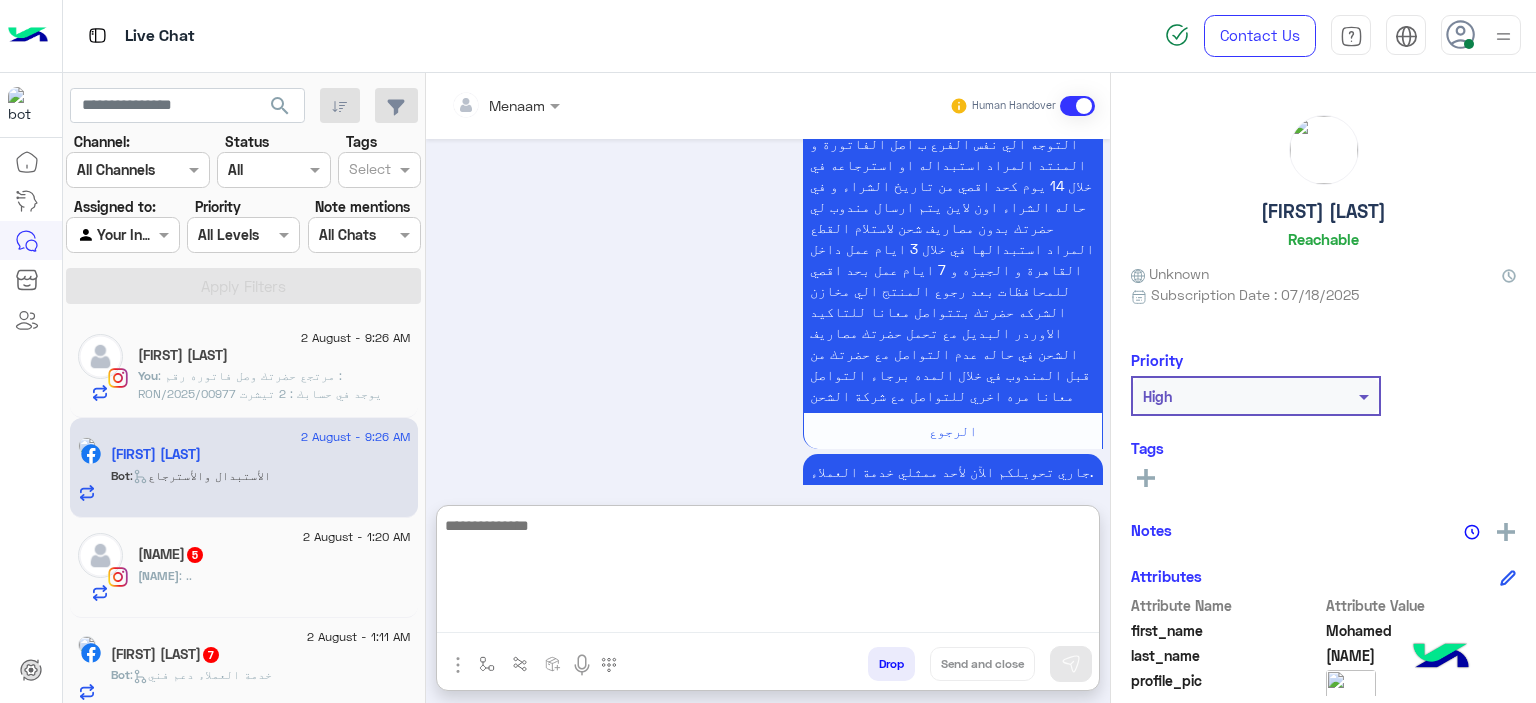 scroll, scrollTop: 1956, scrollLeft: 0, axis: vertical 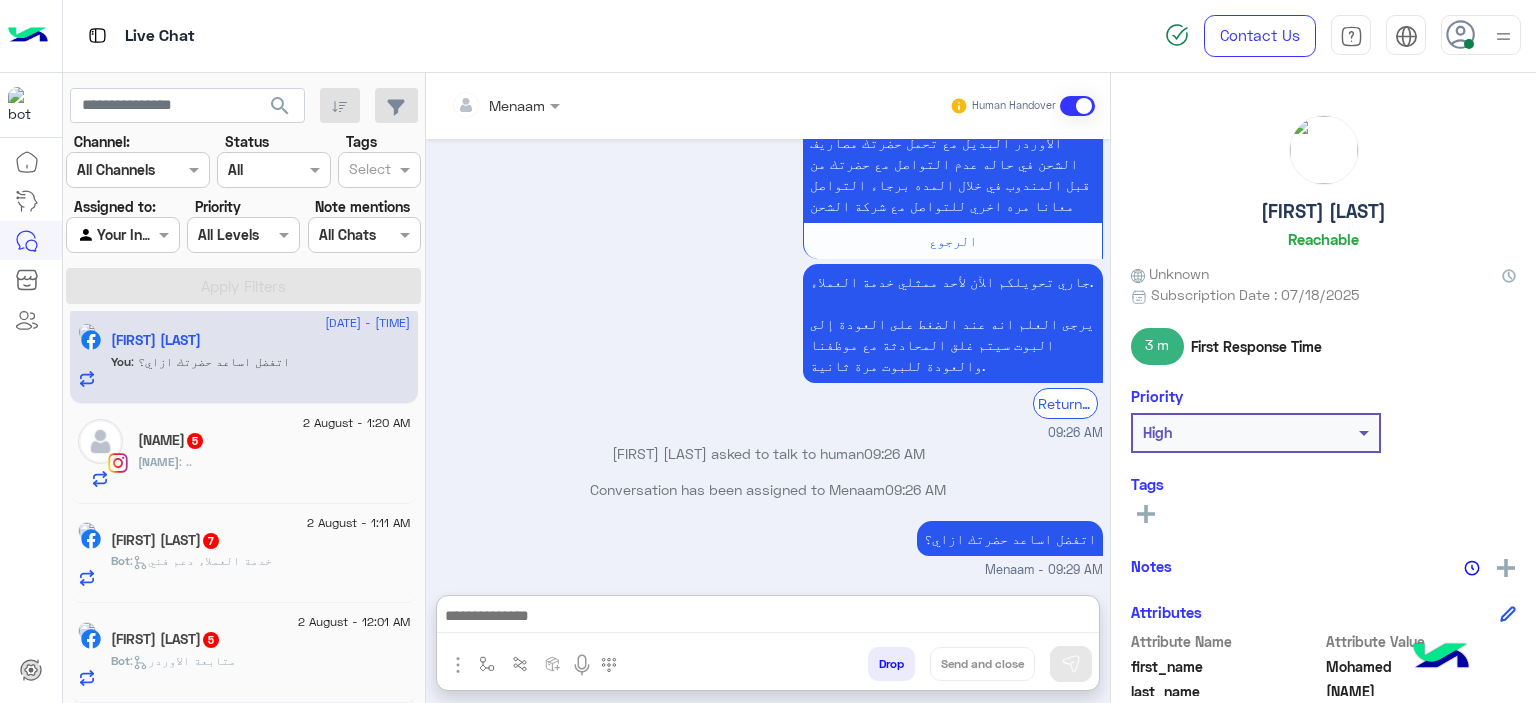 click on "5" 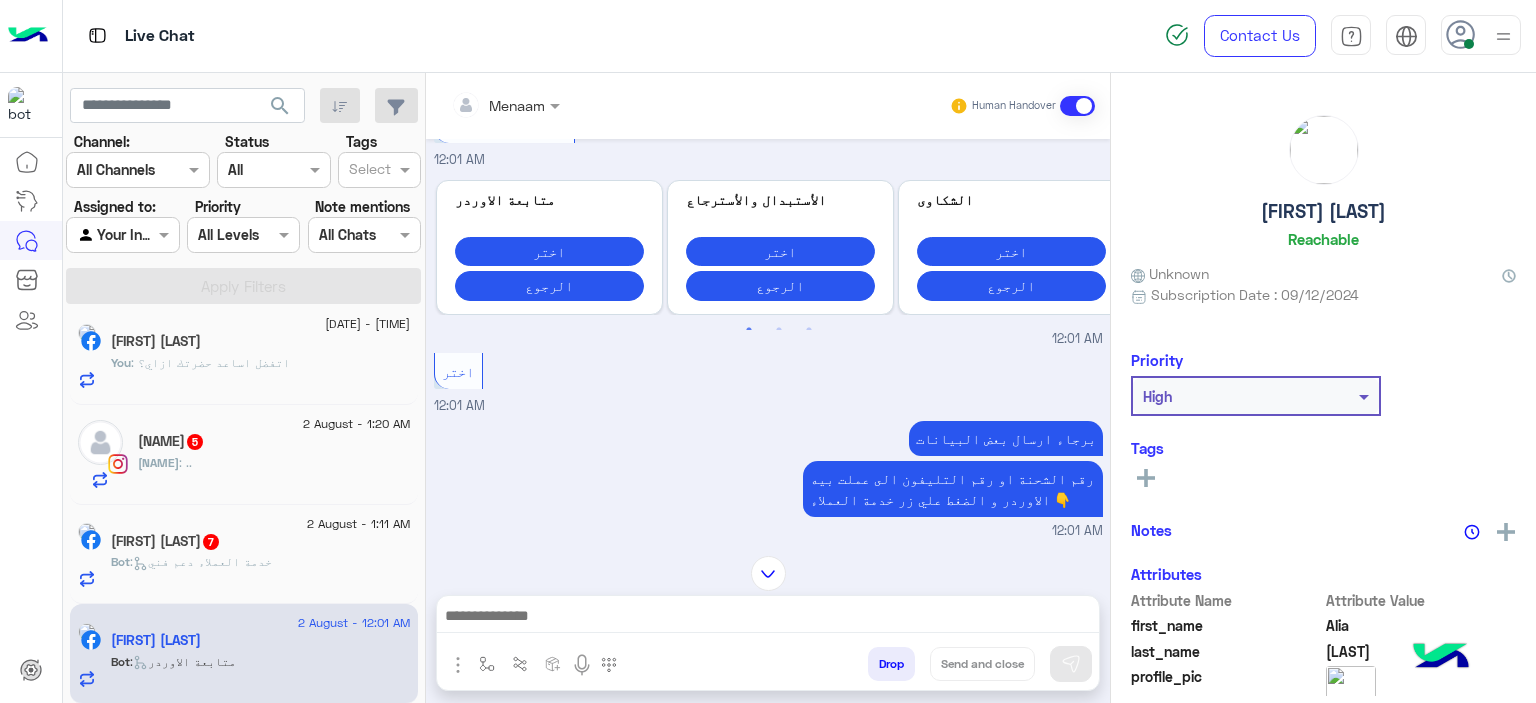 scroll, scrollTop: 1294, scrollLeft: 0, axis: vertical 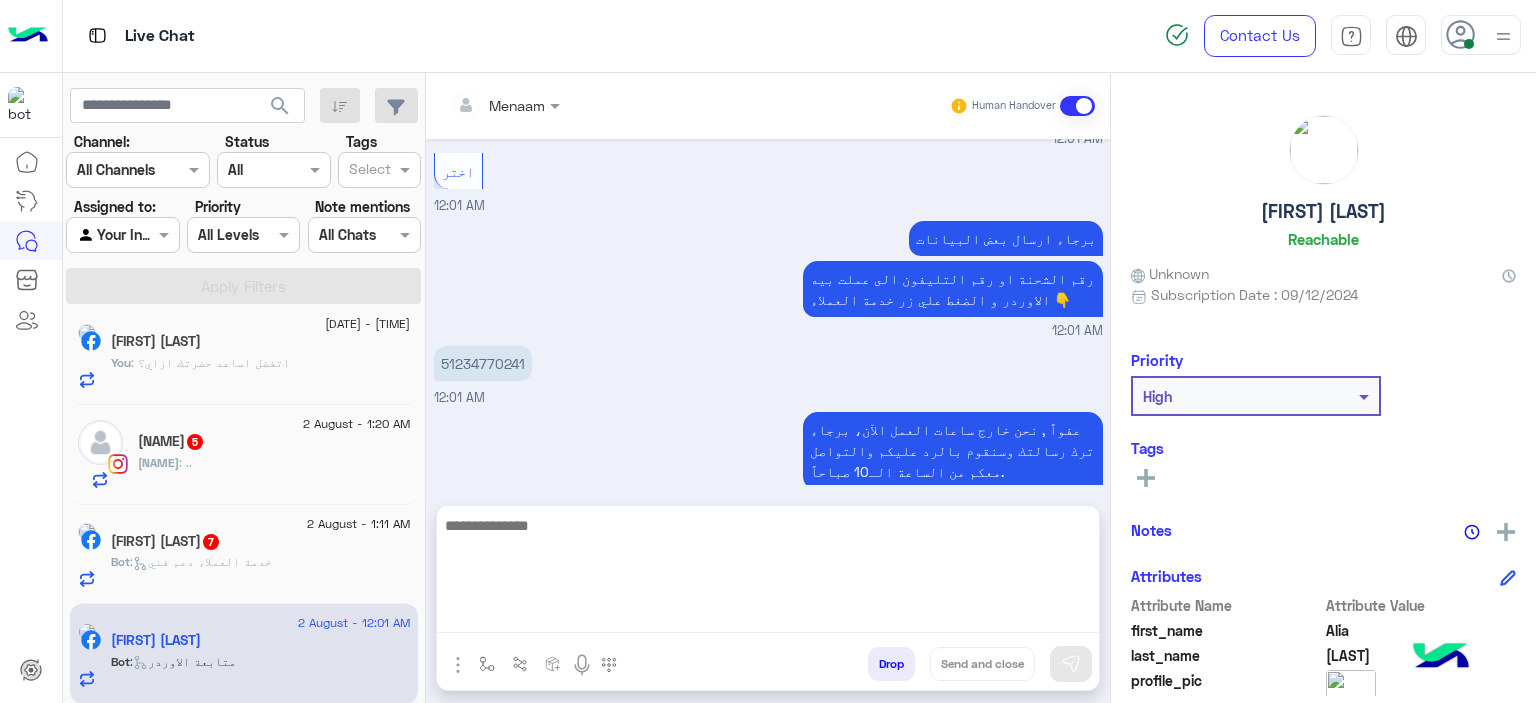 click at bounding box center [768, 573] 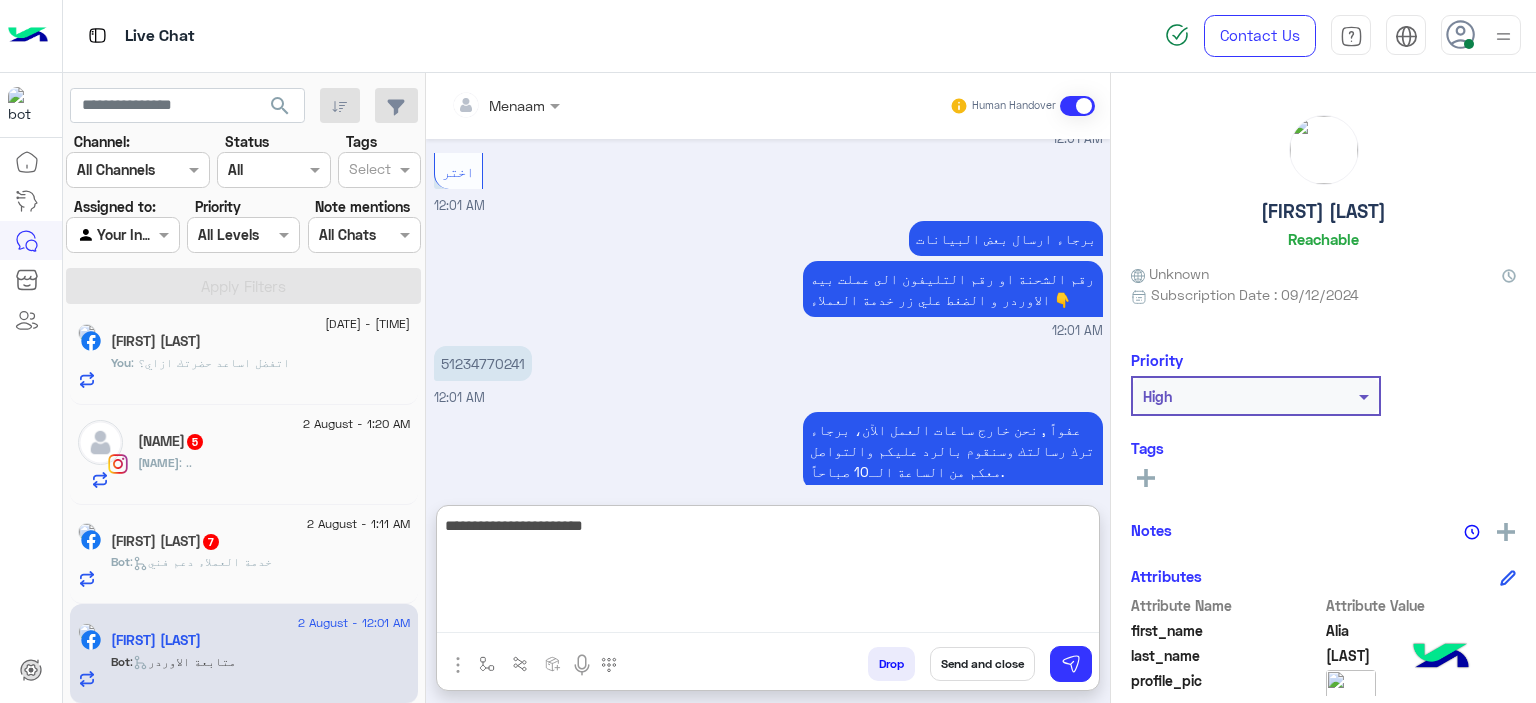 type on "**********" 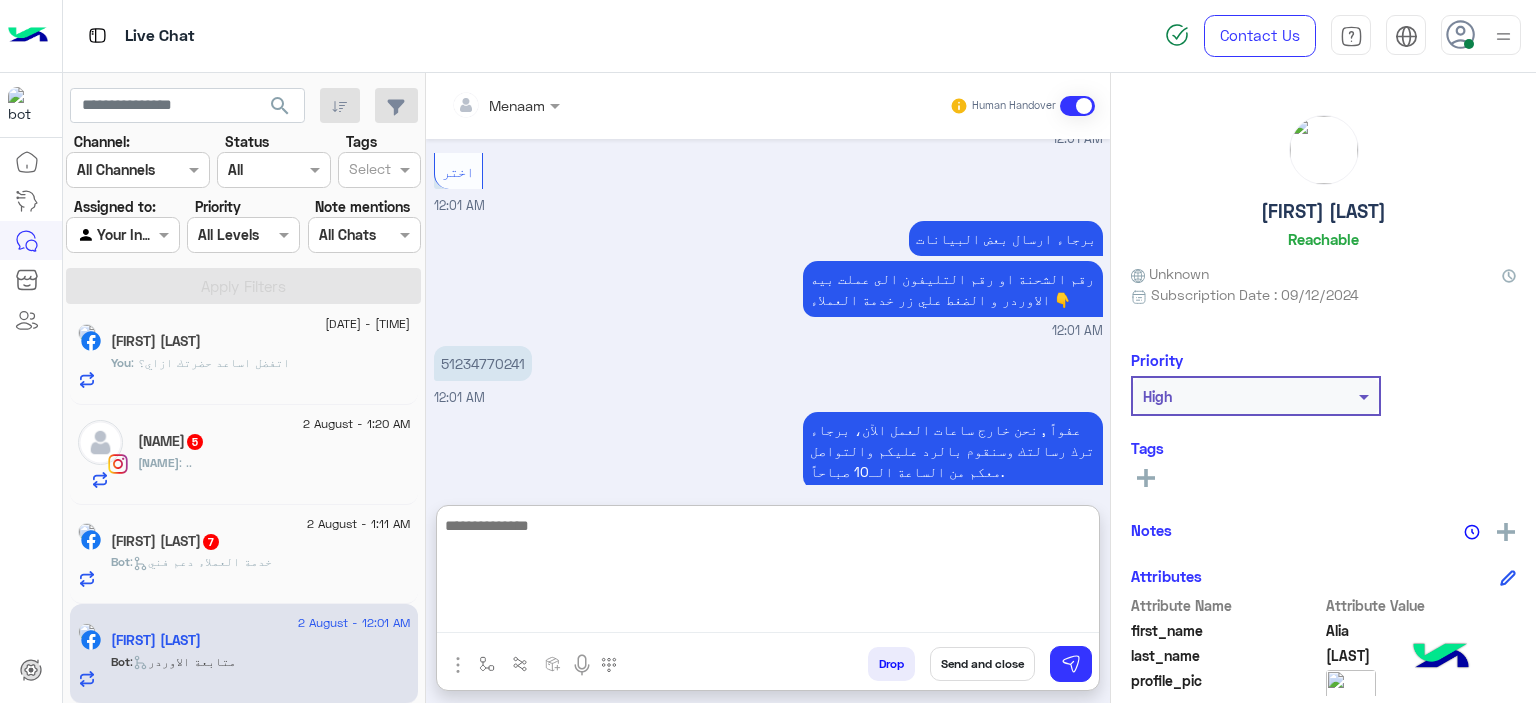 scroll, scrollTop: 1448, scrollLeft: 0, axis: vertical 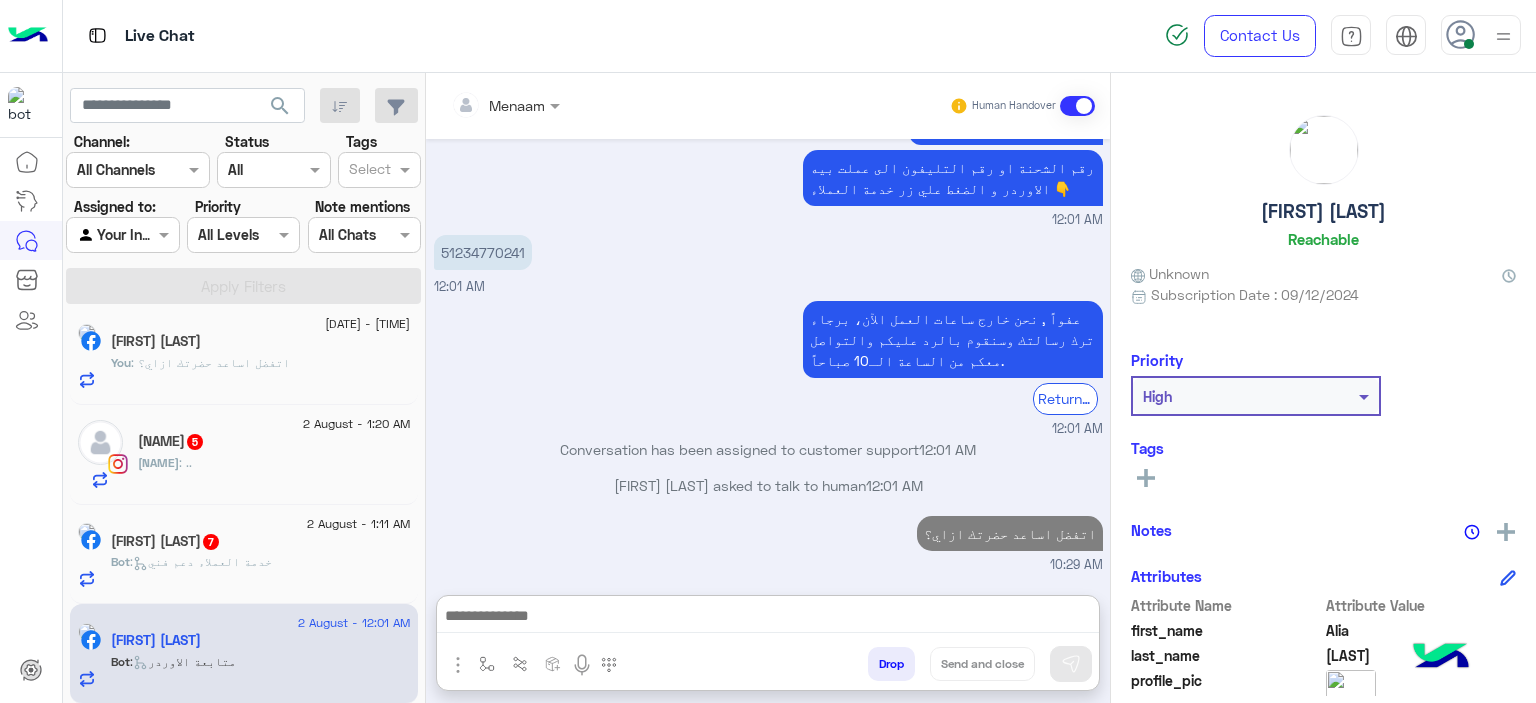 click on "51234770241" at bounding box center [996, -1136] 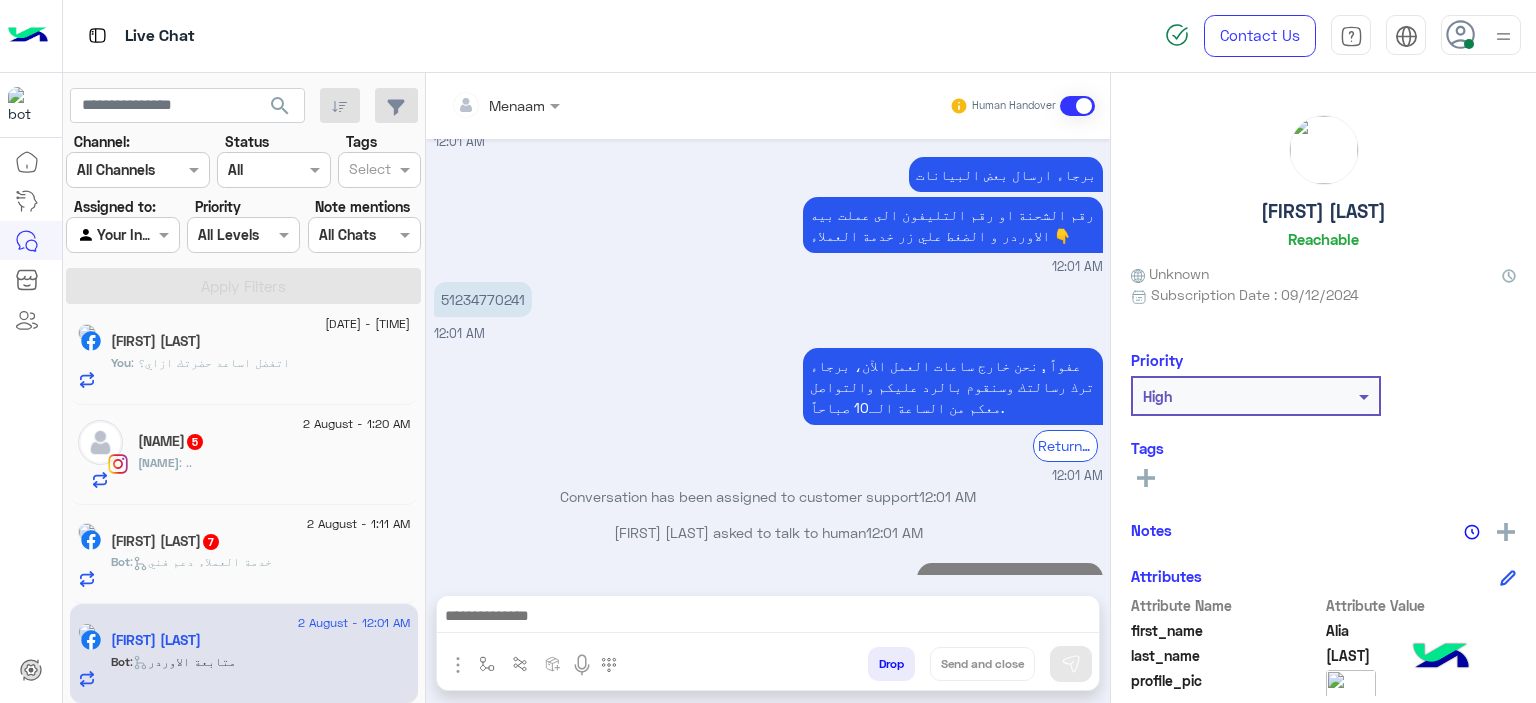 scroll, scrollTop: 1395, scrollLeft: 0, axis: vertical 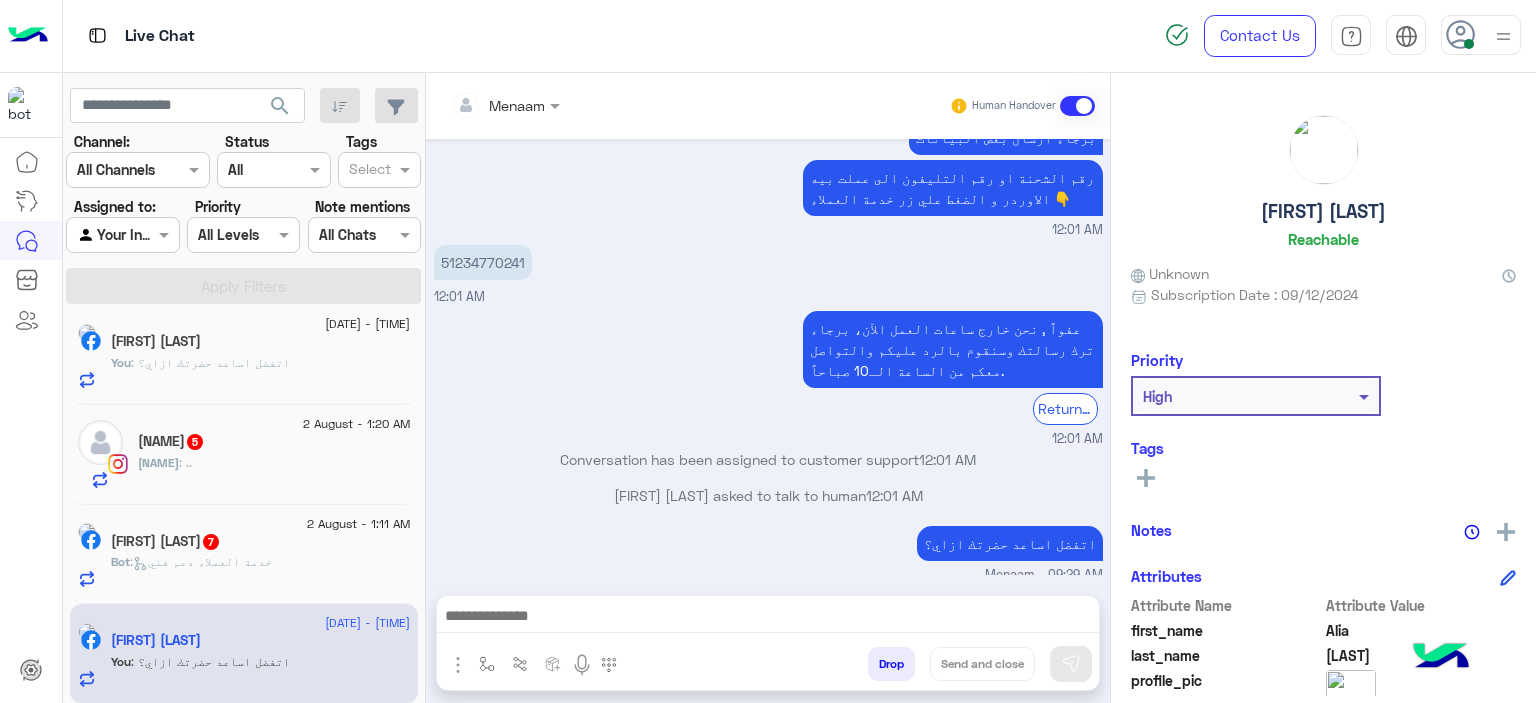 click on "عفواً , نحن خارج ساعات العمل الآن، برجاء ترك رسالتك وسنقوم بالرد عليكم والتواصل معكم من الساعة الـ10 صباحاً.  Return to Bot     12:01 AM" at bounding box center (768, 377) 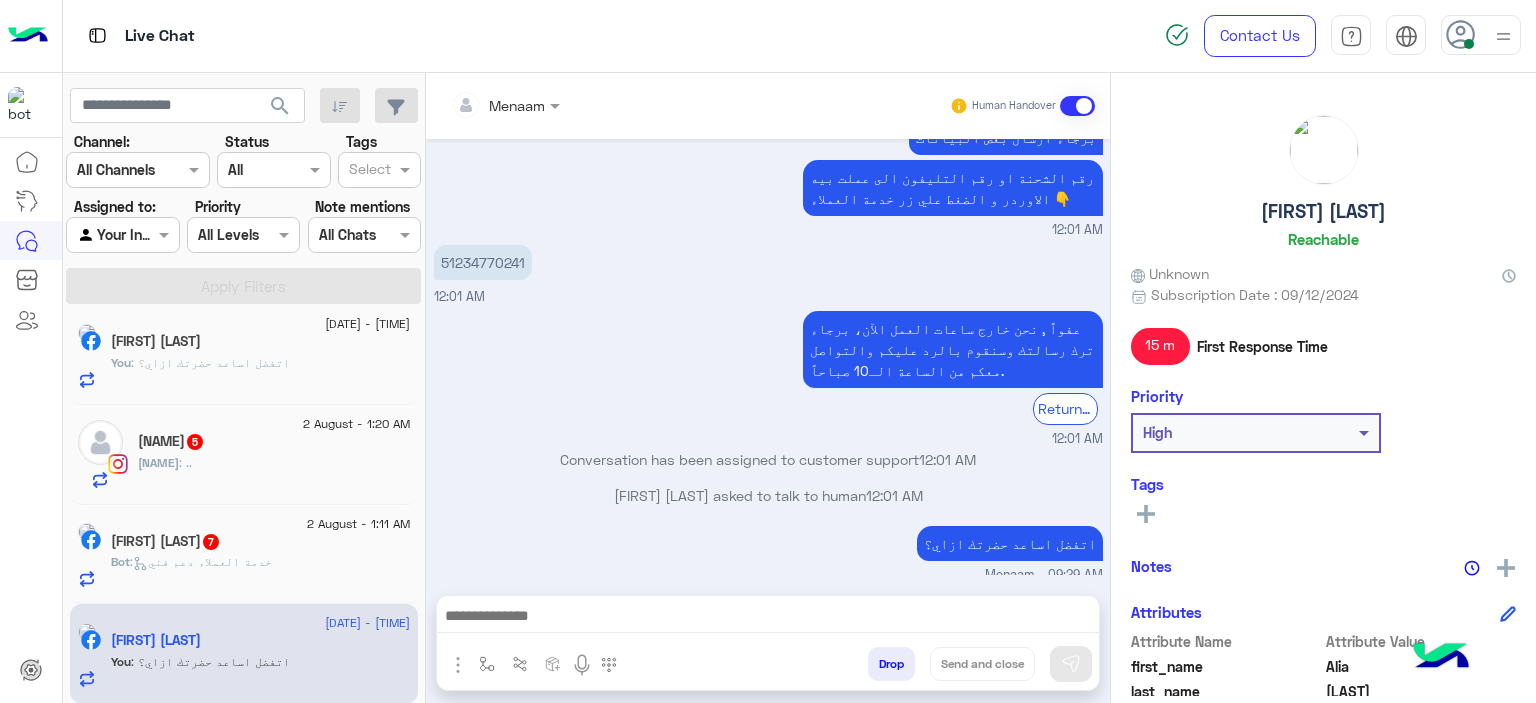 click on "51234770241" at bounding box center [483, 262] 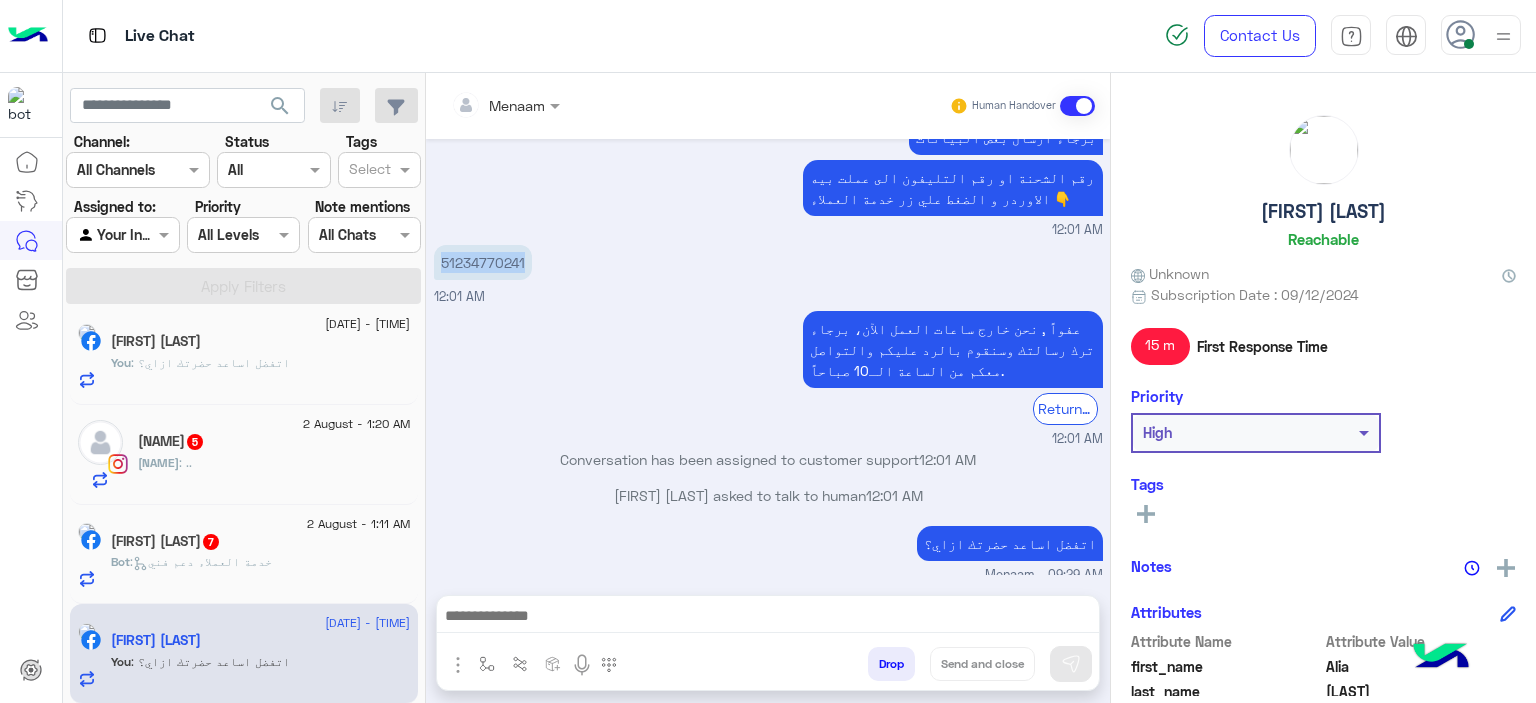 click on "51234770241" at bounding box center [483, 262] 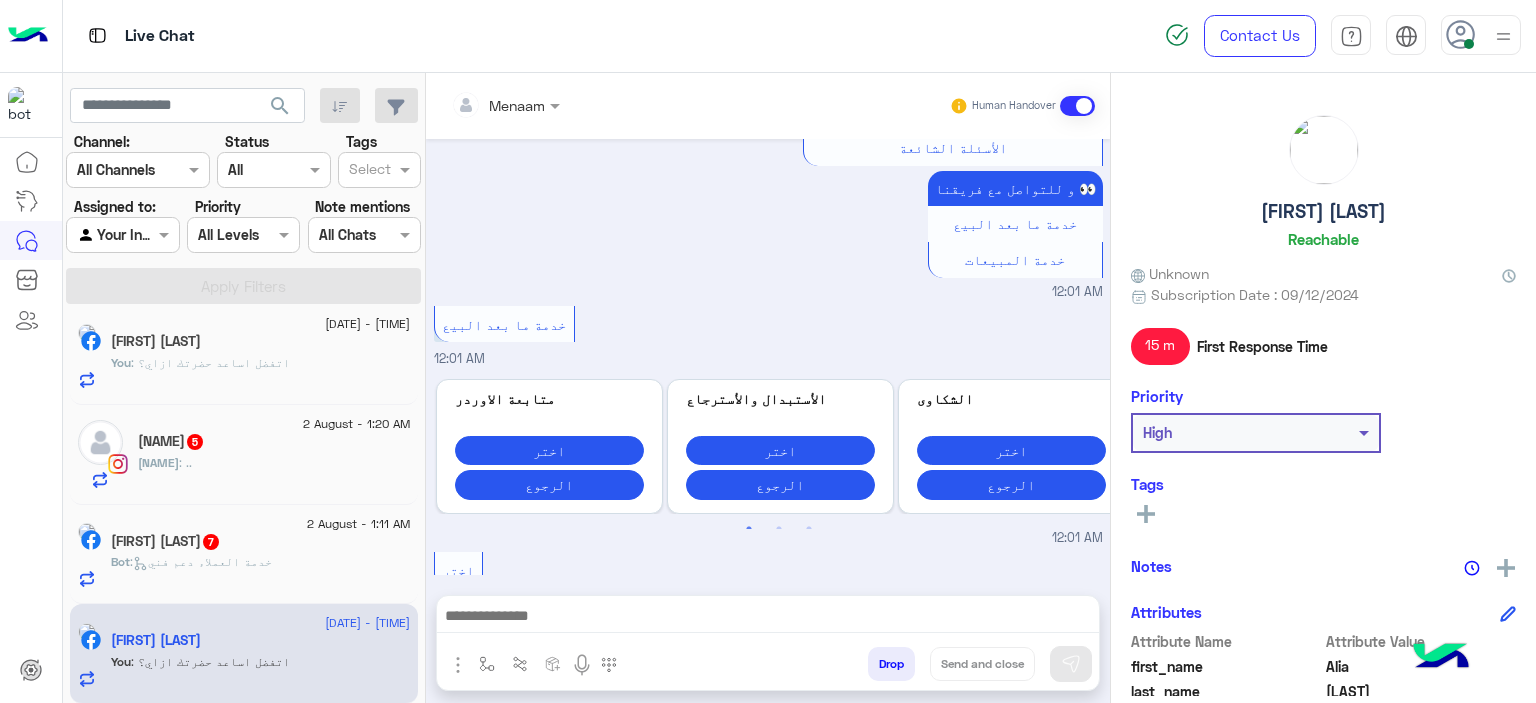 scroll, scrollTop: 1395, scrollLeft: 0, axis: vertical 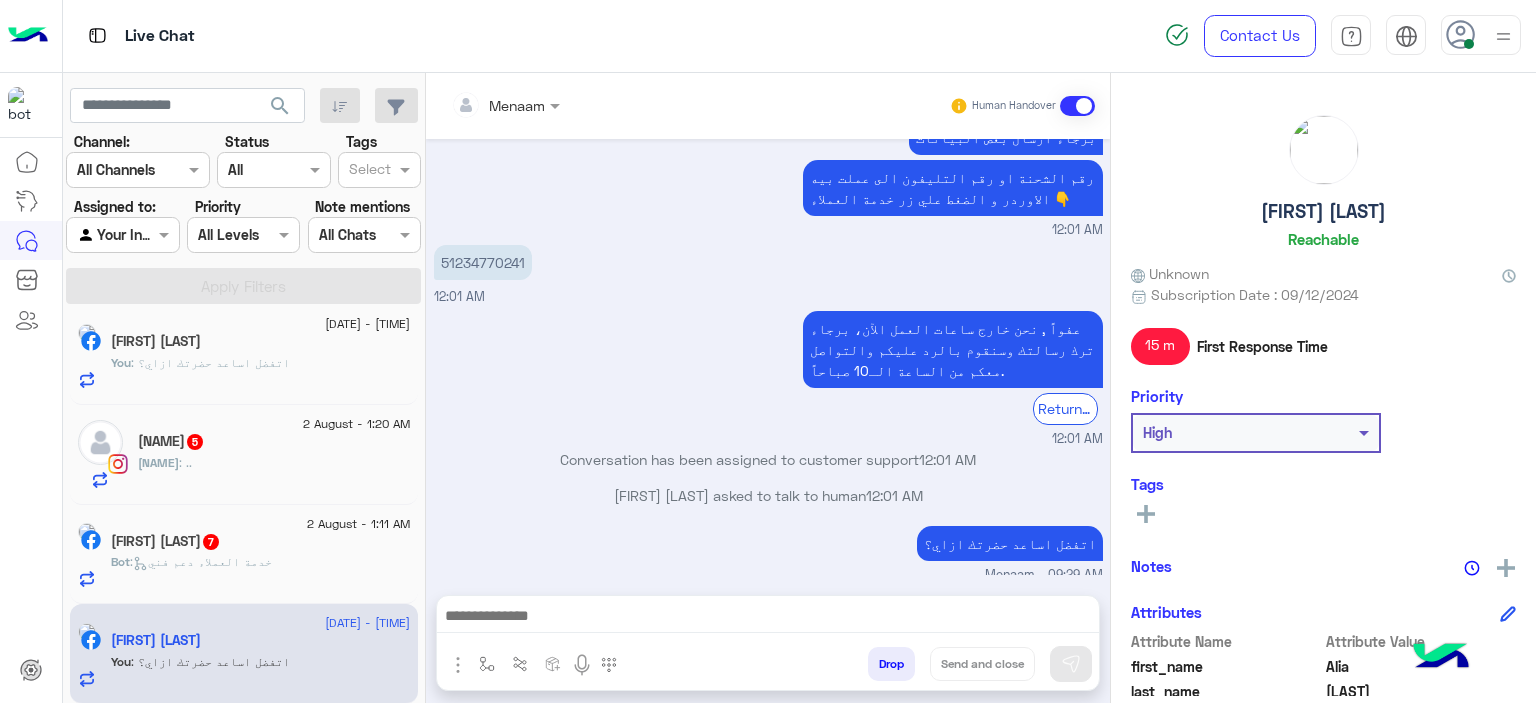 click on ":   خدمة العملاء دعم فني" 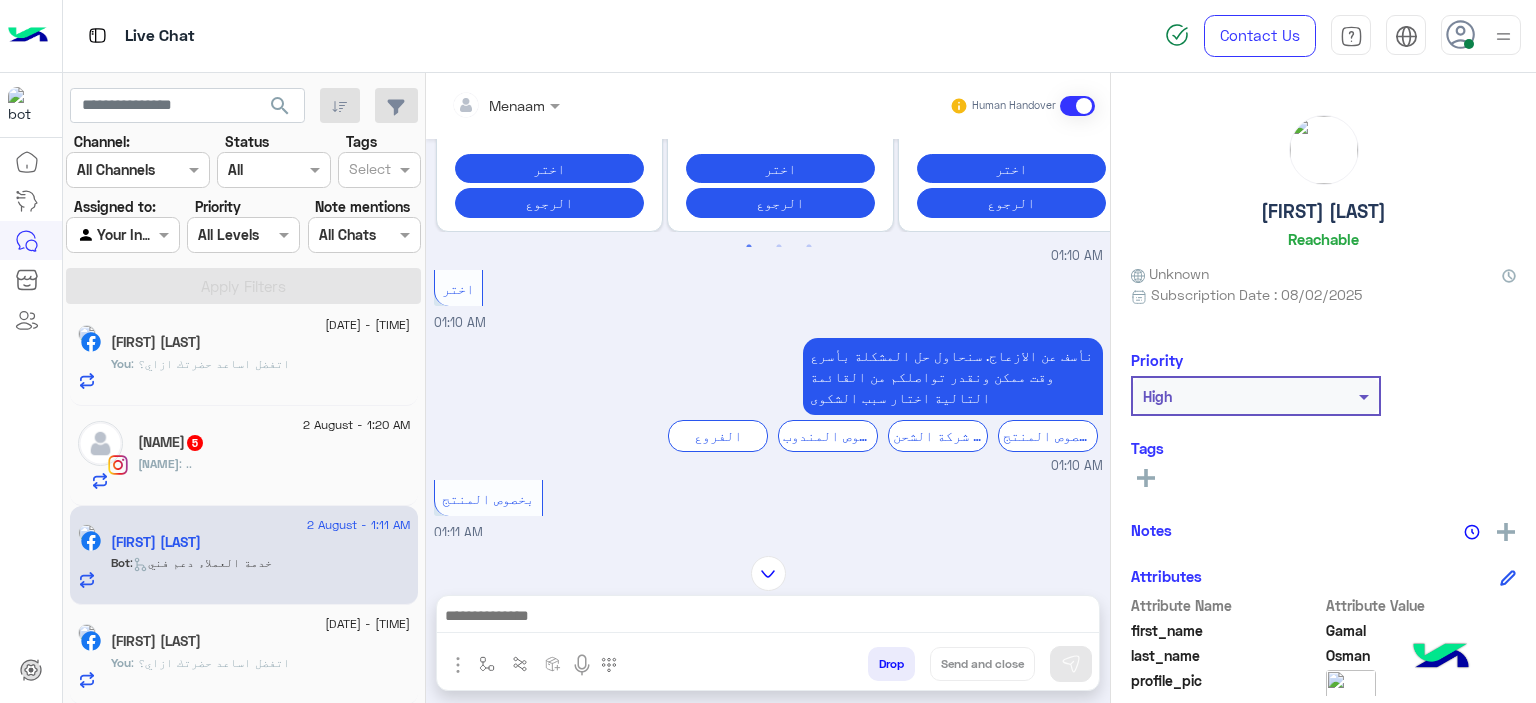 scroll, scrollTop: 1627, scrollLeft: 0, axis: vertical 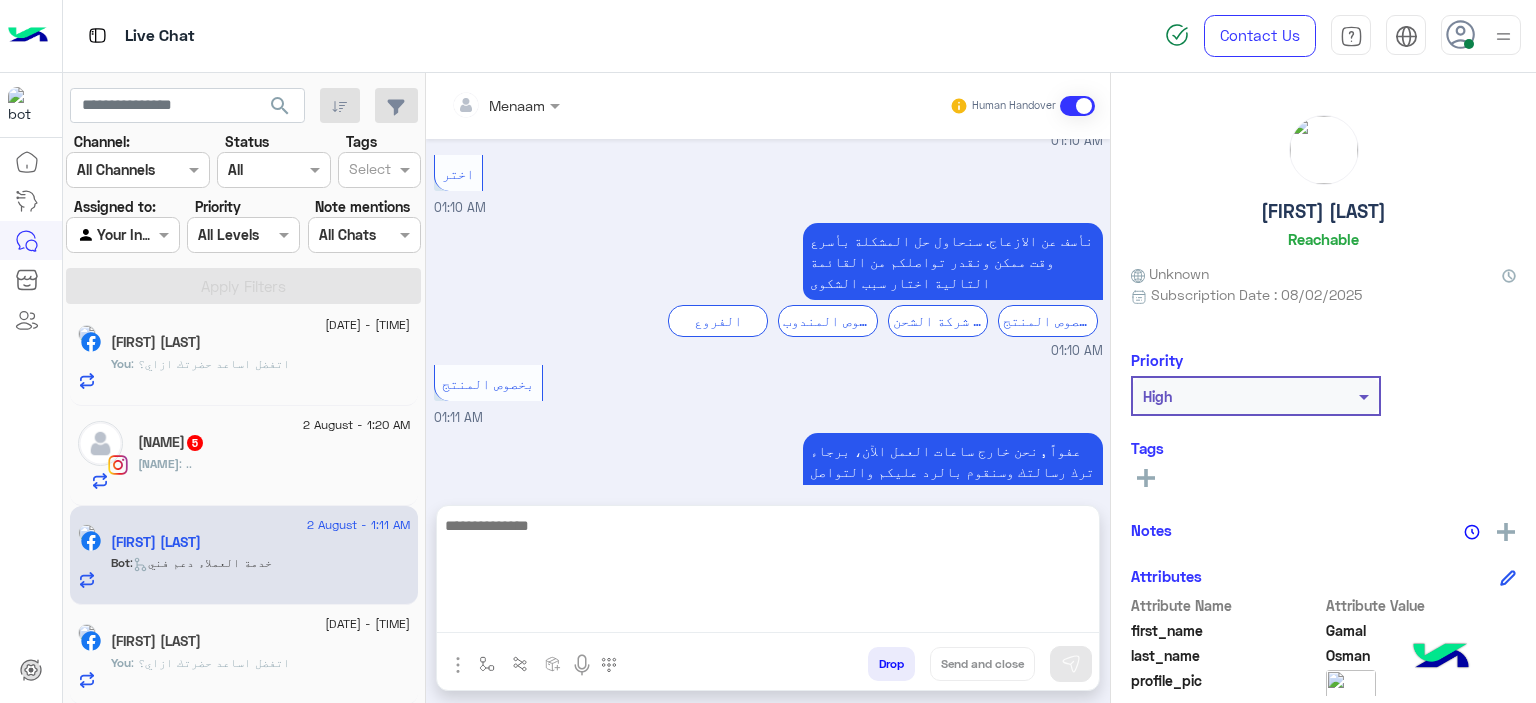 click at bounding box center [768, 573] 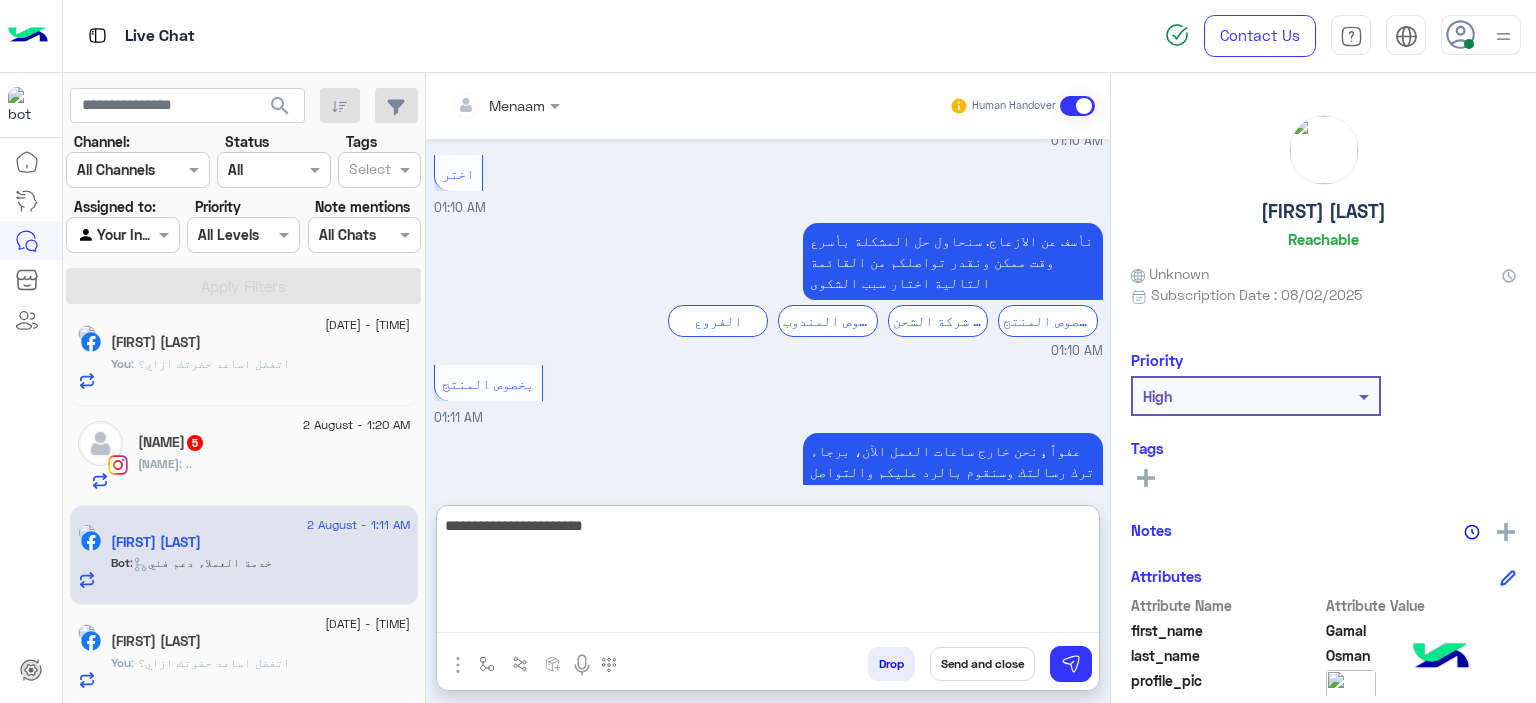 type on "**********" 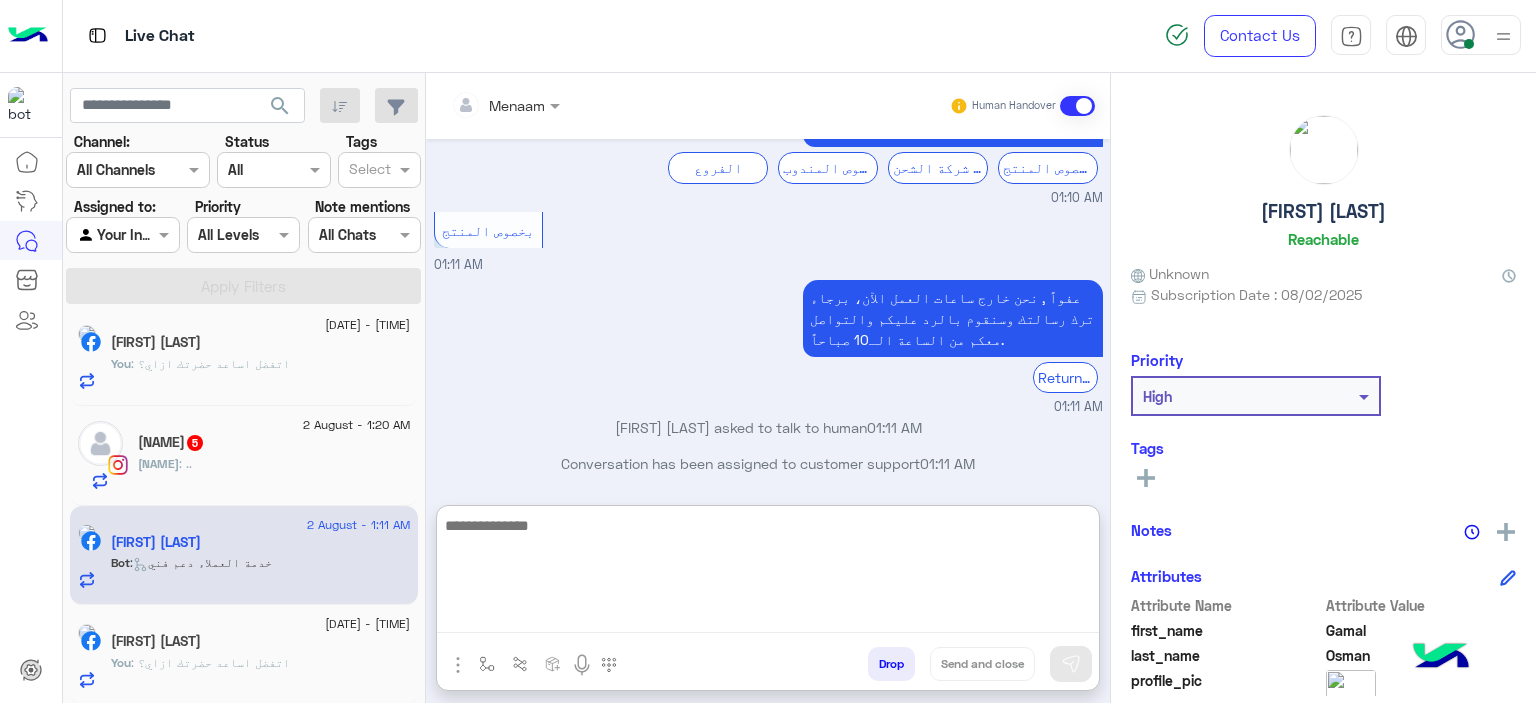 scroll, scrollTop: 1817, scrollLeft: 0, axis: vertical 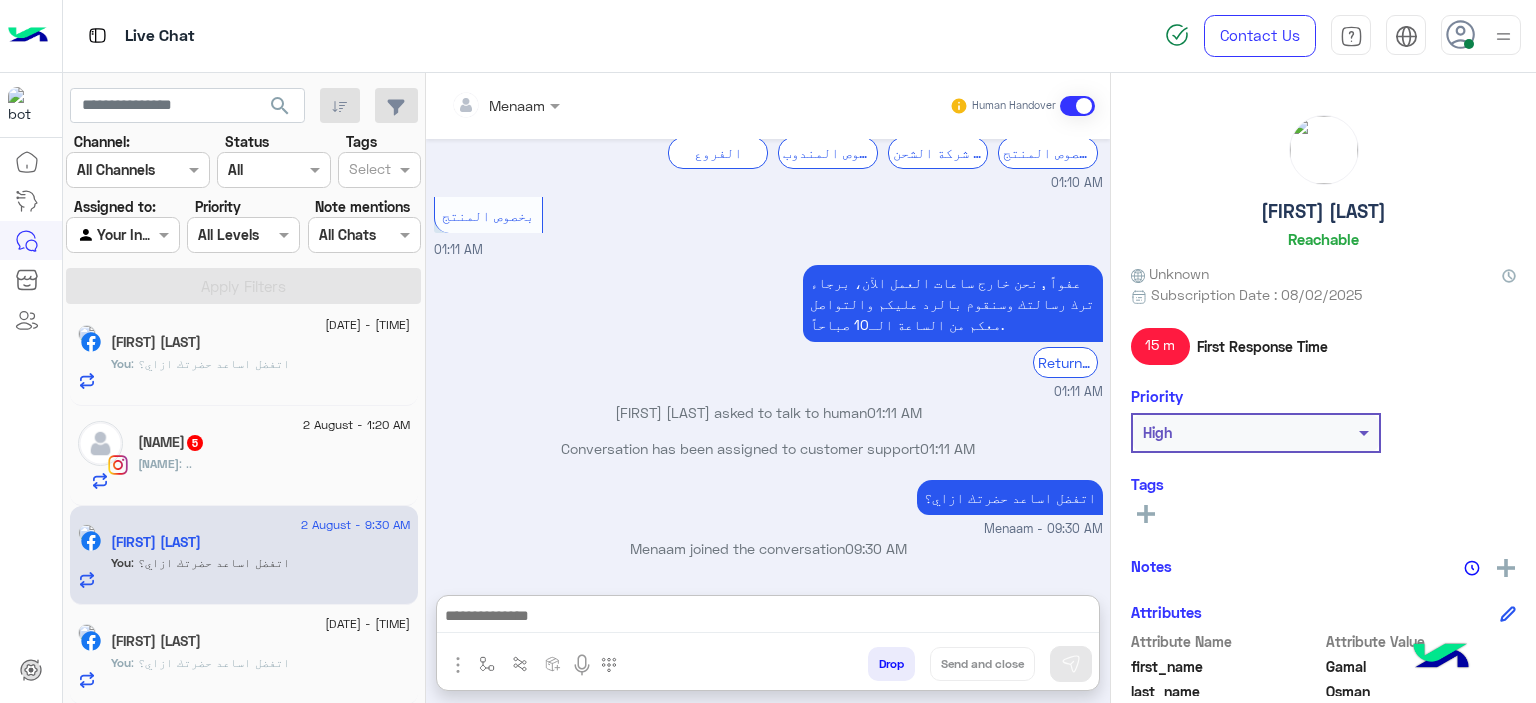 click on "You  : اتفضل اساعد حضرتك ازاي؟" 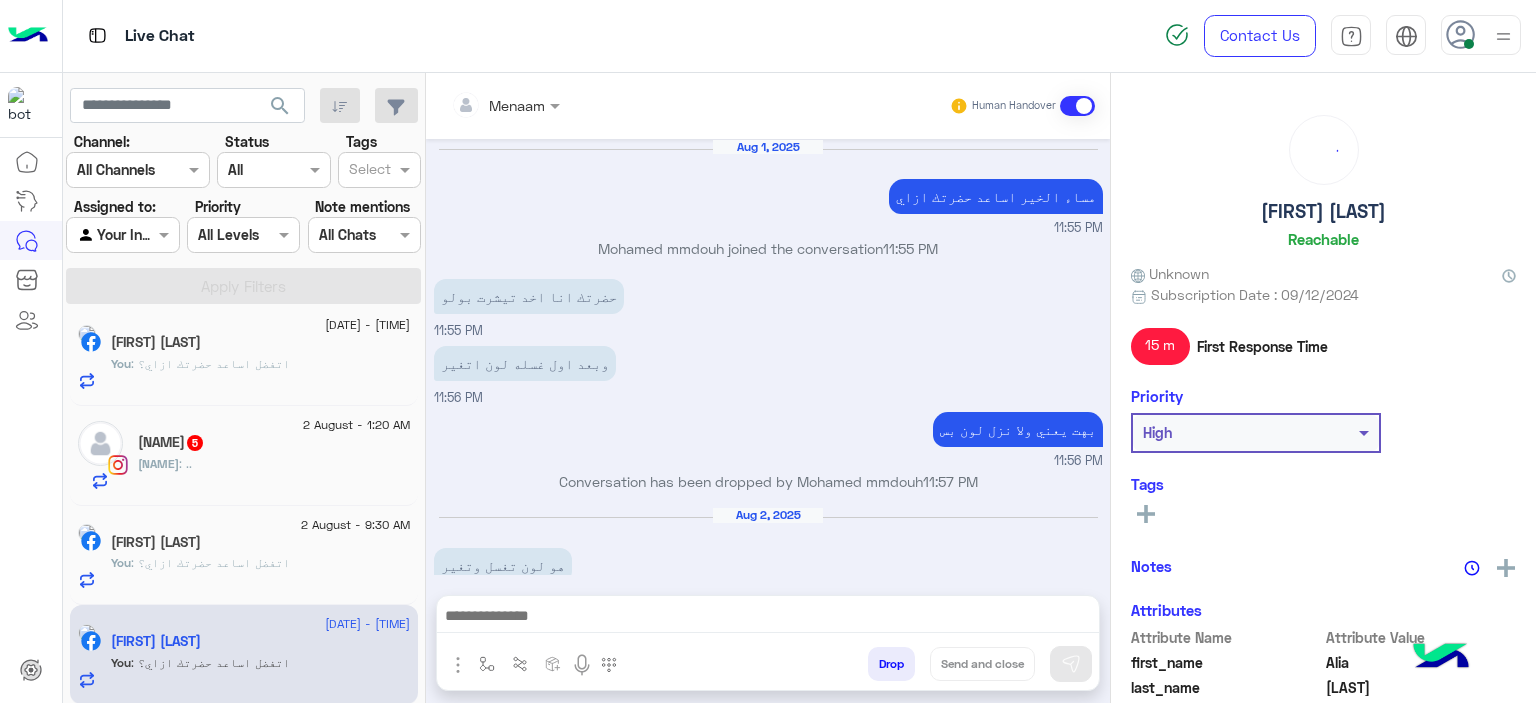 scroll, scrollTop: 1322, scrollLeft: 0, axis: vertical 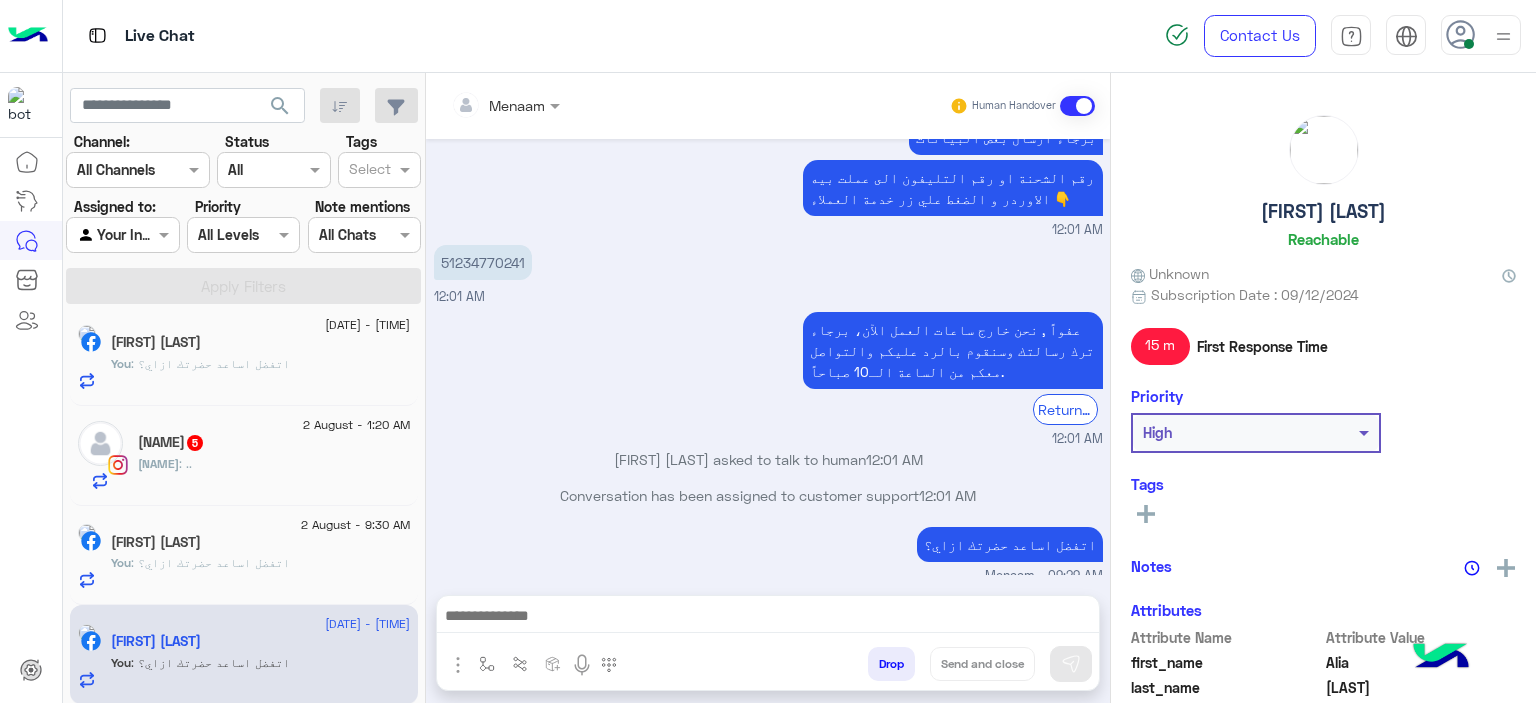 click on "naderali : .." 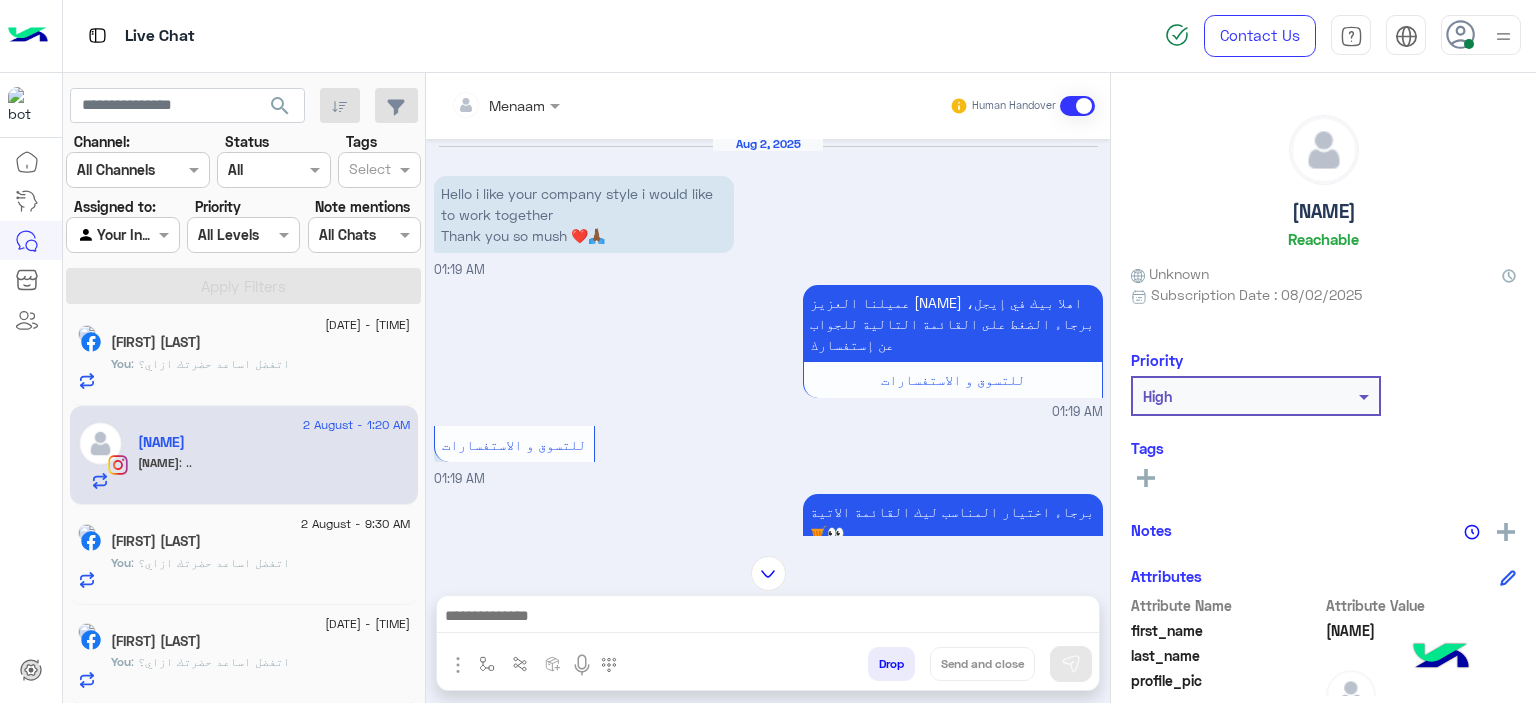 scroll, scrollTop: 0, scrollLeft: 0, axis: both 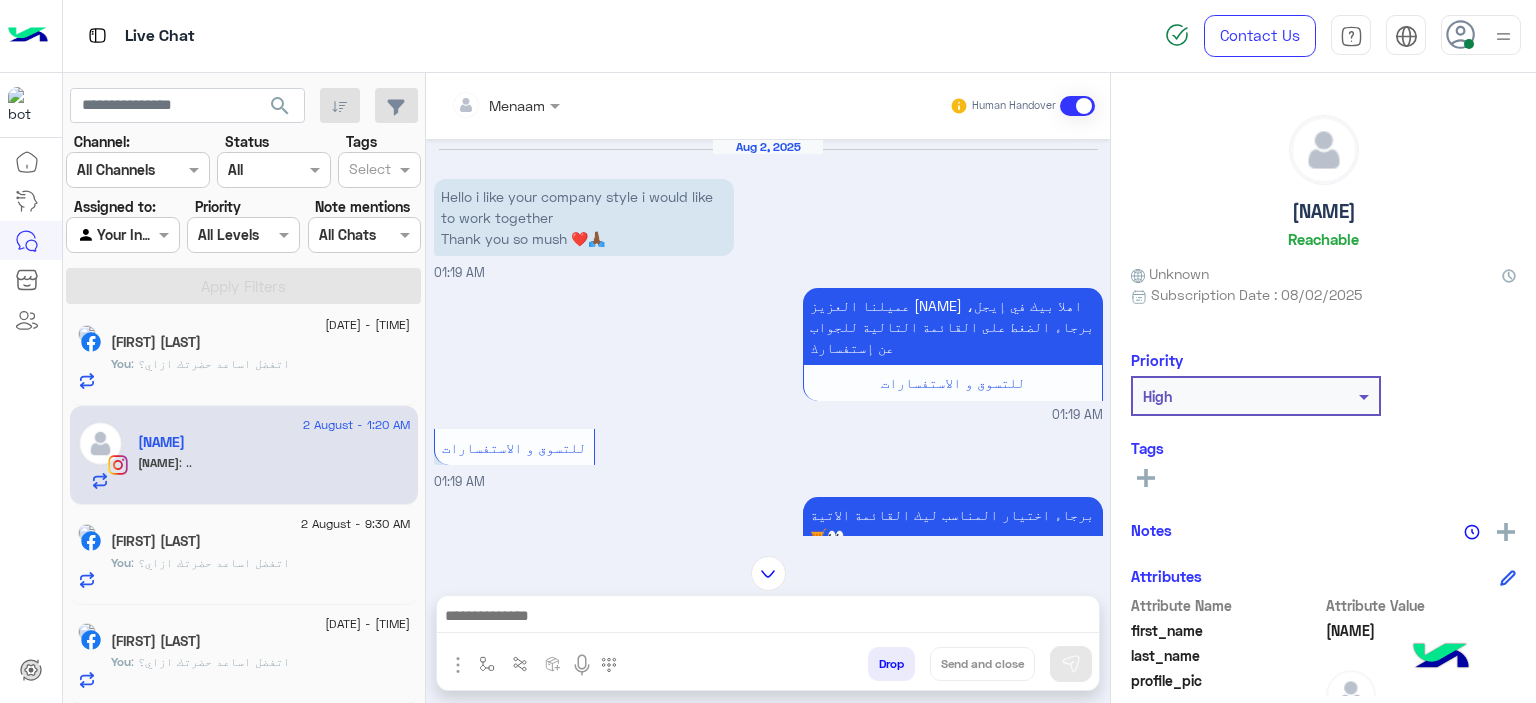click on "Hello i like your company style i would like to work together  Thank you so mush ❤️🙏🏾" at bounding box center [584, 217] 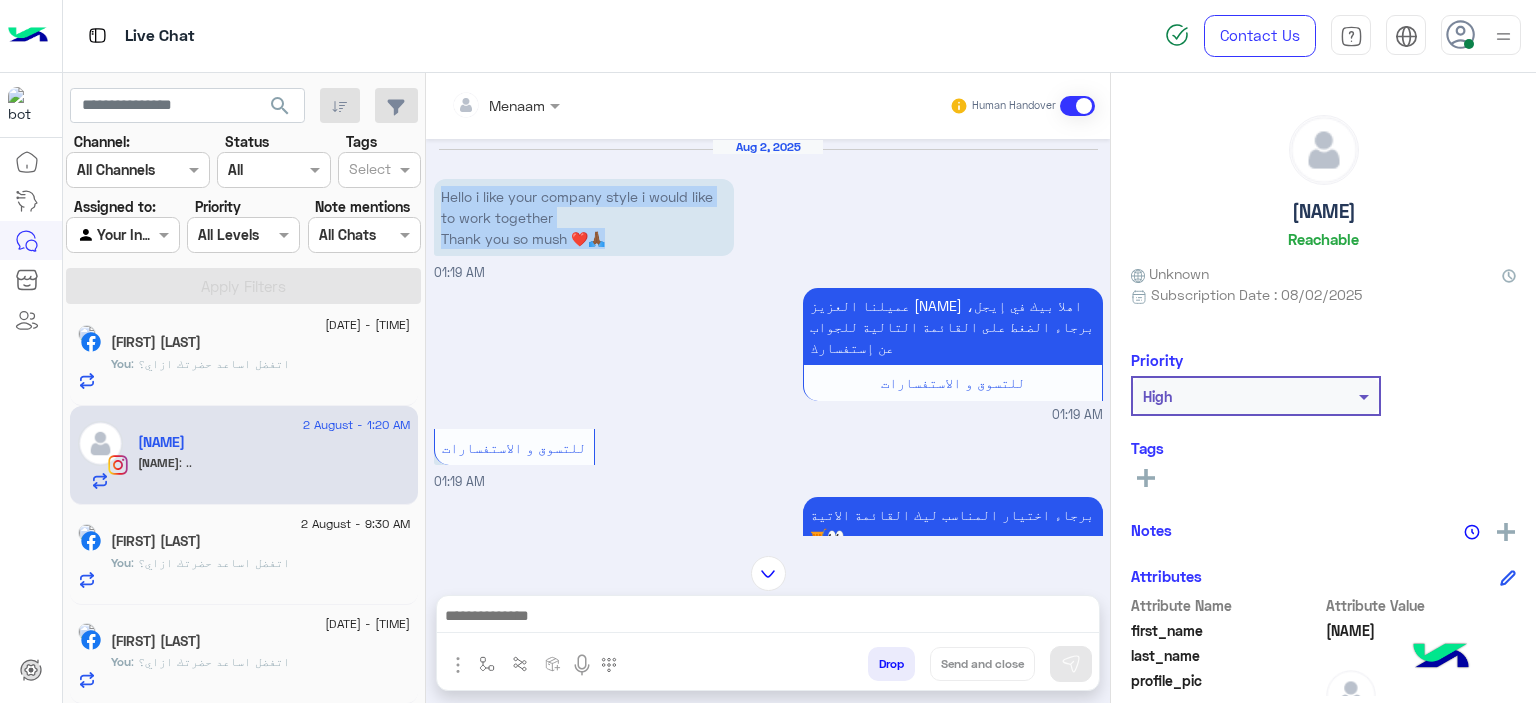 drag, startPoint x: 527, startPoint y: 196, endPoint x: 557, endPoint y: 237, distance: 50.803543 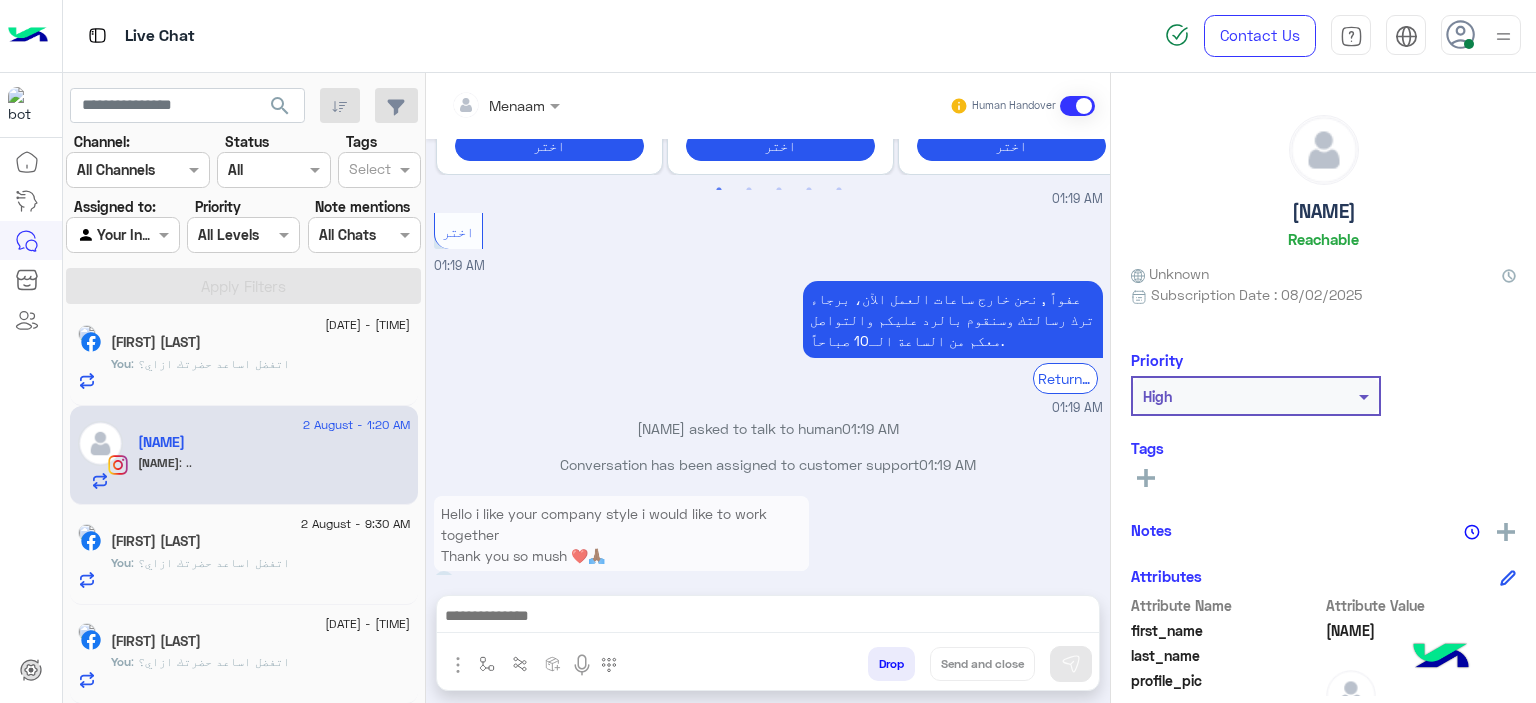 scroll, scrollTop: 873, scrollLeft: 0, axis: vertical 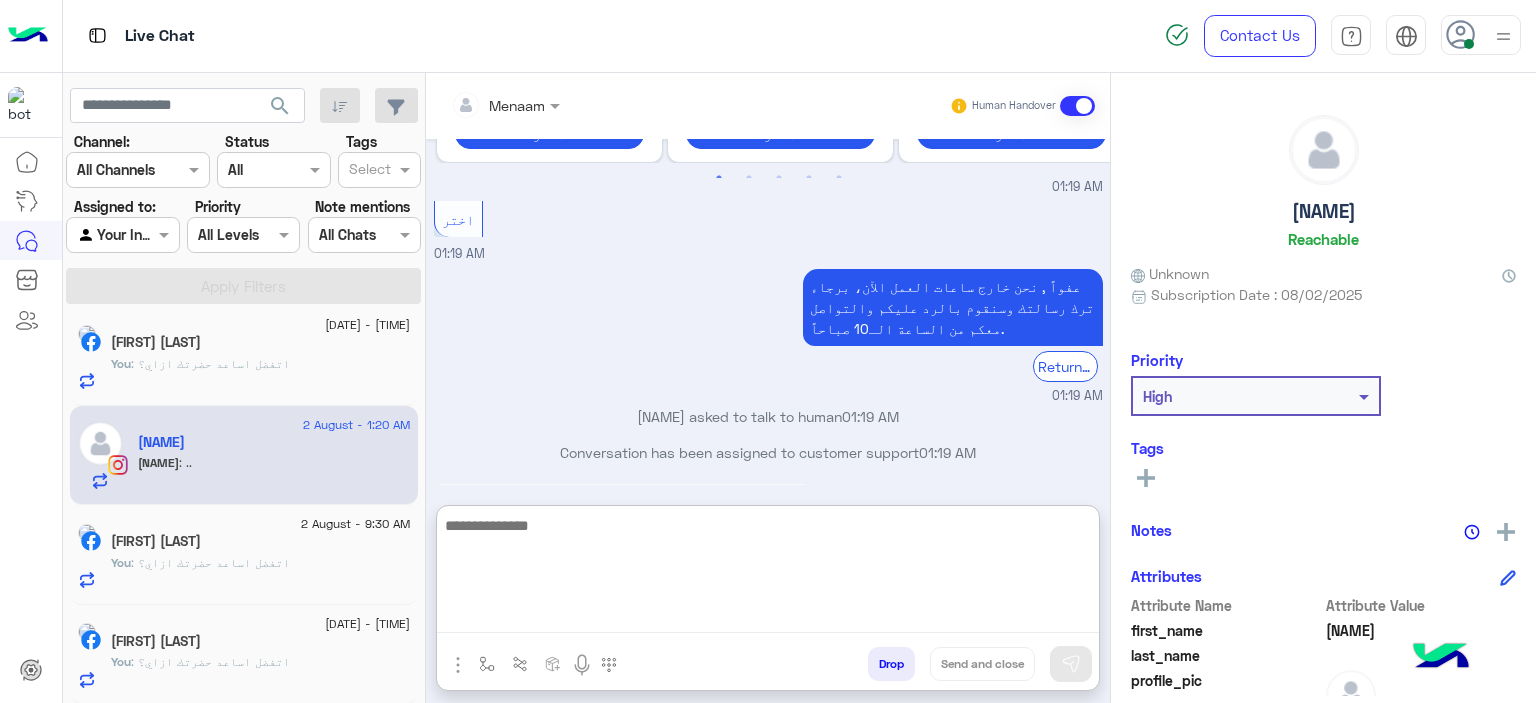click at bounding box center [768, 573] 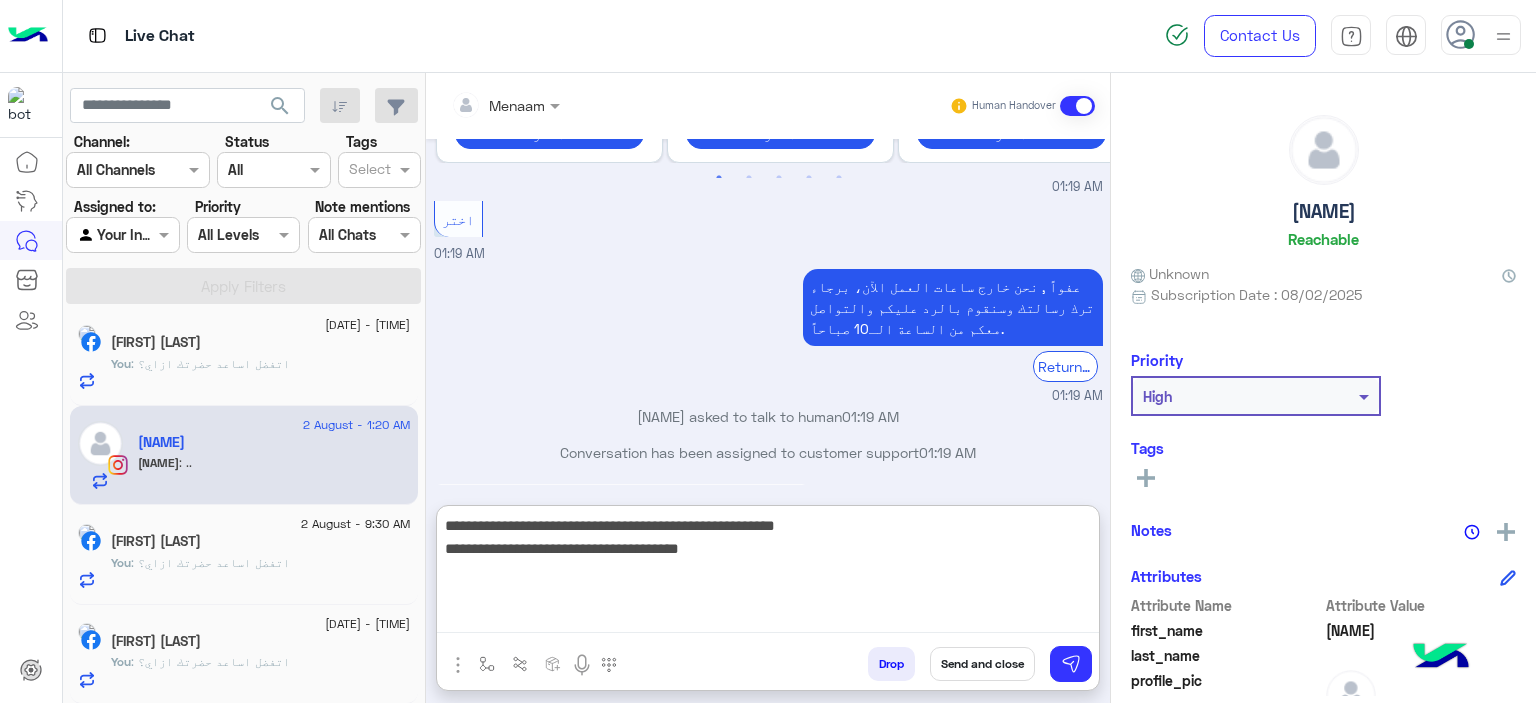scroll, scrollTop: 420, scrollLeft: 0, axis: vertical 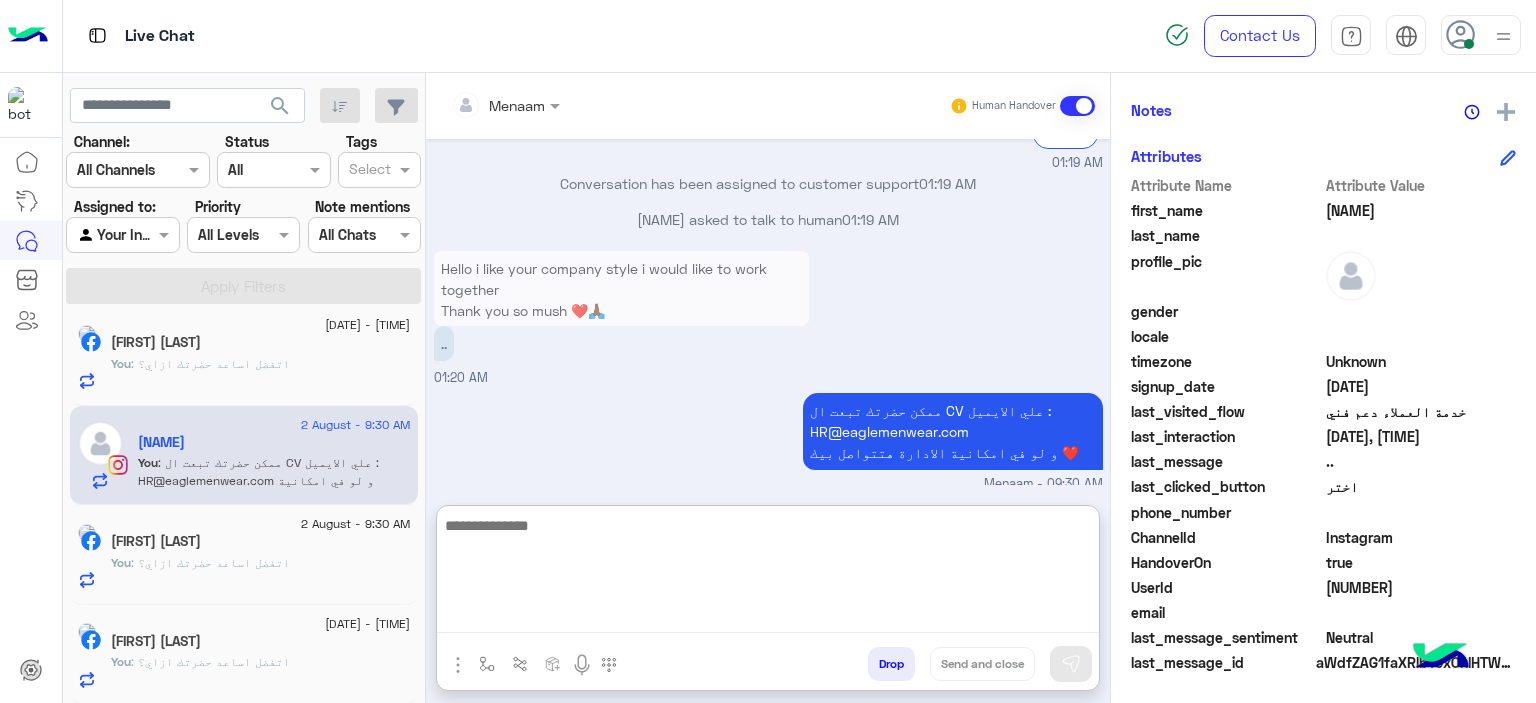 click at bounding box center (768, 573) 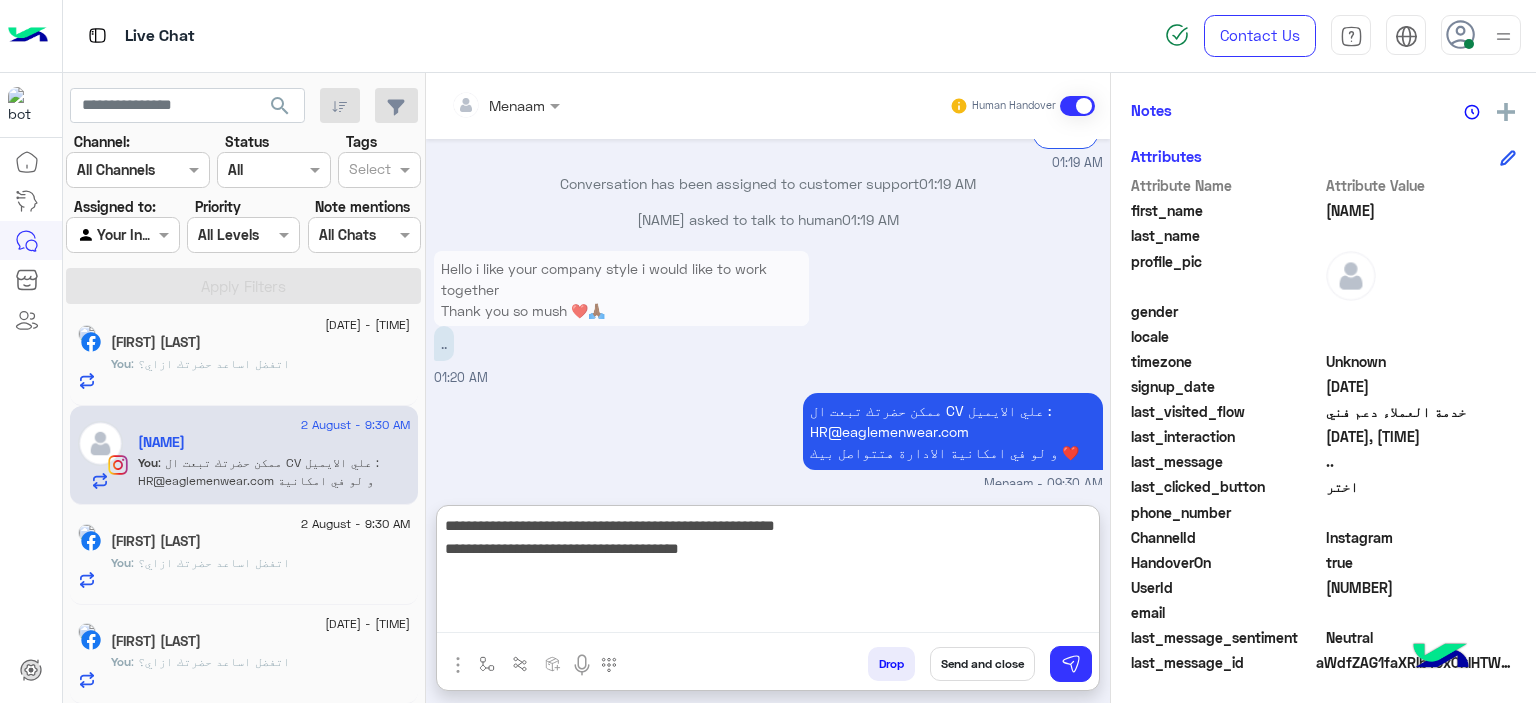 click on "**********" at bounding box center (768, 573) 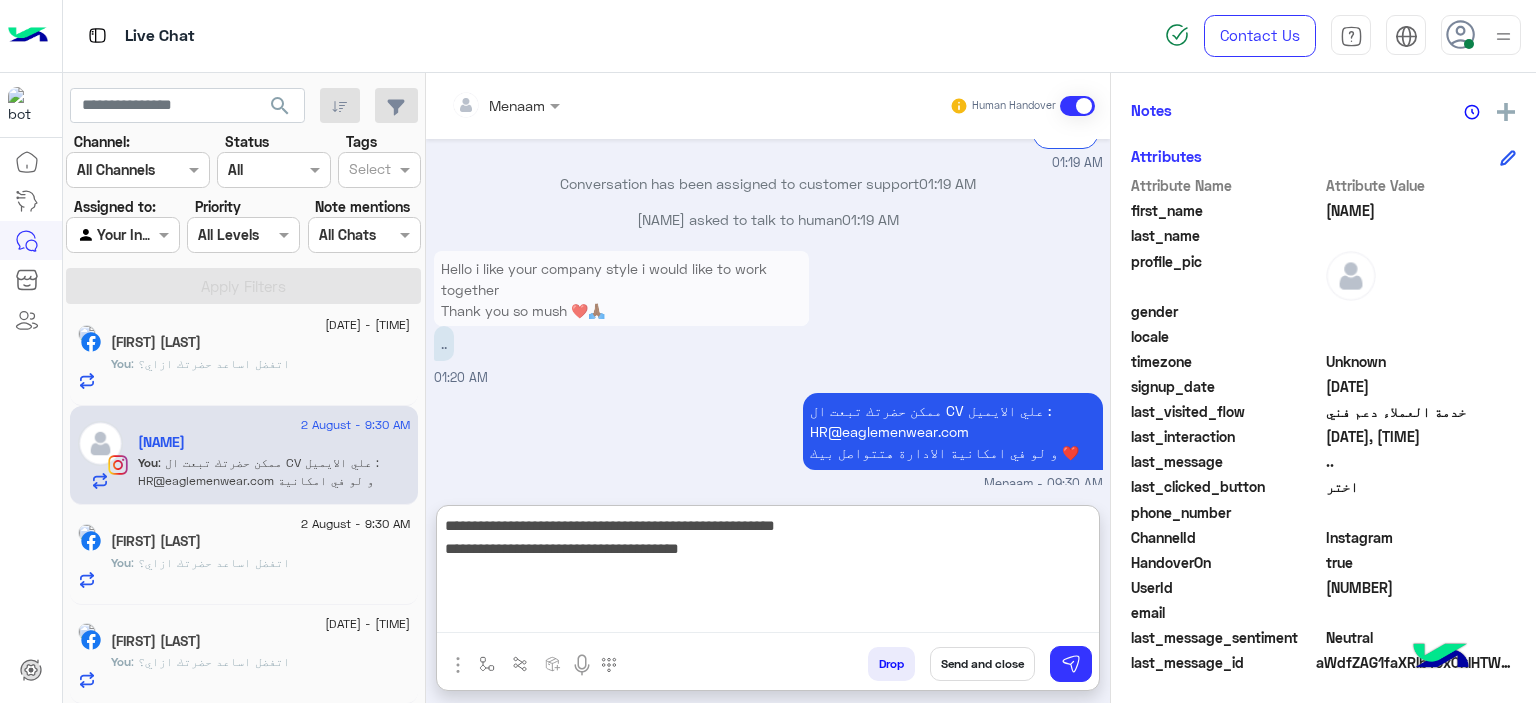 drag, startPoint x: 976, startPoint y: 551, endPoint x: 972, endPoint y: 525, distance: 26.305893 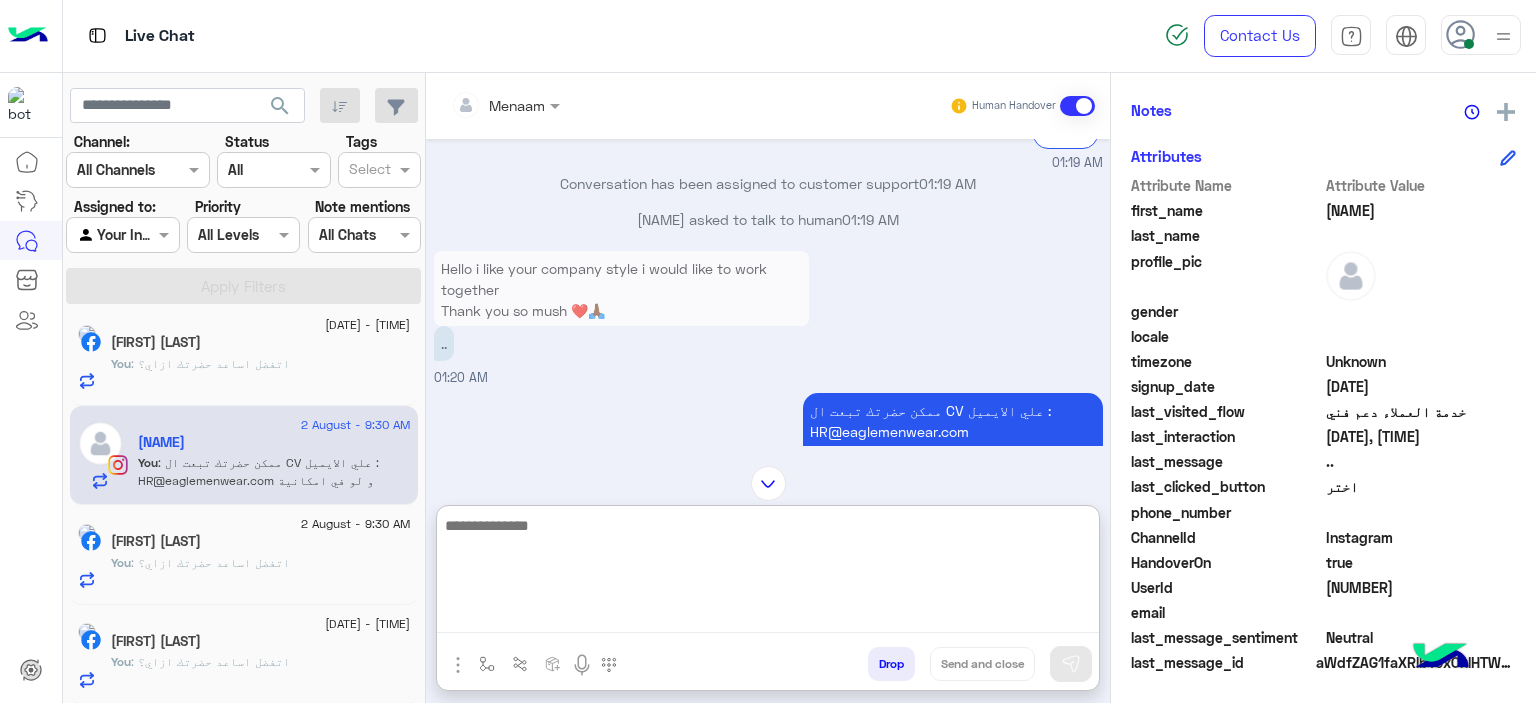 scroll, scrollTop: 506, scrollLeft: 0, axis: vertical 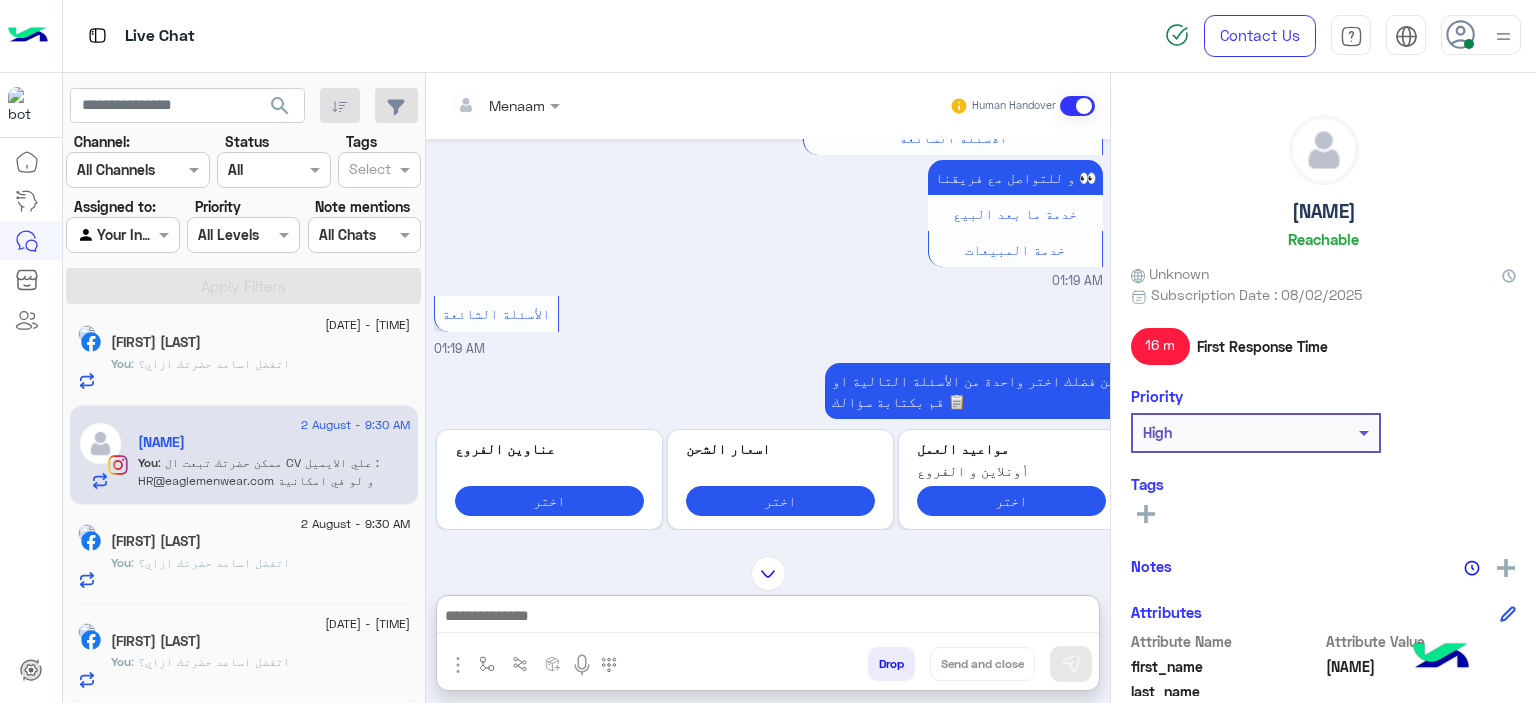 click on "naderali" 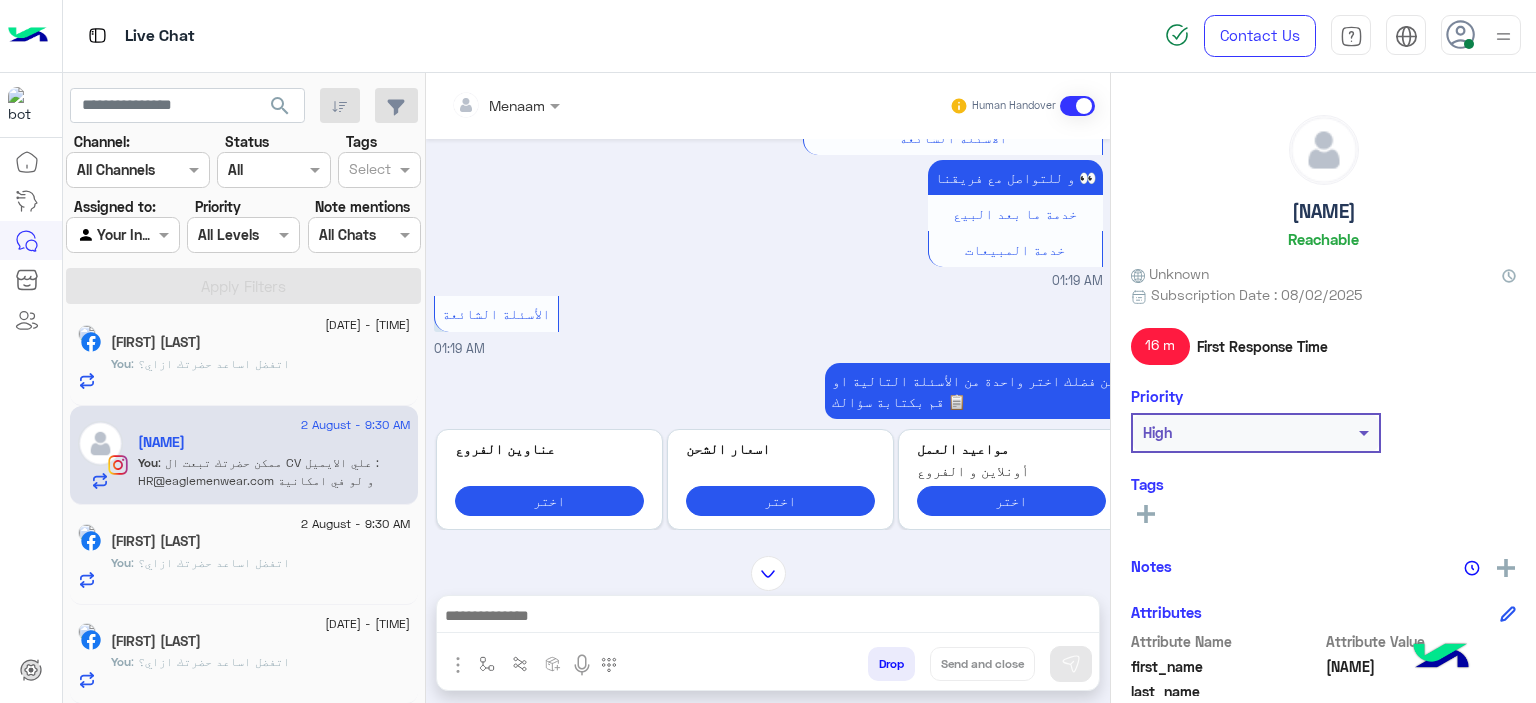 click on "naderali" 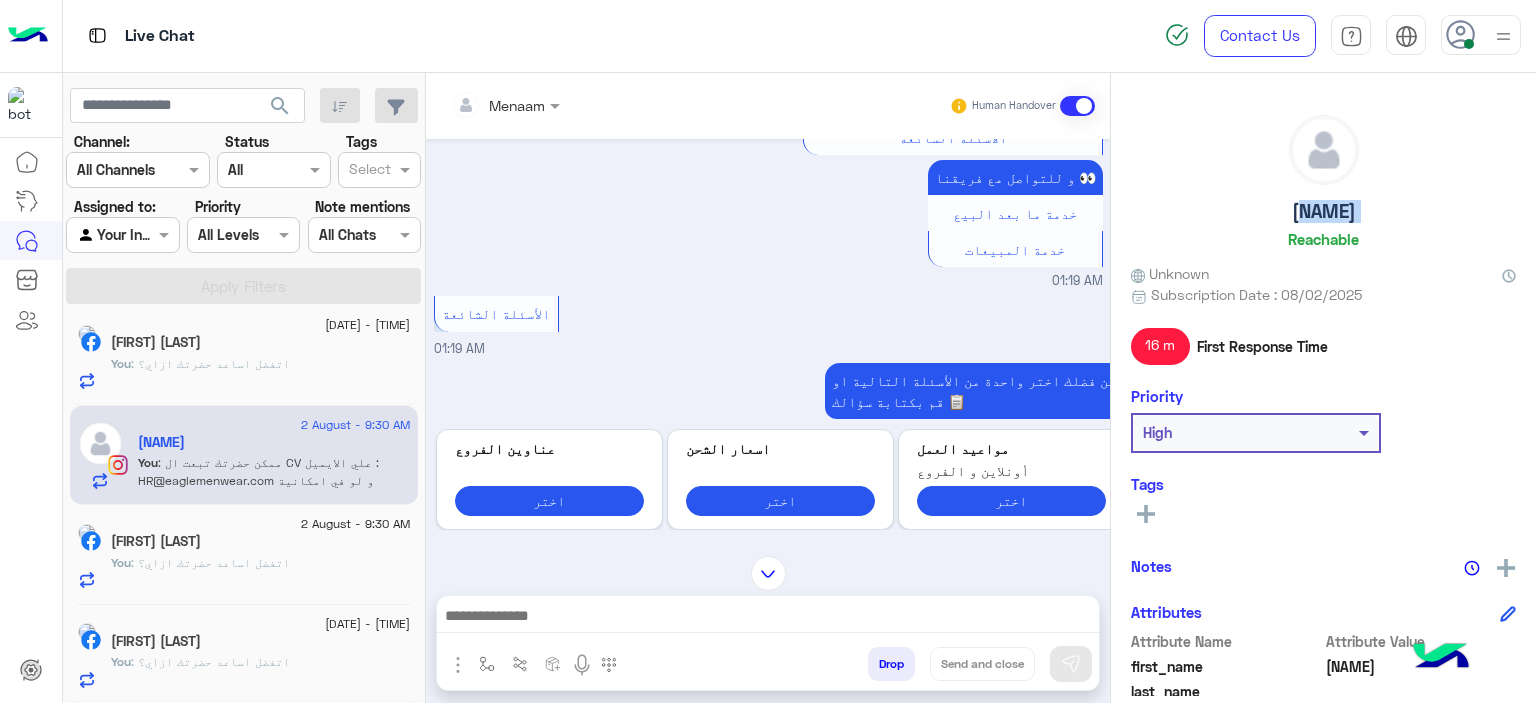 click on "naderali" 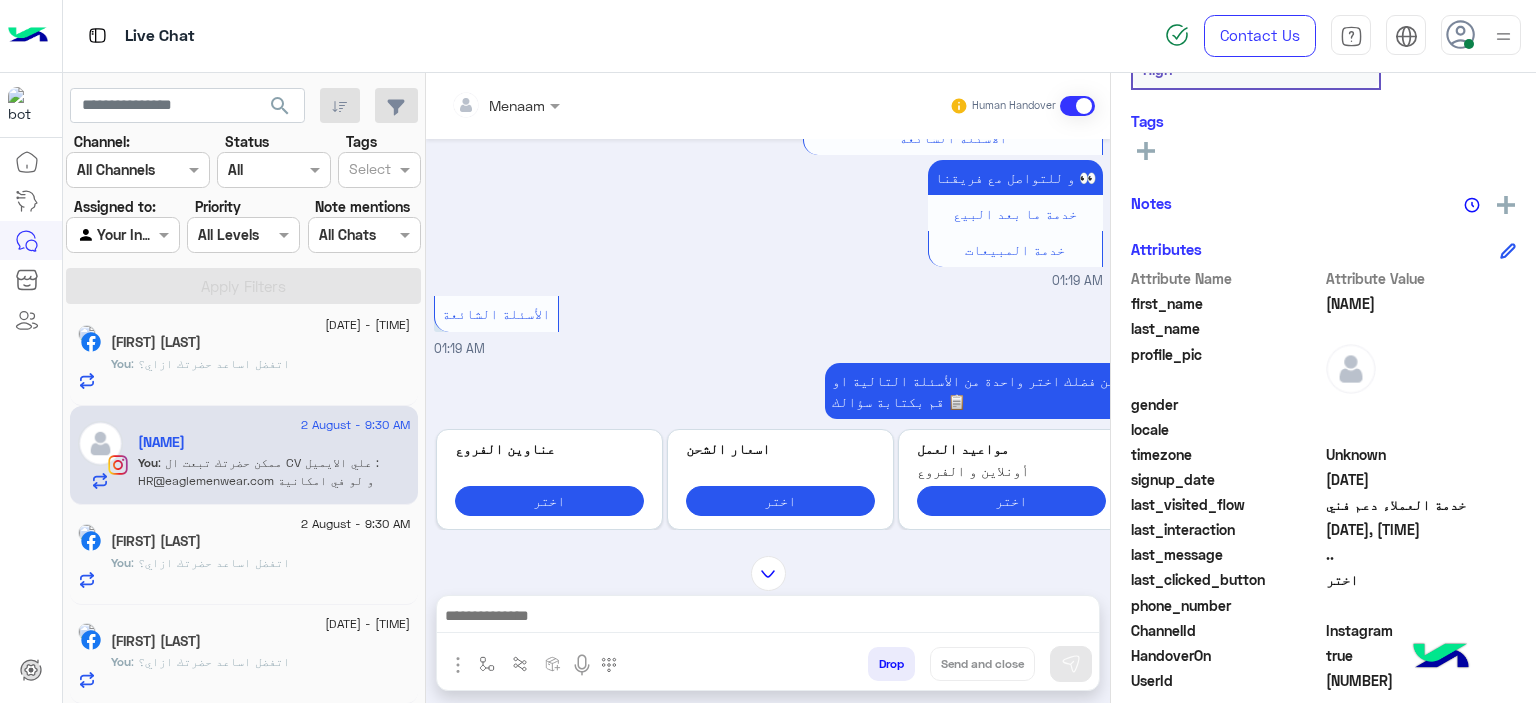 scroll, scrollTop: 456, scrollLeft: 0, axis: vertical 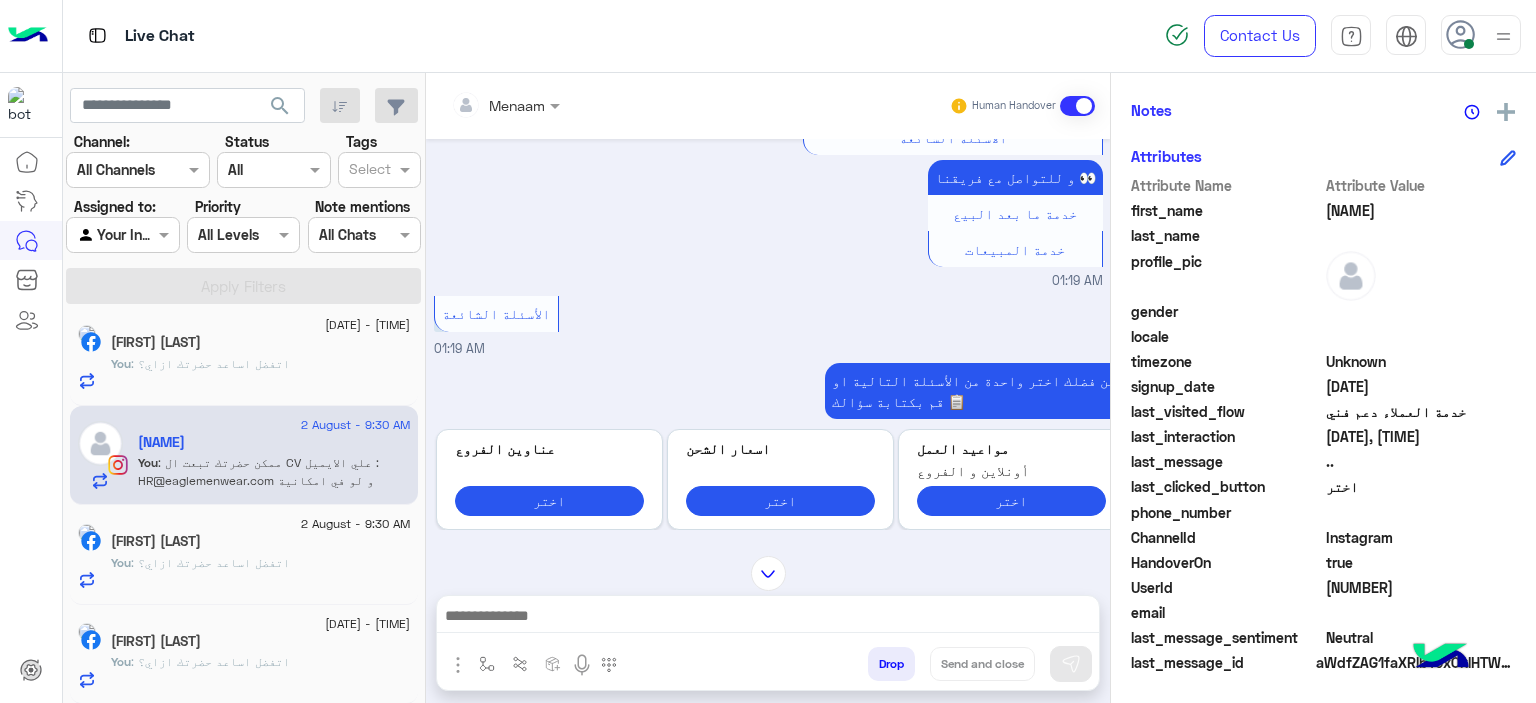 click on "1059598233029758" 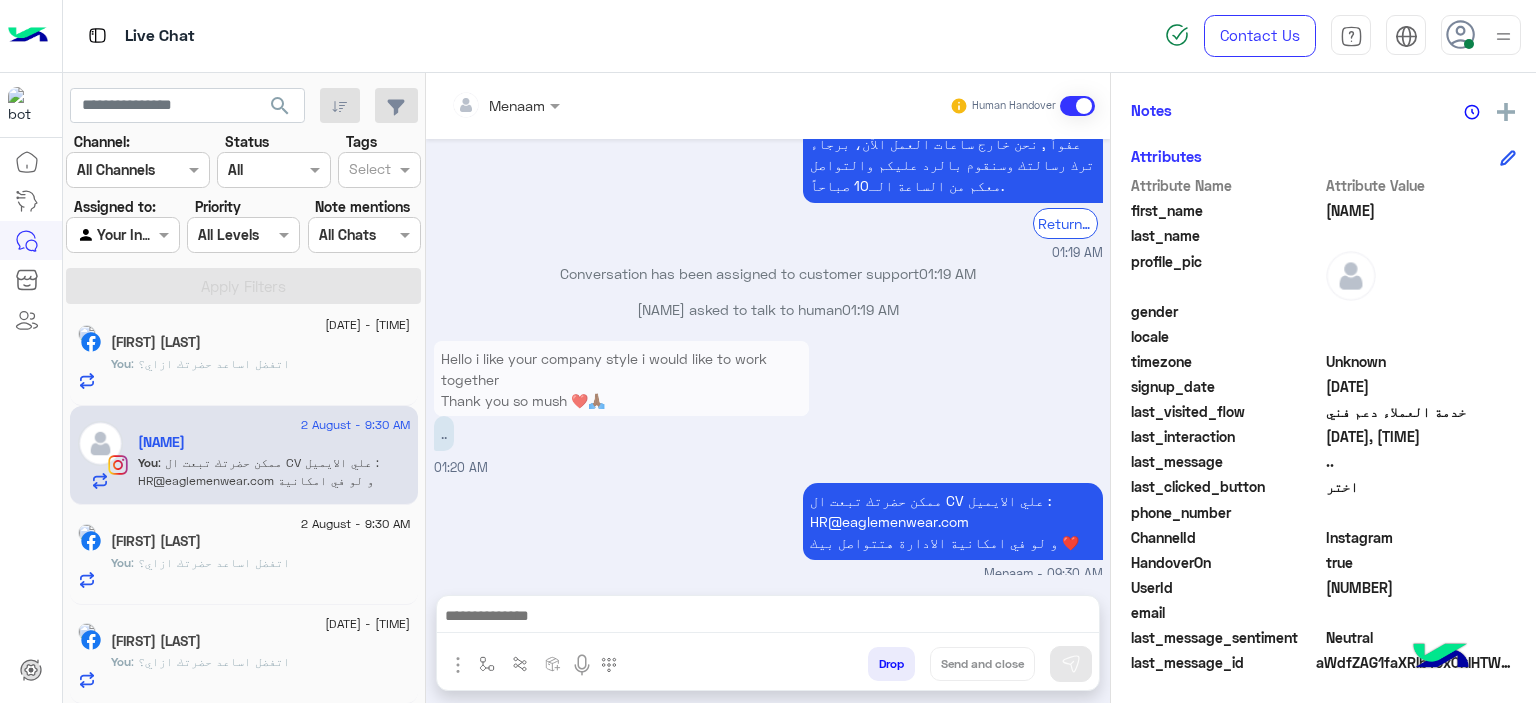 click on "Drop" at bounding box center (891, 664) 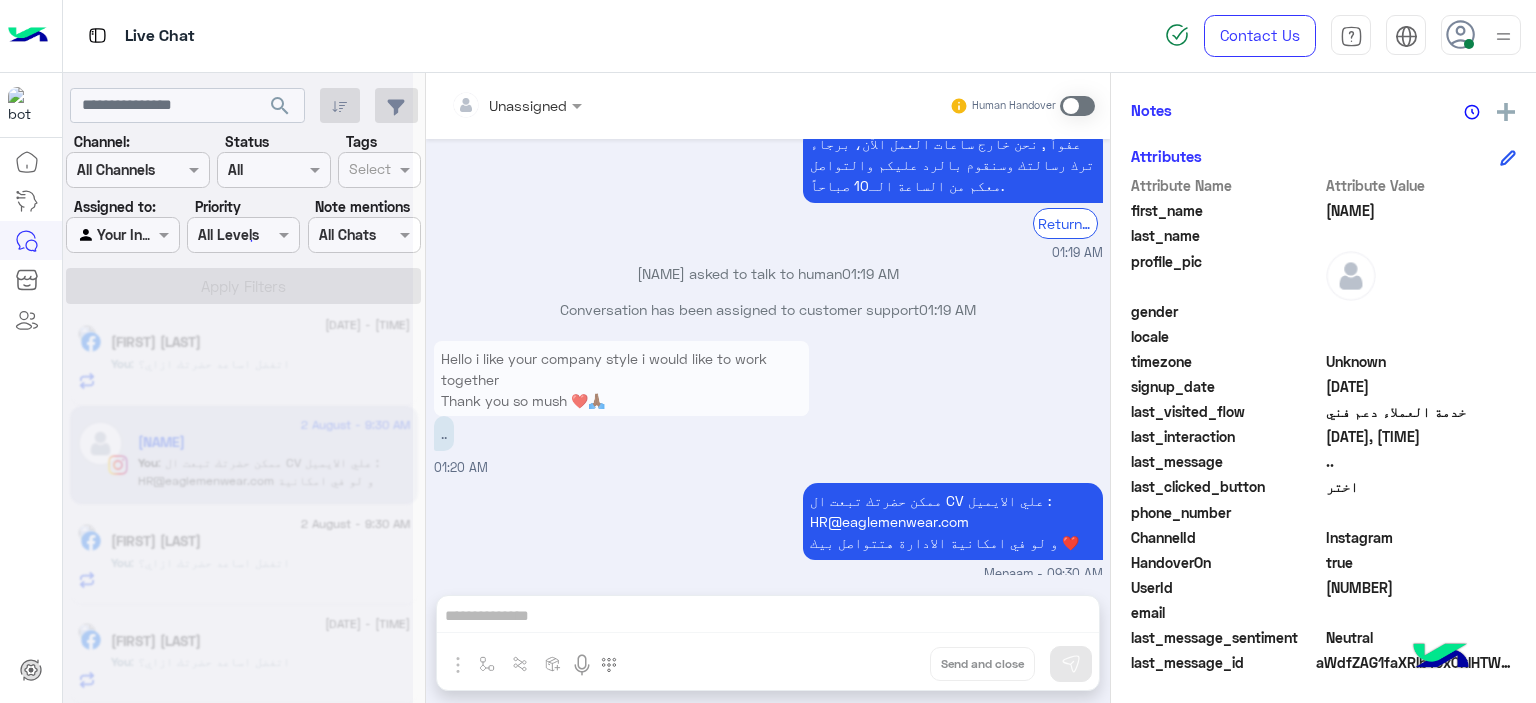 scroll, scrollTop: 1052, scrollLeft: 0, axis: vertical 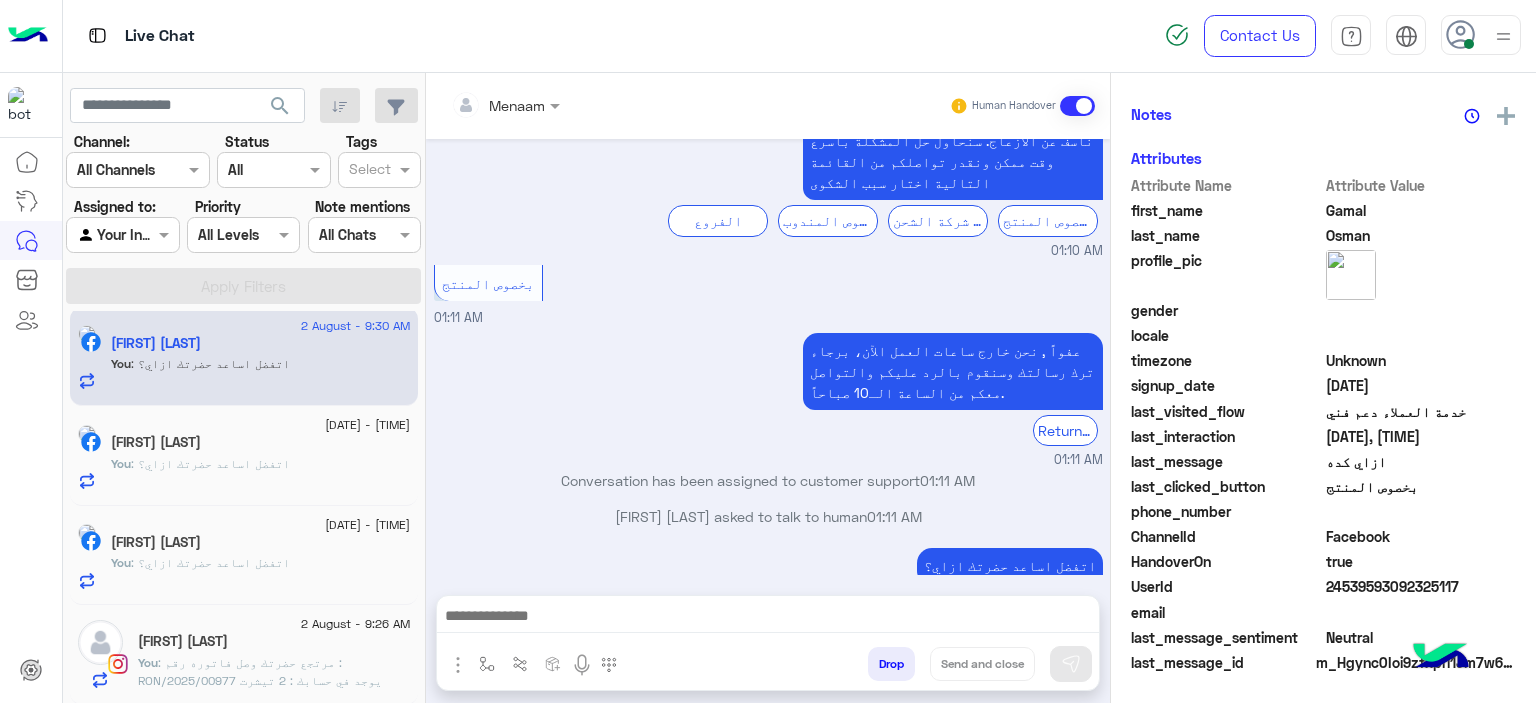 click on "You  : اتفضل اساعد حضرتك ازاي؟" 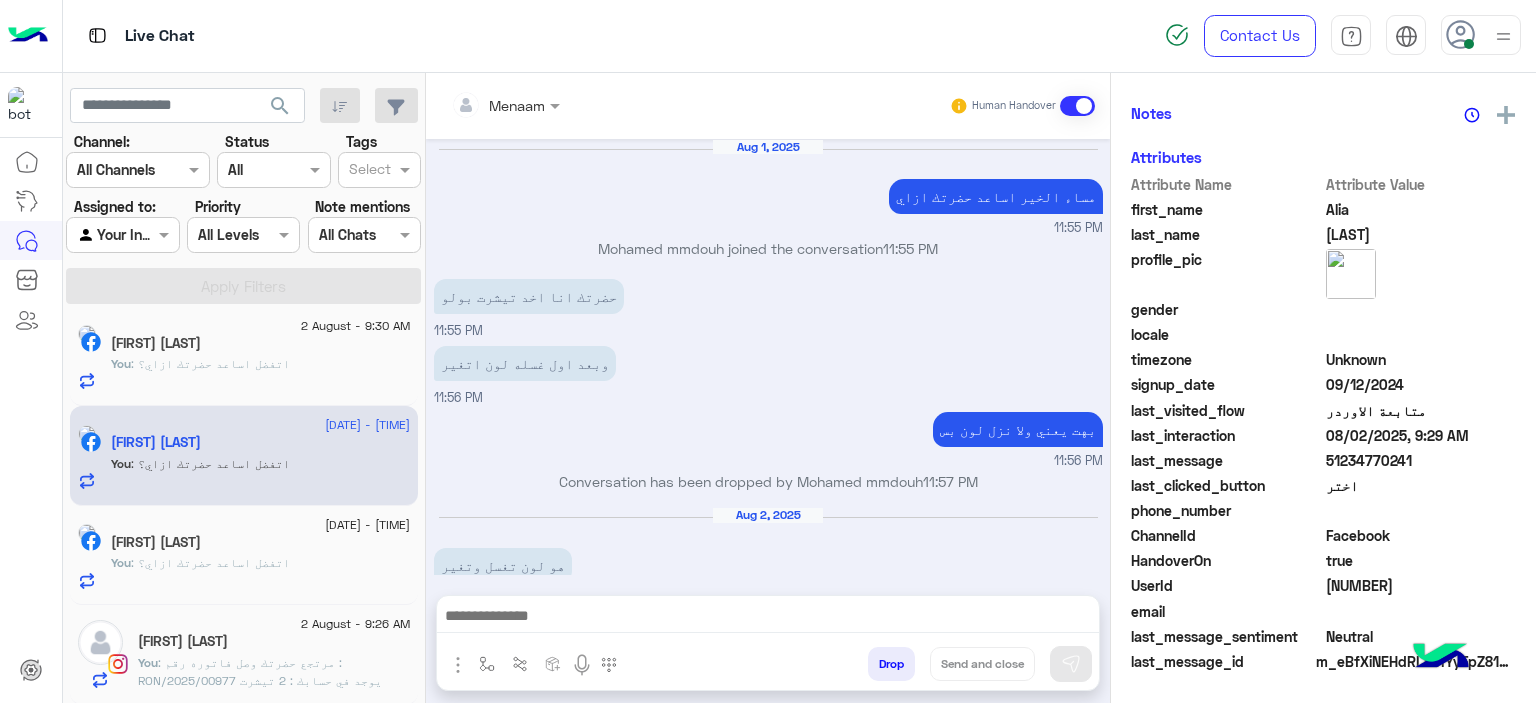 scroll, scrollTop: 456, scrollLeft: 0, axis: vertical 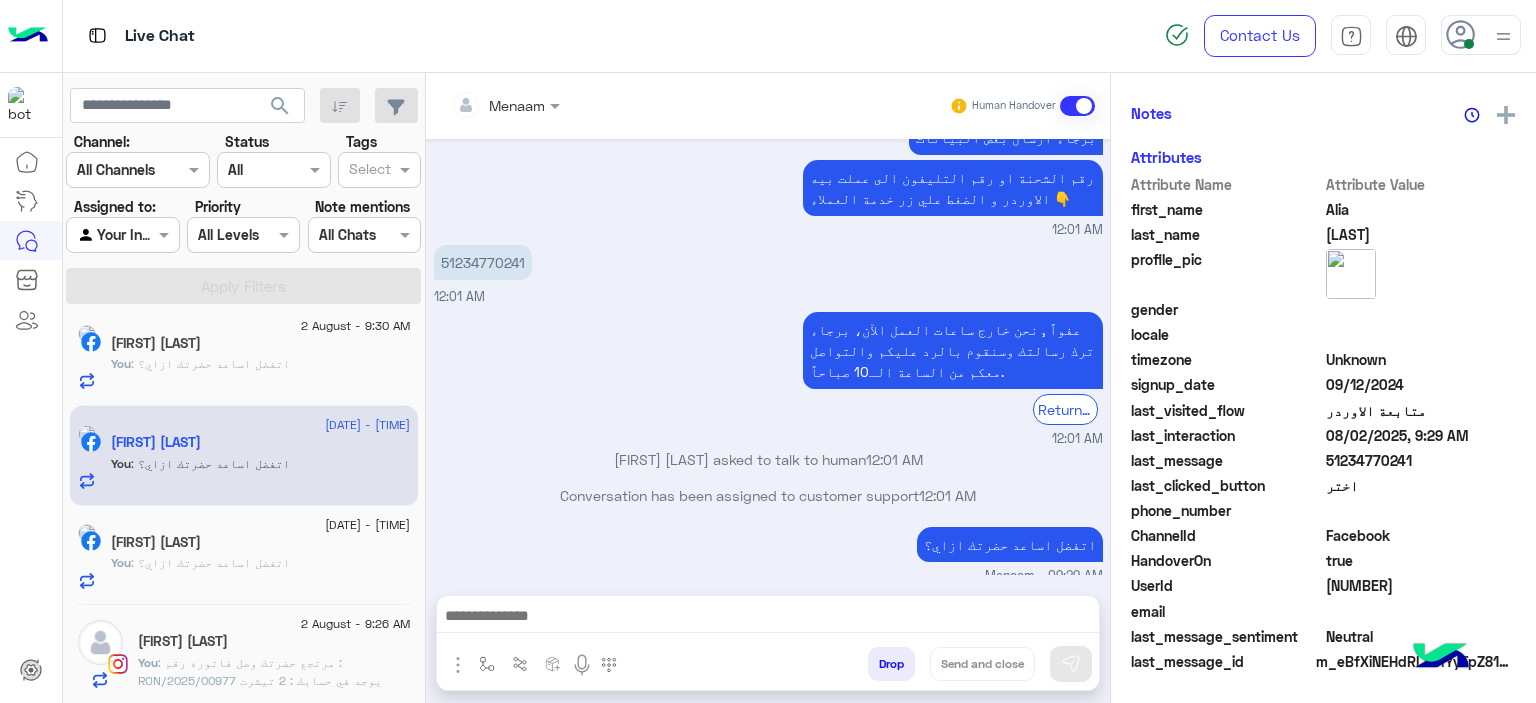click on ": اتفضل اساعد حضرتك ازاي؟" 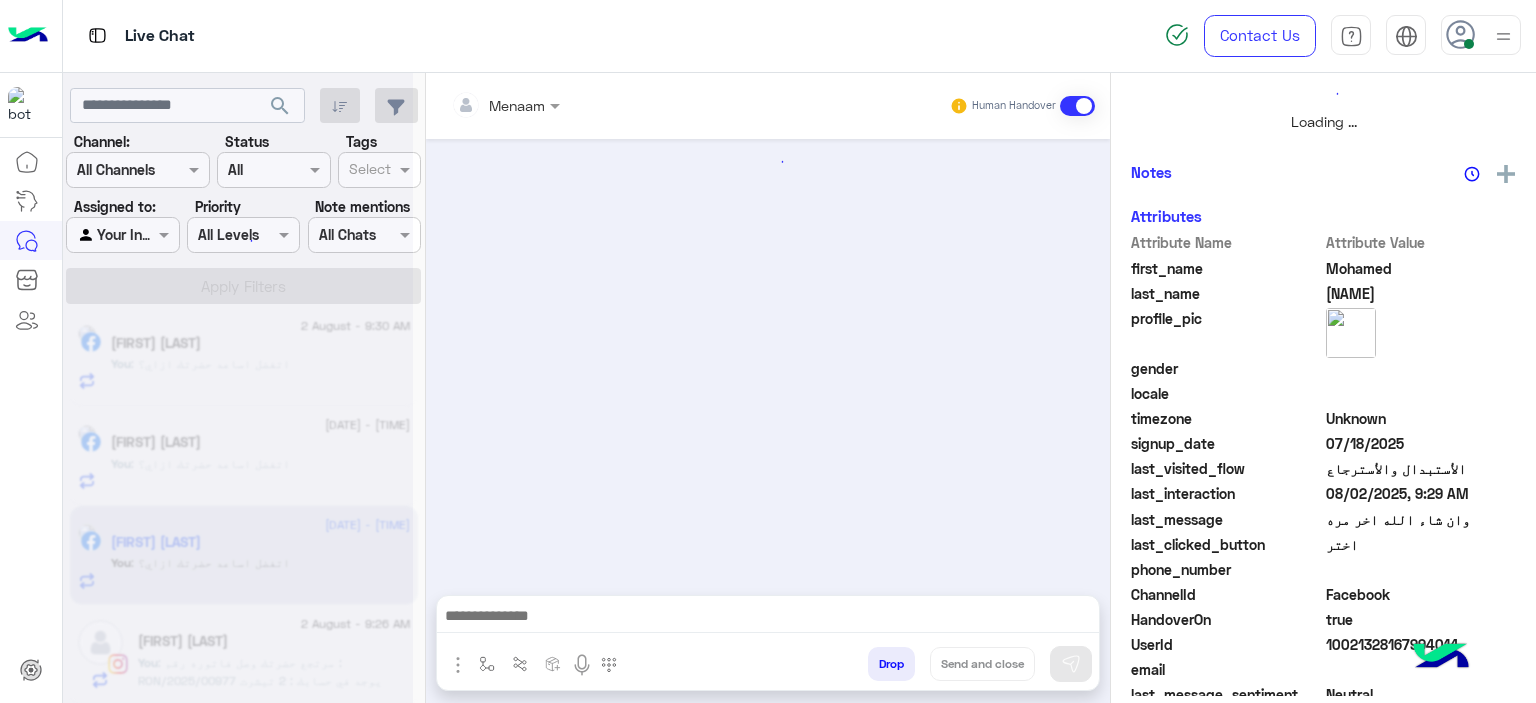 scroll, scrollTop: 514, scrollLeft: 0, axis: vertical 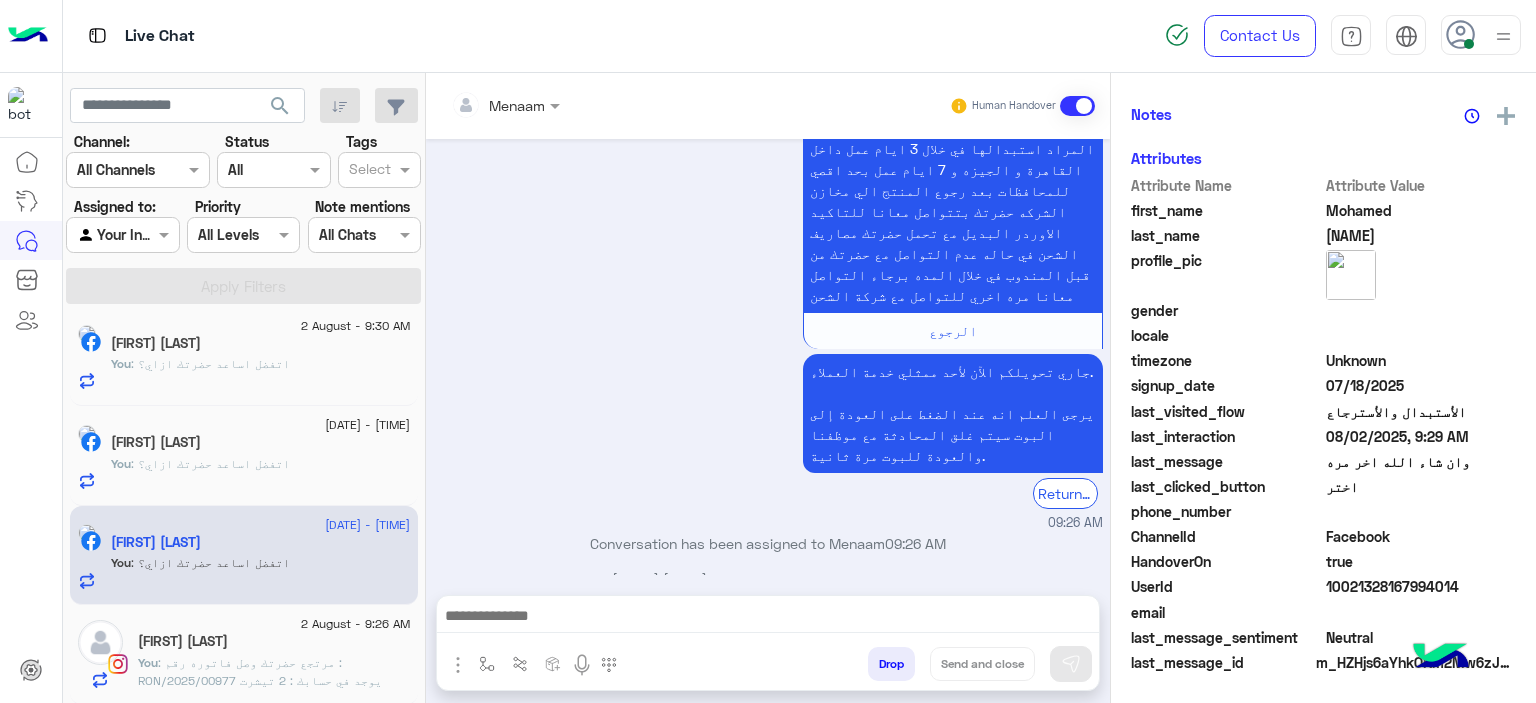 click on "Esraa Mohammed" 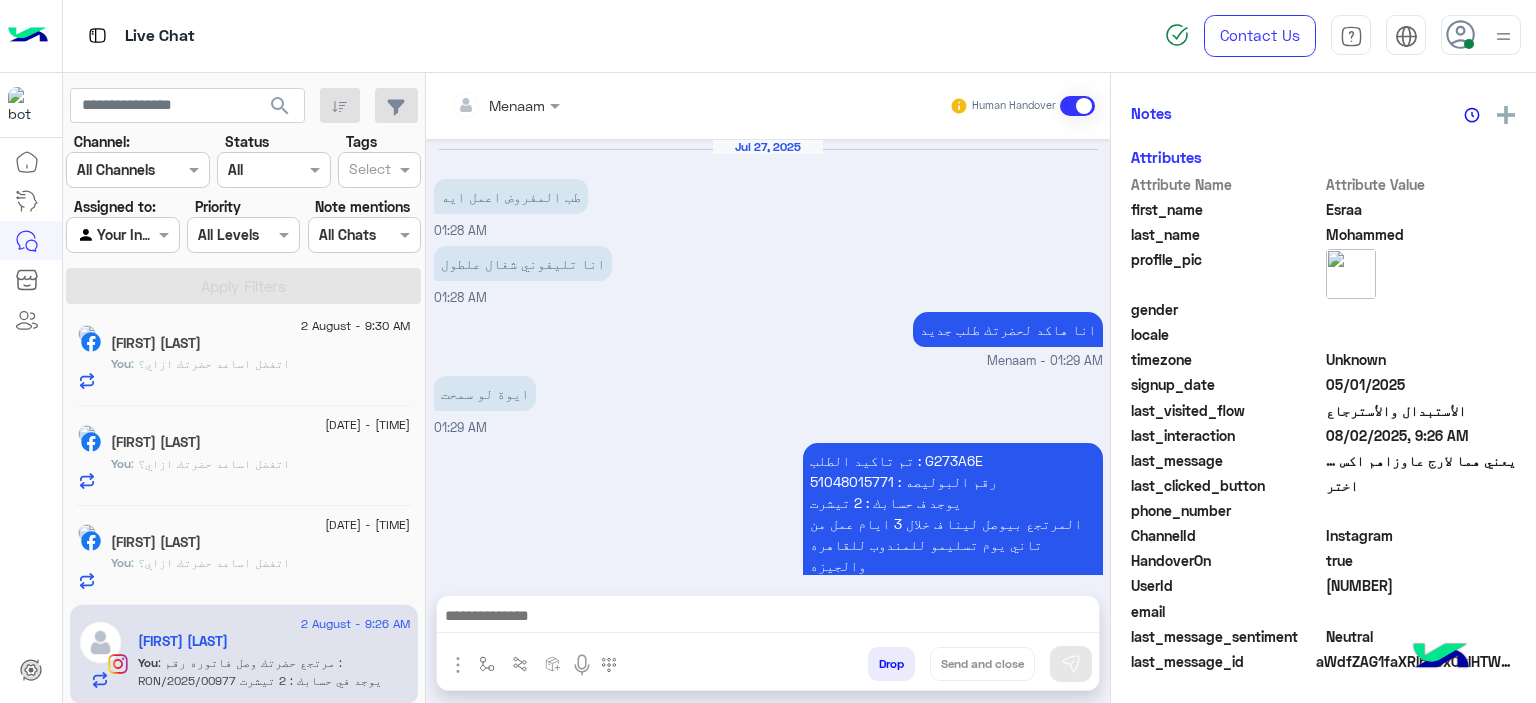 scroll, scrollTop: 2000, scrollLeft: 0, axis: vertical 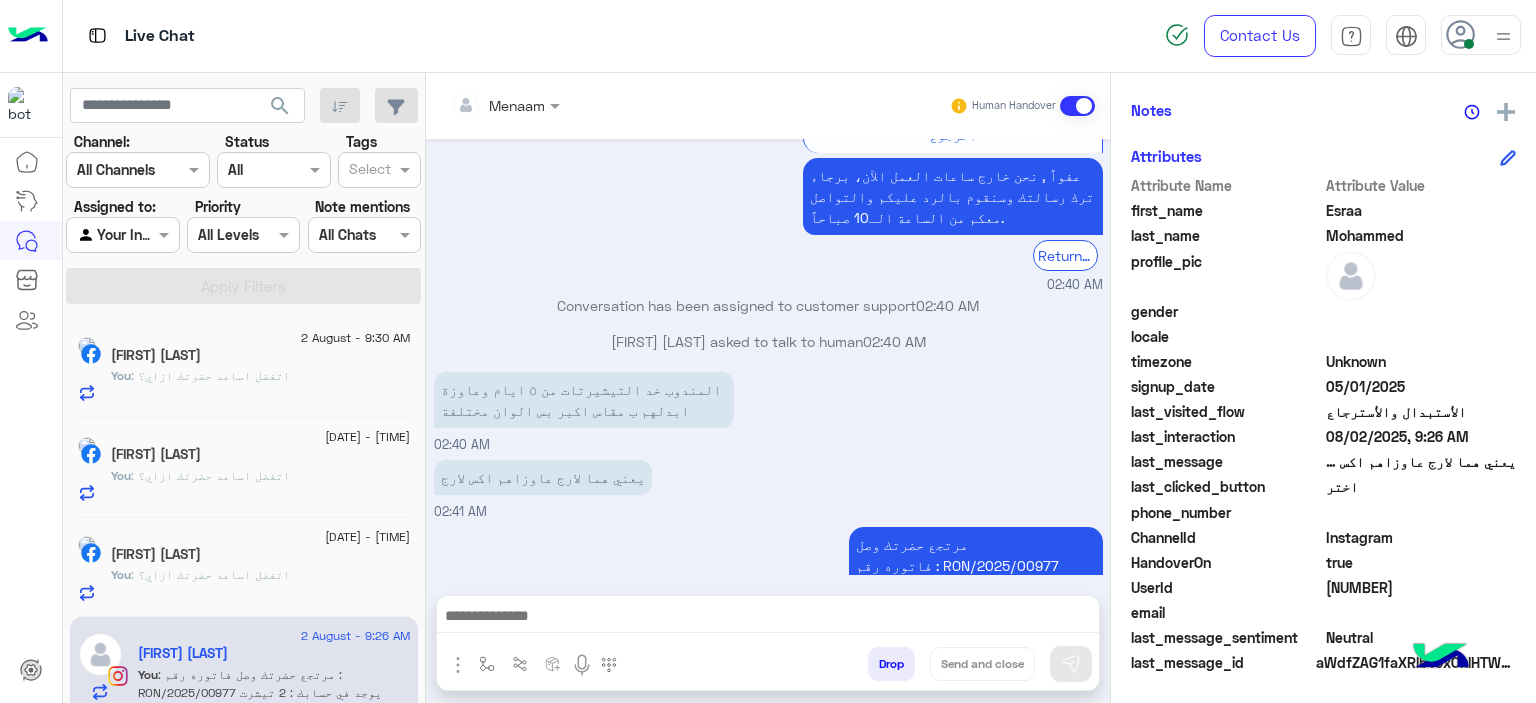 click on "You  : اتفضل اساعد حضرتك ازاي؟" 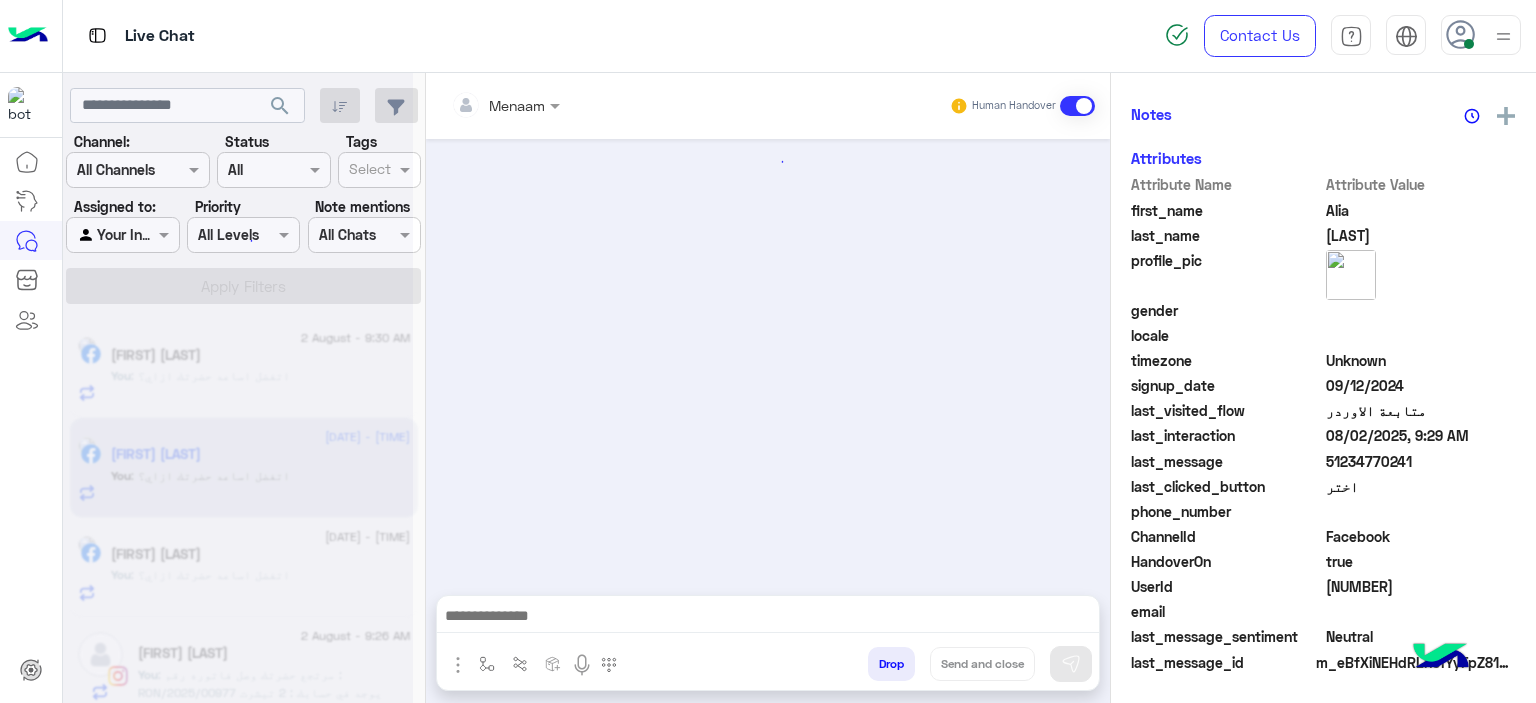 scroll, scrollTop: 452, scrollLeft: 0, axis: vertical 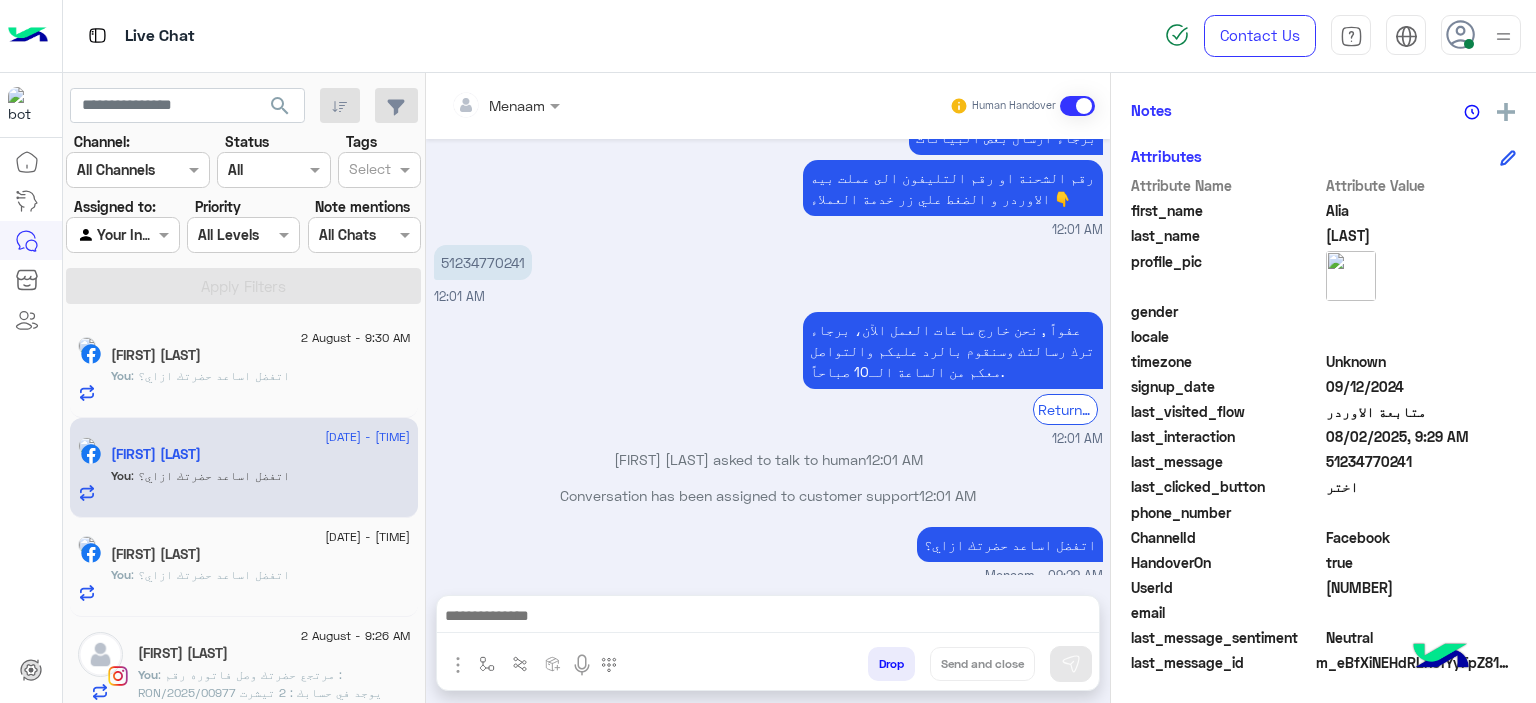click on ": اتفضل اساعد حضرتك ازاي؟" 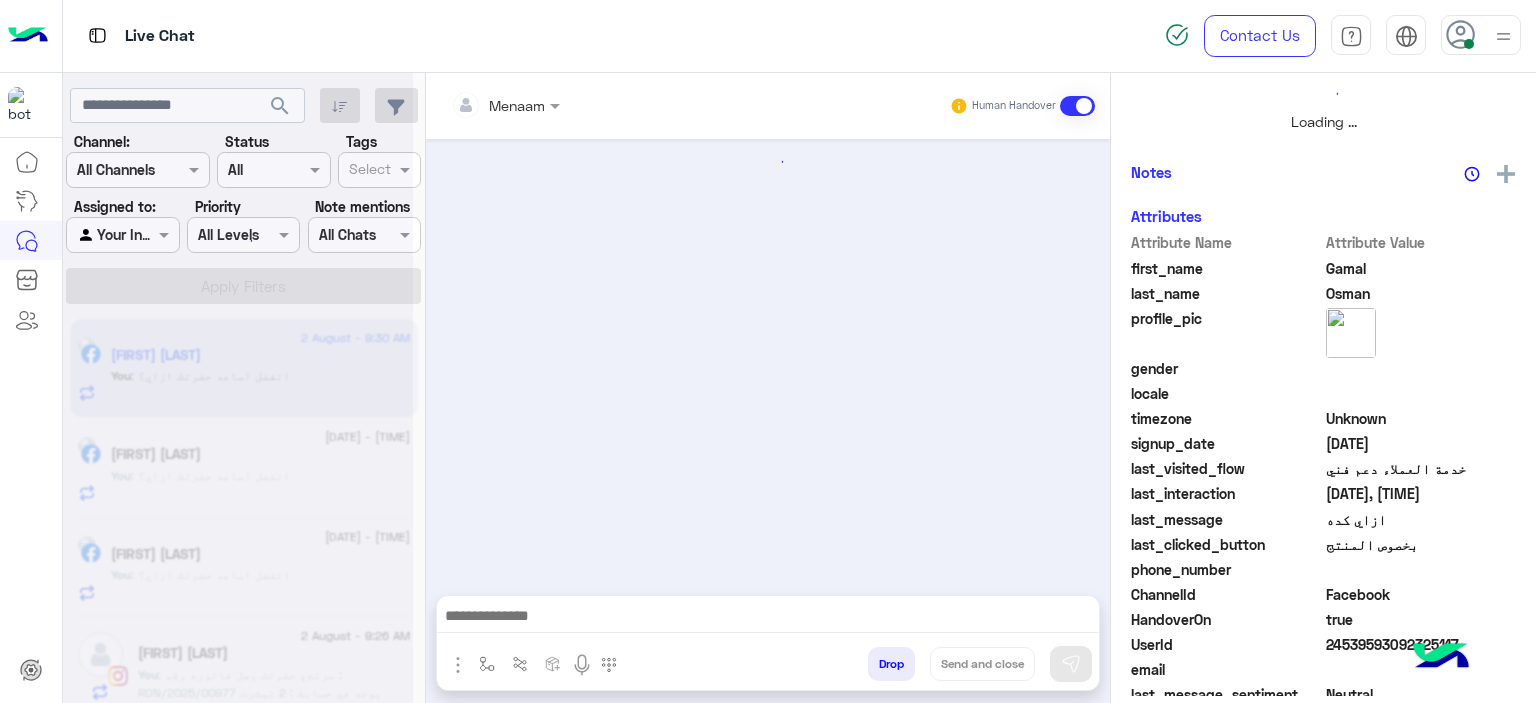 scroll, scrollTop: 514, scrollLeft: 0, axis: vertical 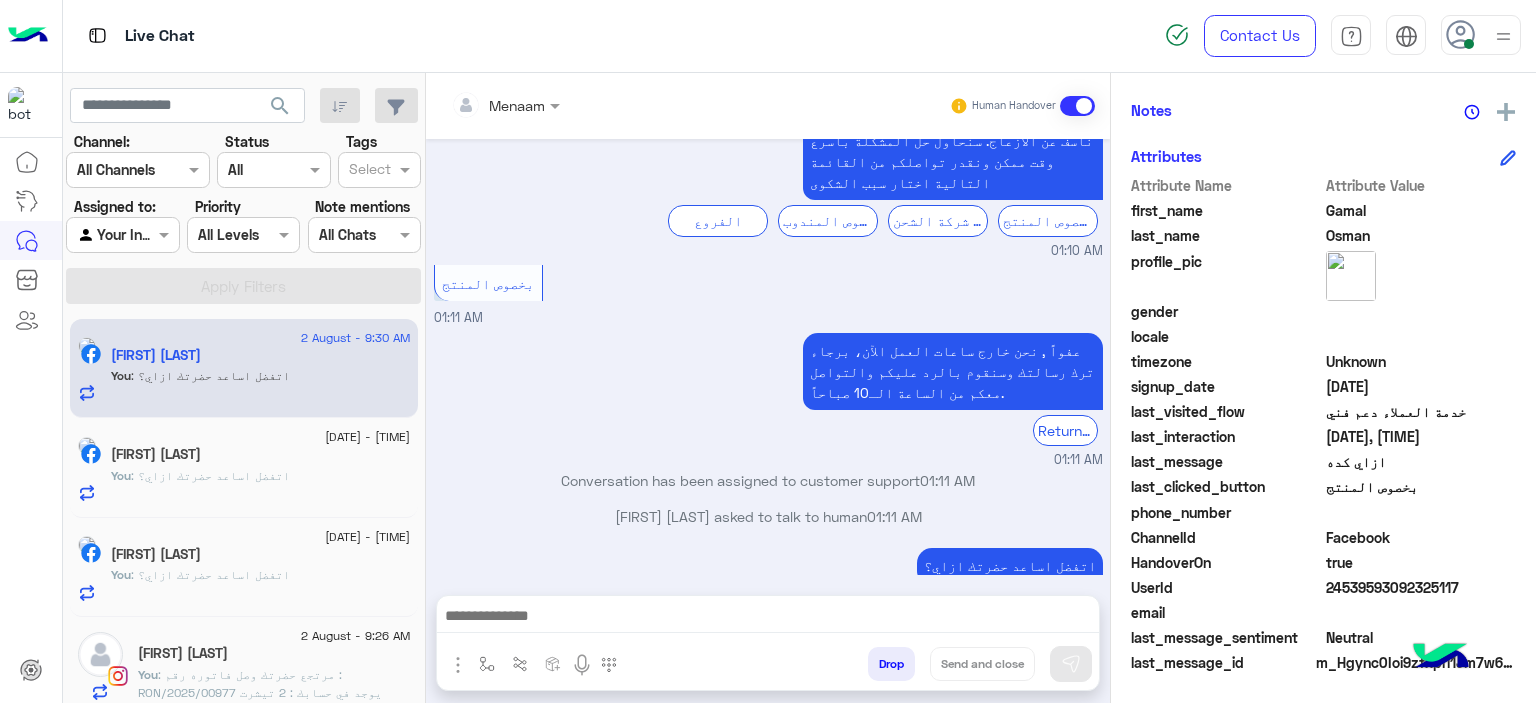 click on ": اتفضل اساعد حضرتك ازاي؟" 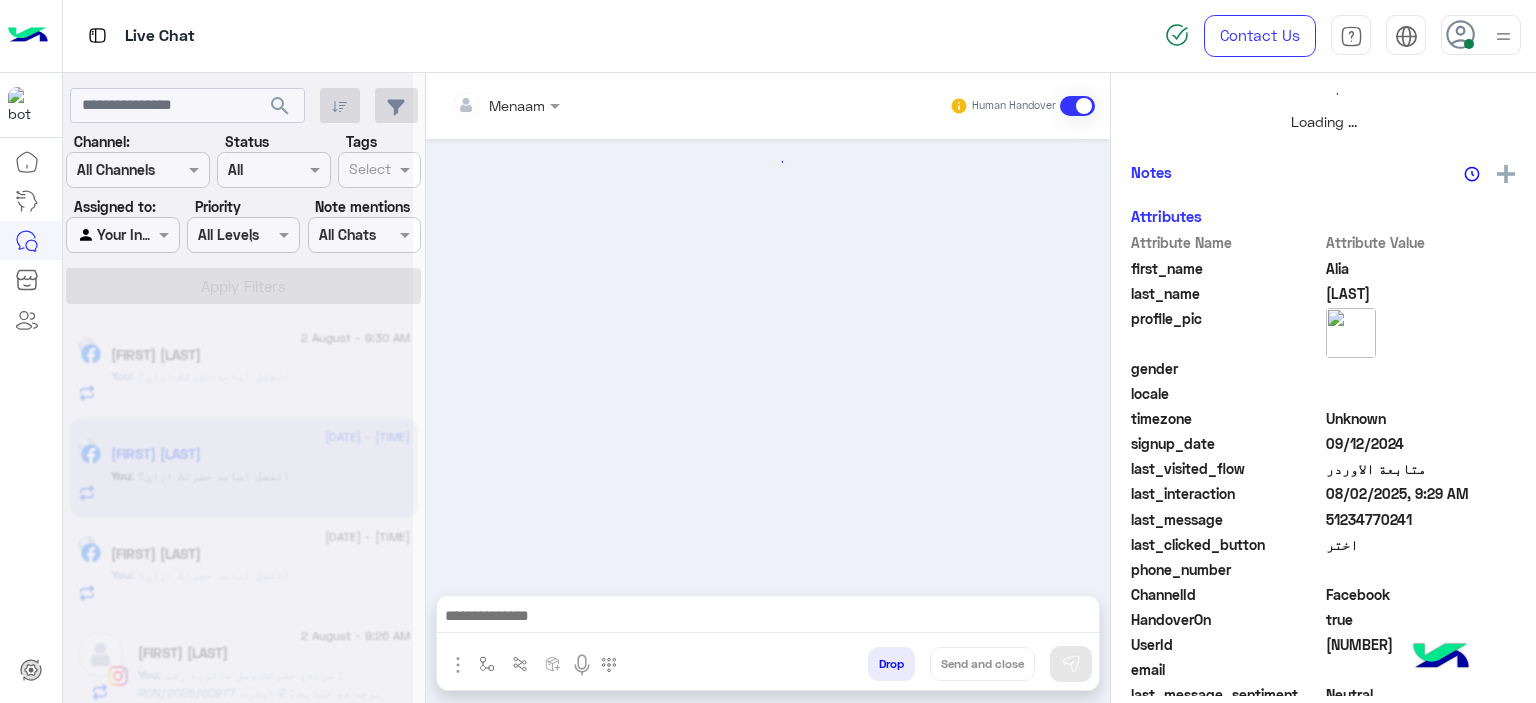 scroll, scrollTop: 514, scrollLeft: 0, axis: vertical 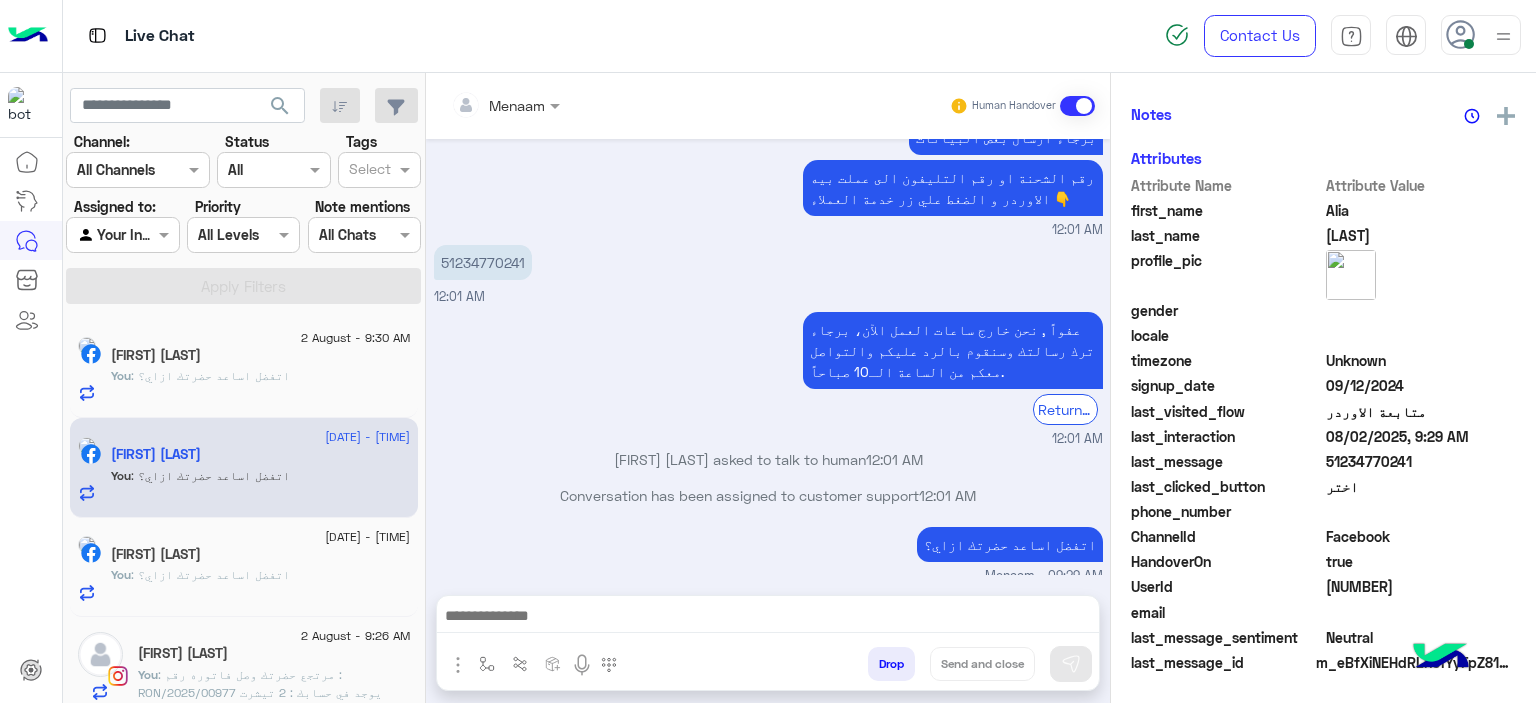 click on ": اتفضل اساعد حضرتك ازاي؟" 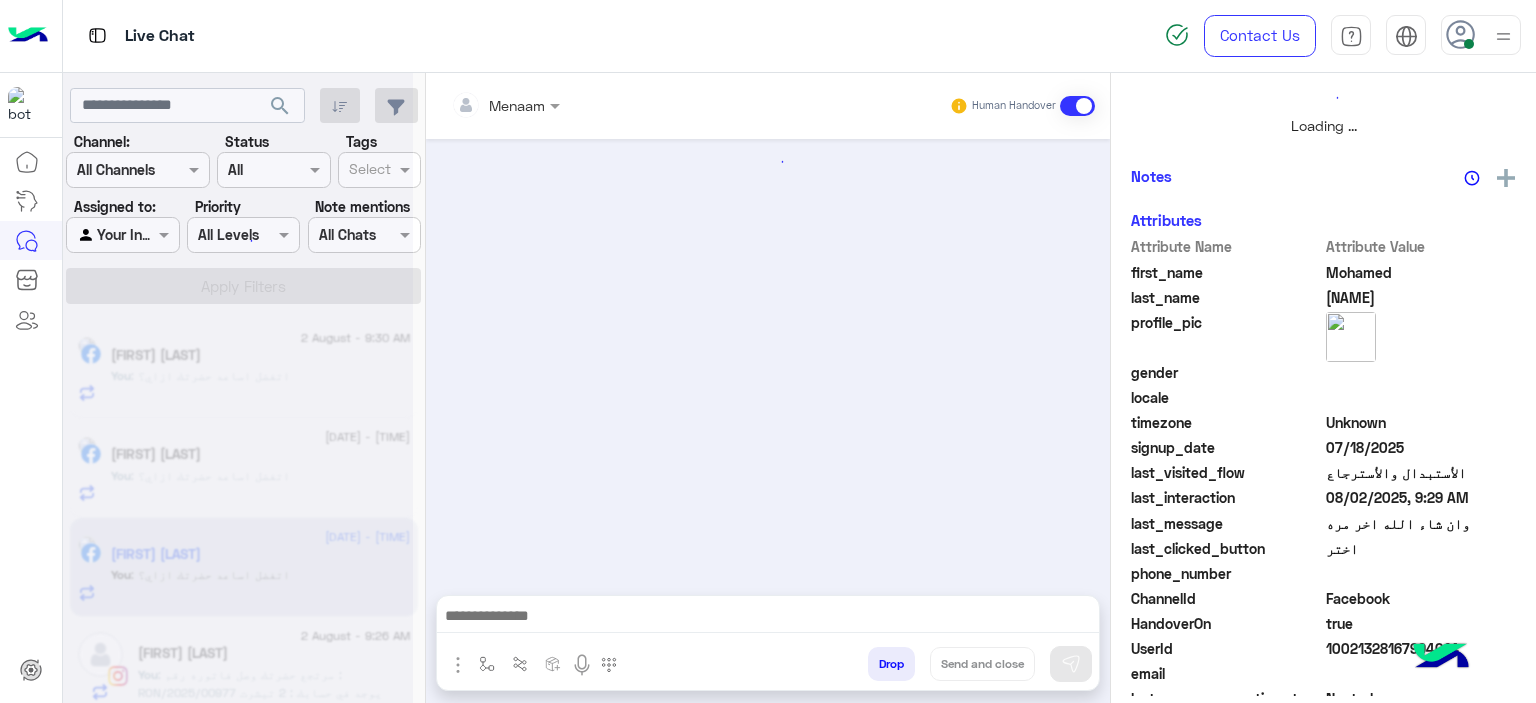 scroll, scrollTop: 514, scrollLeft: 0, axis: vertical 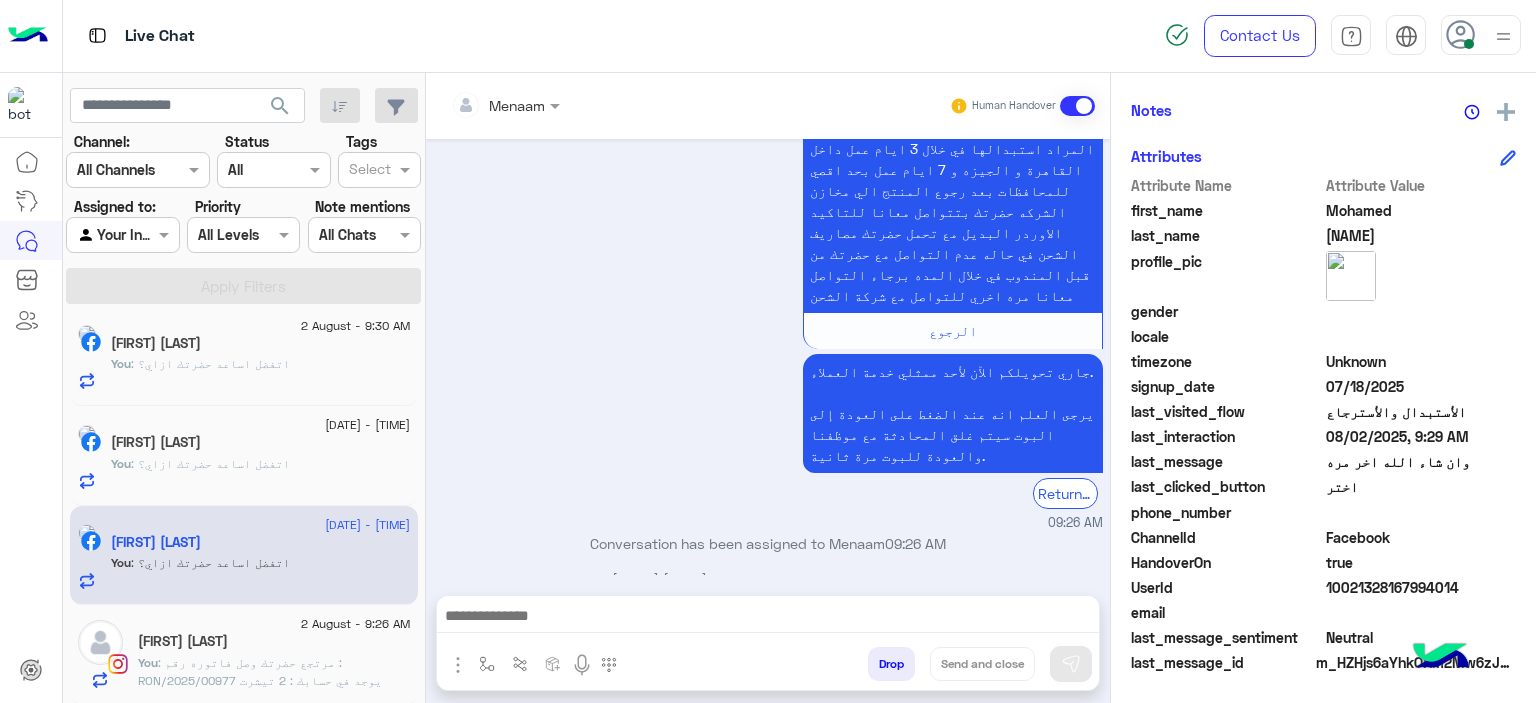 click on "You  : مرتجع حضرتك وصل
فاتوره رقم :  RON/2025/00977
يوجد في حسابك :  2 تيشرت
حضرتك حابب تاكد اوردر بديل معنا ؟" 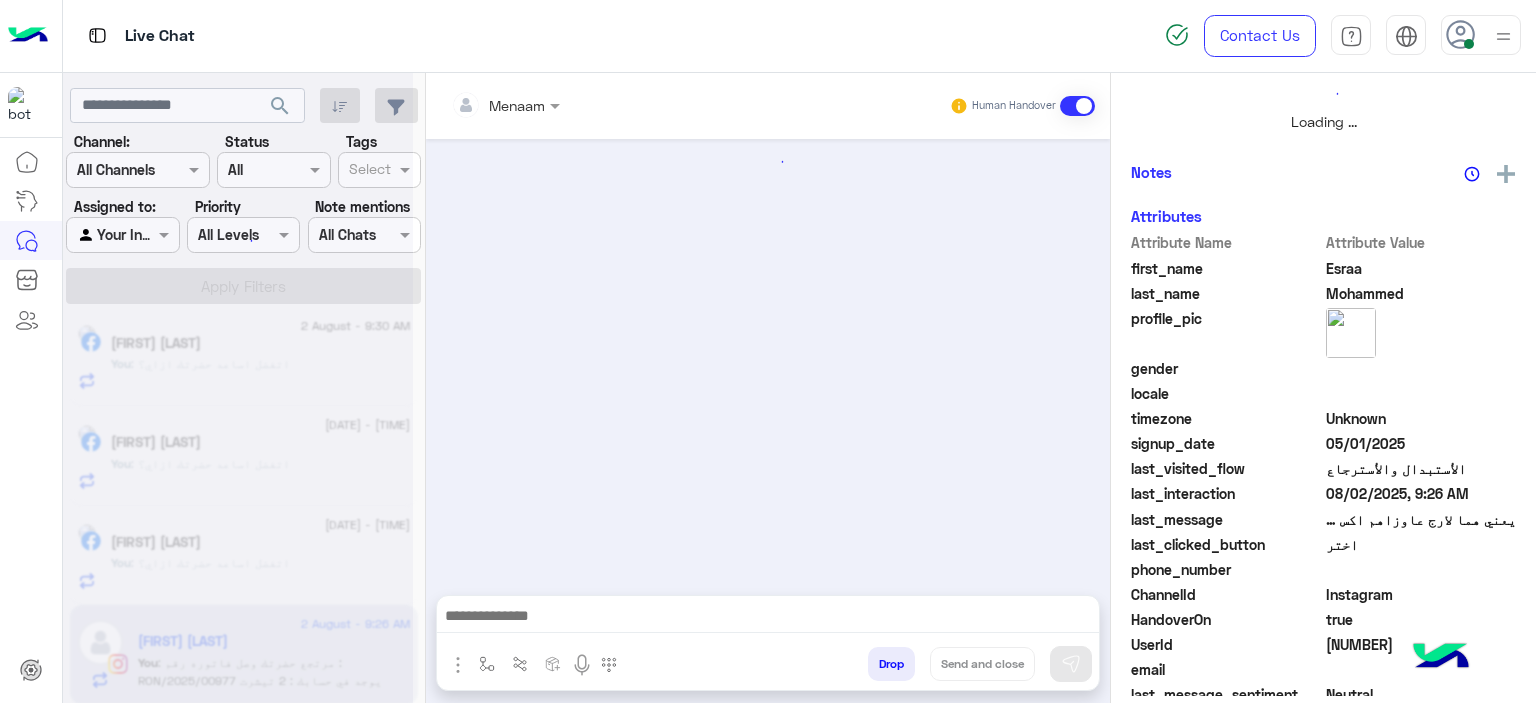scroll, scrollTop: 514, scrollLeft: 0, axis: vertical 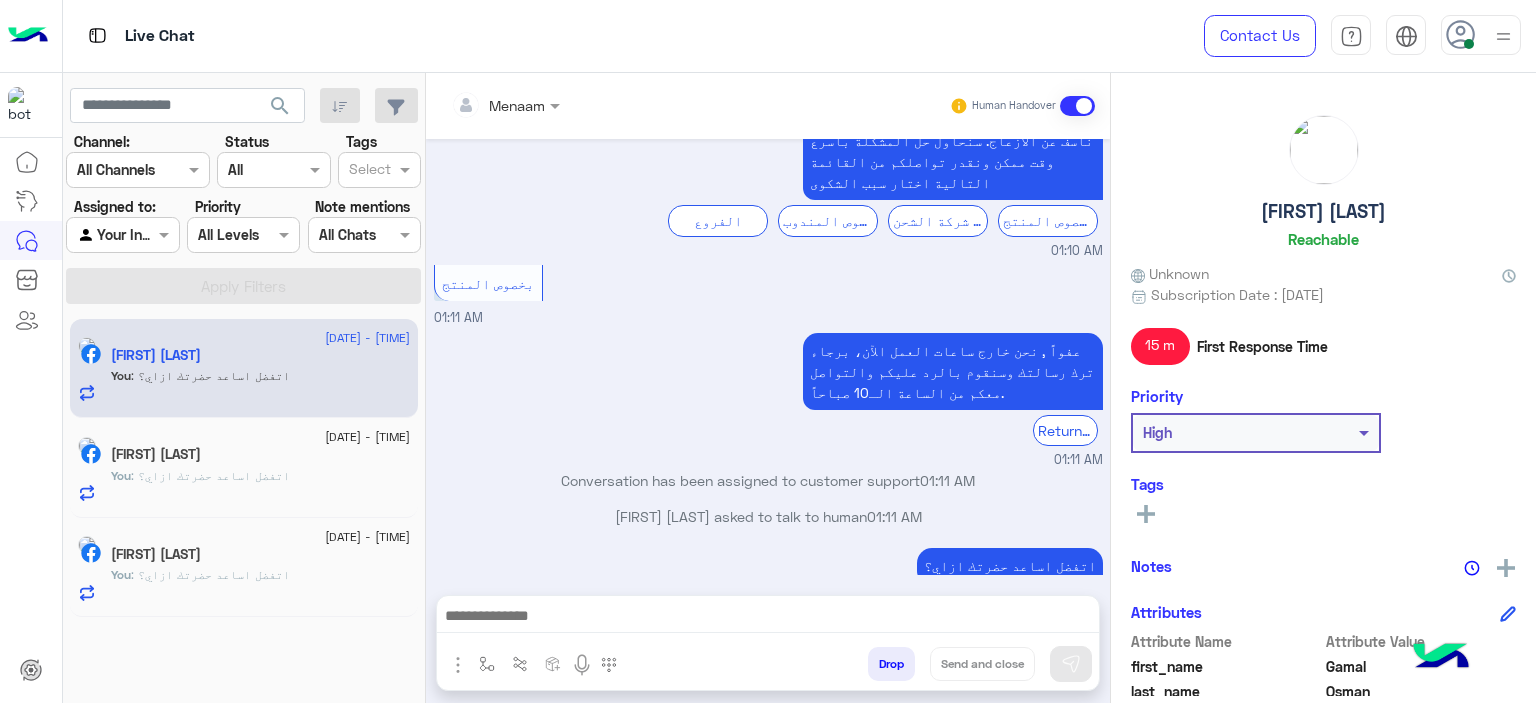 click on ": اتفضل اساعد حضرتك ازاي؟" 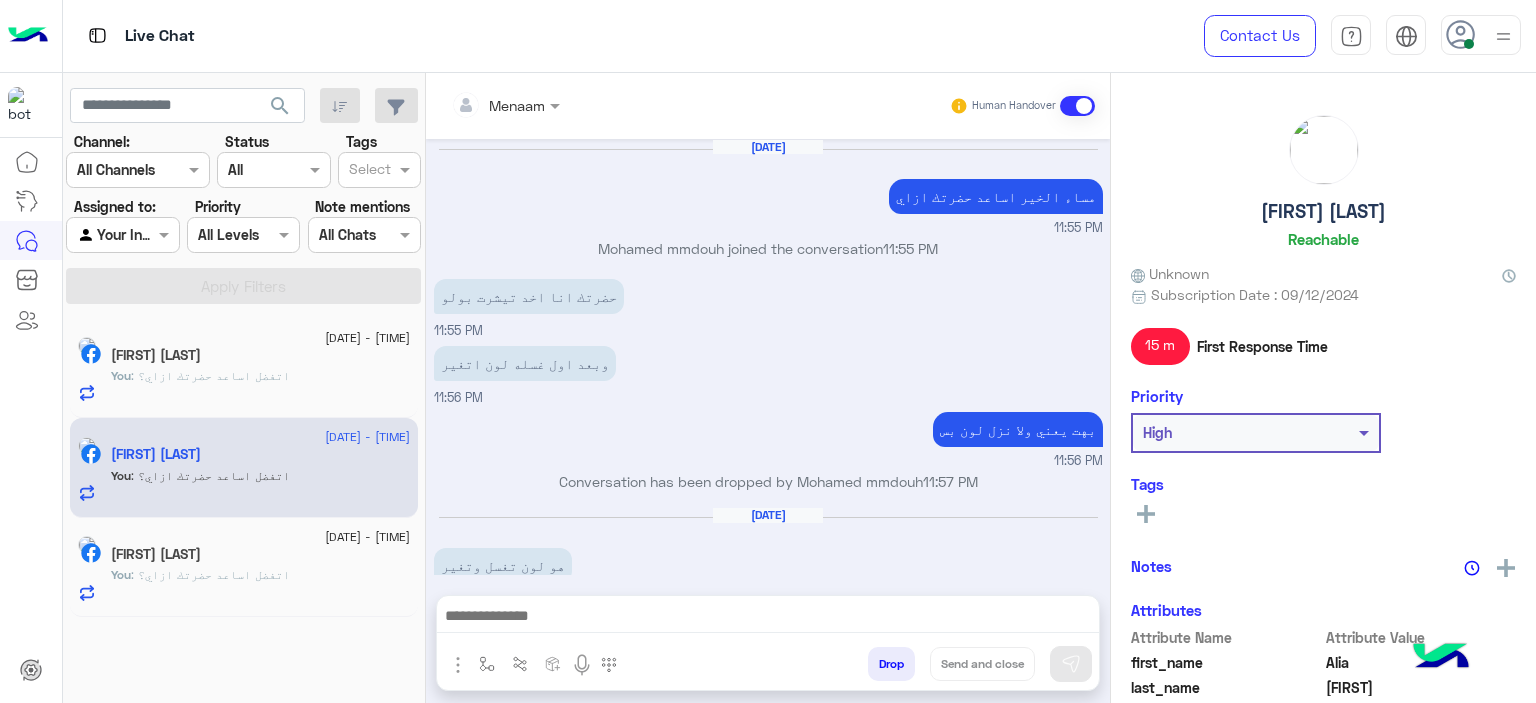 scroll, scrollTop: 1322, scrollLeft: 0, axis: vertical 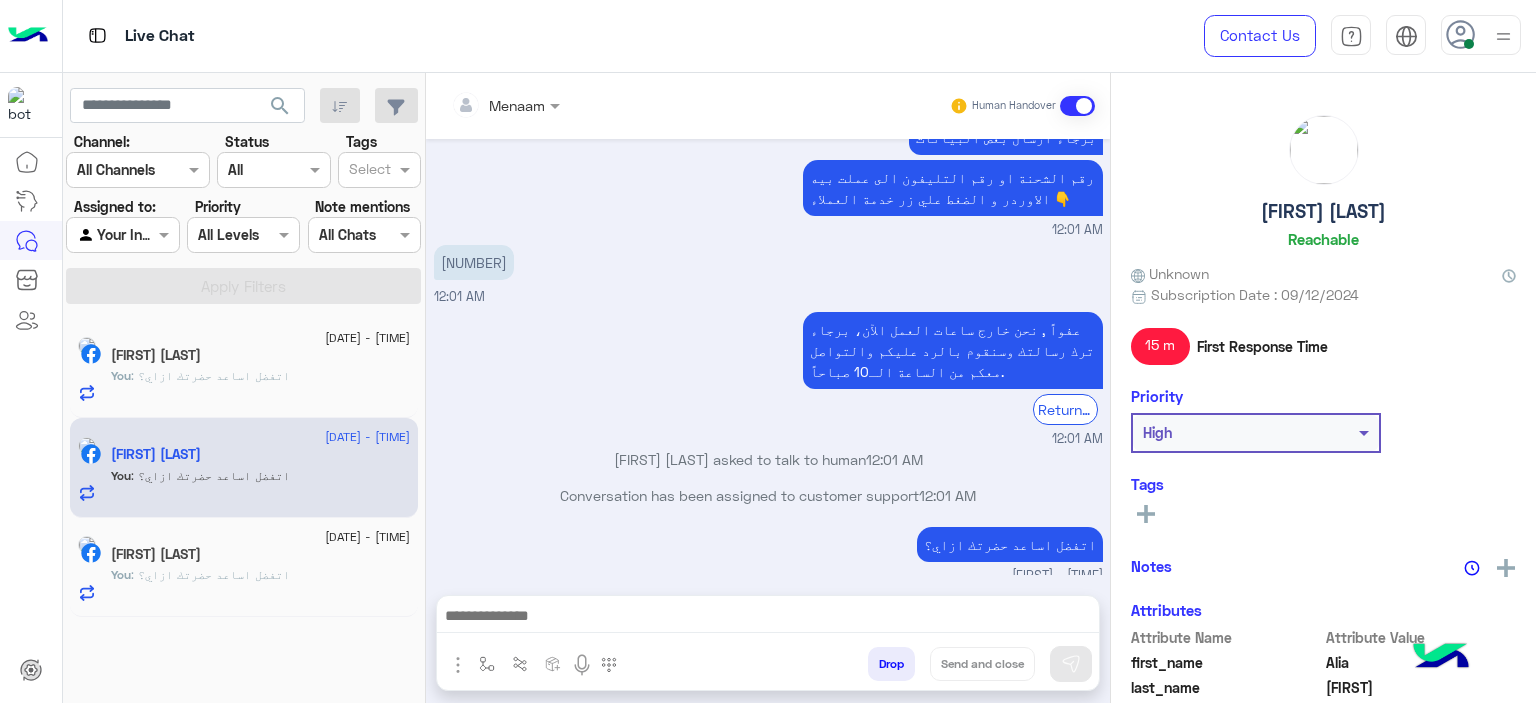 click on ": اتفضل اساعد حضرتك ازاي؟" 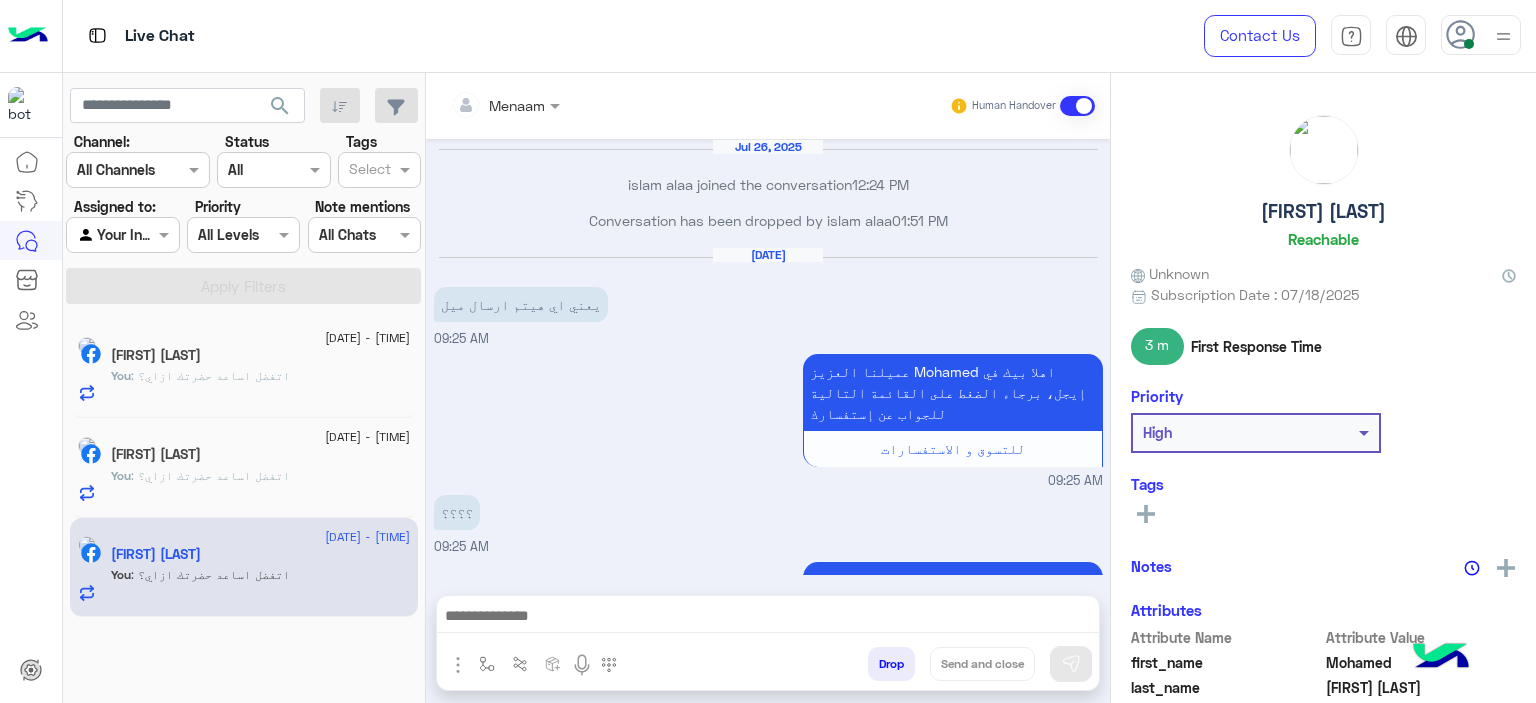 scroll, scrollTop: 1802, scrollLeft: 0, axis: vertical 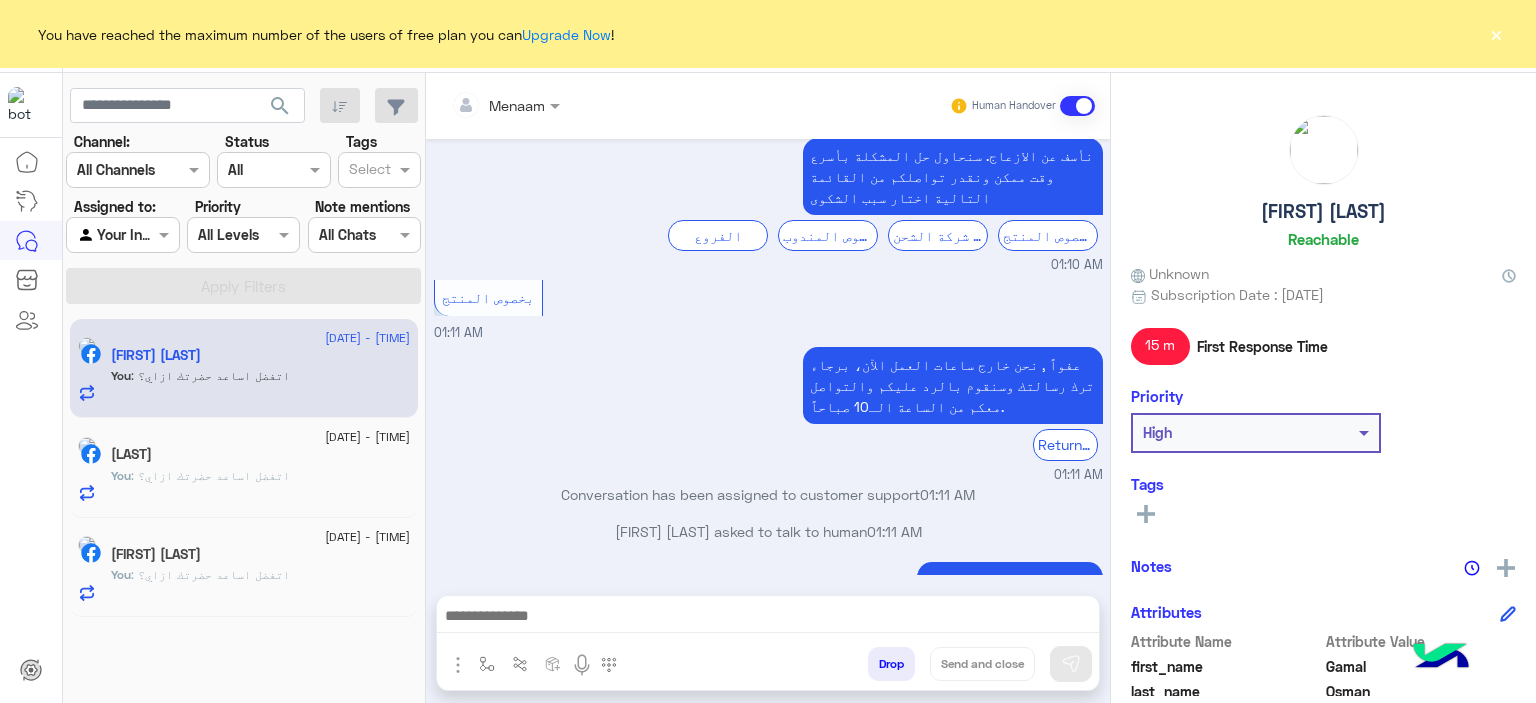 click on "×" 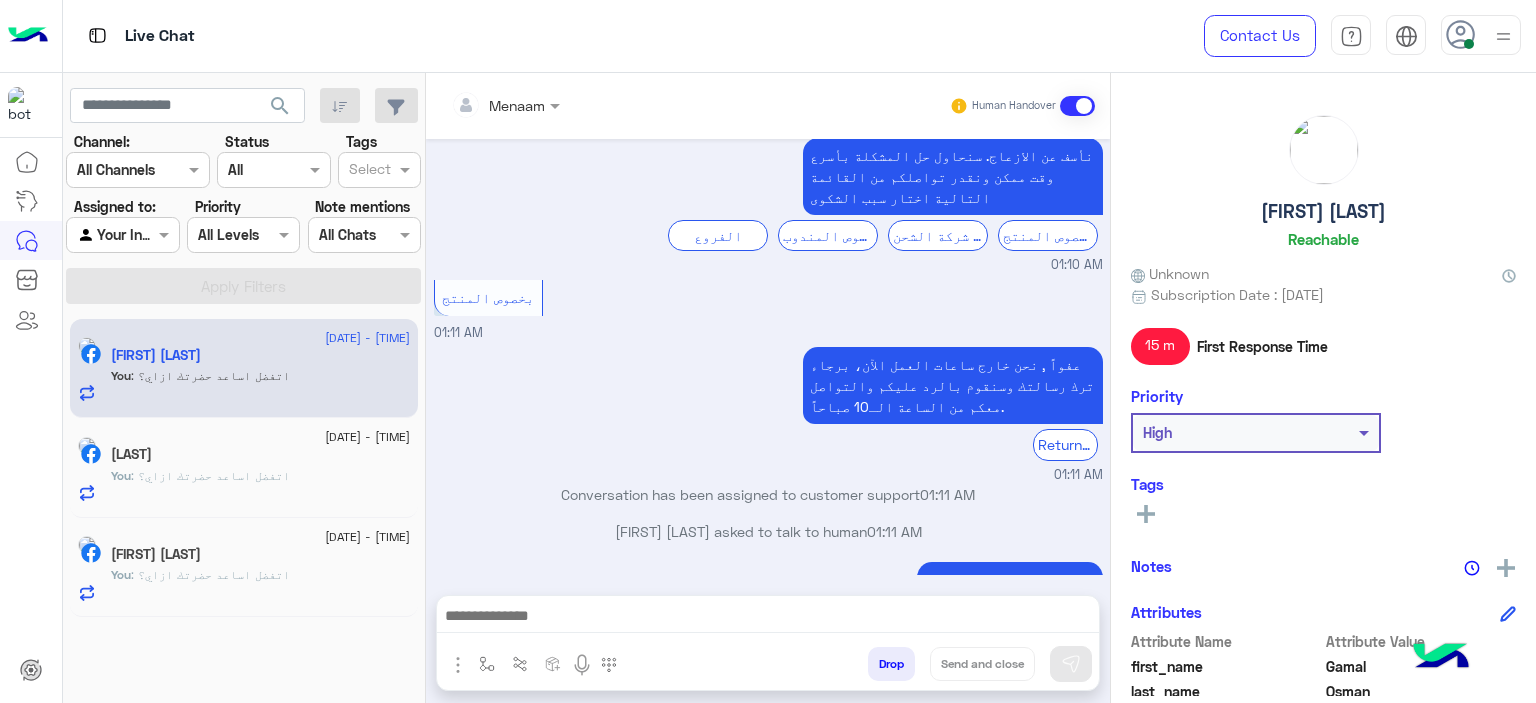 click on ": اتفضل اساعد حضرتك ازاي؟" 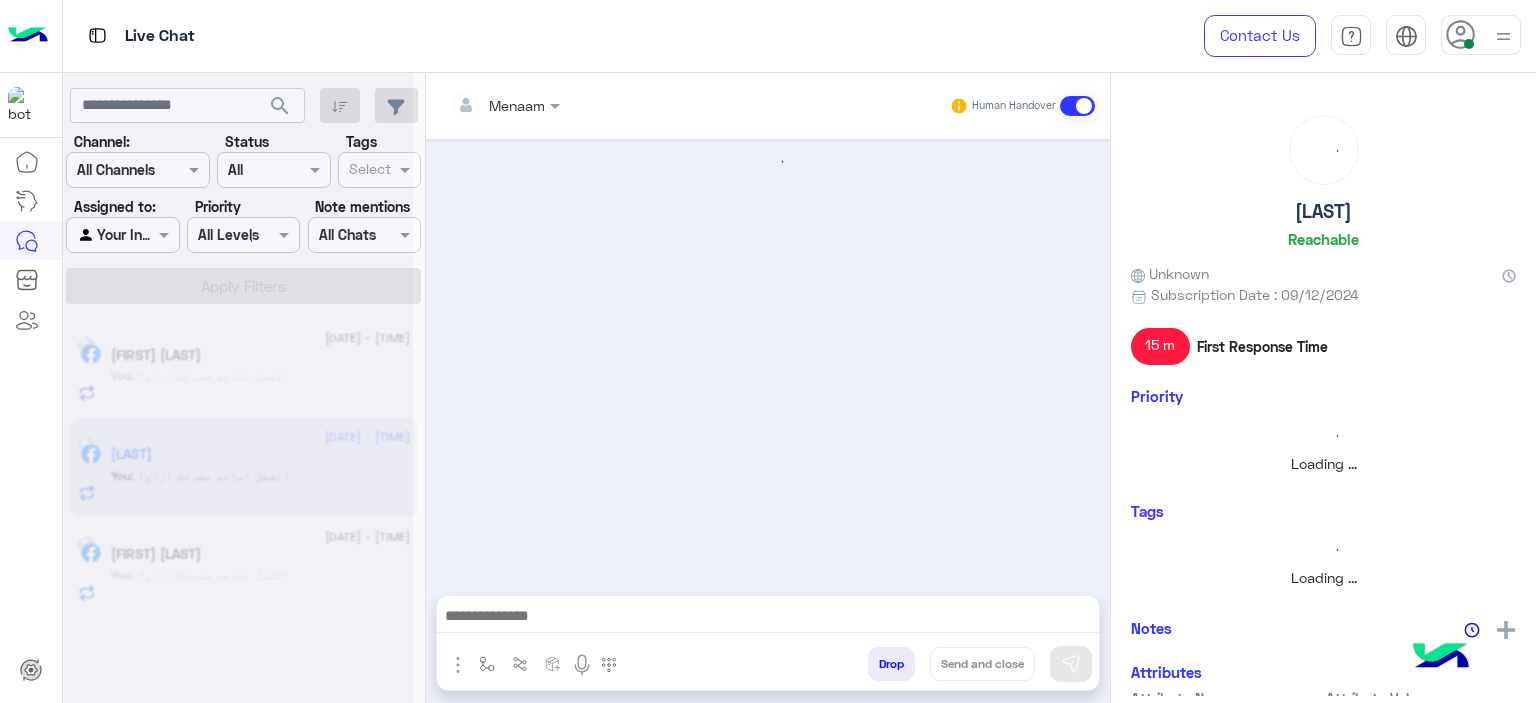 click 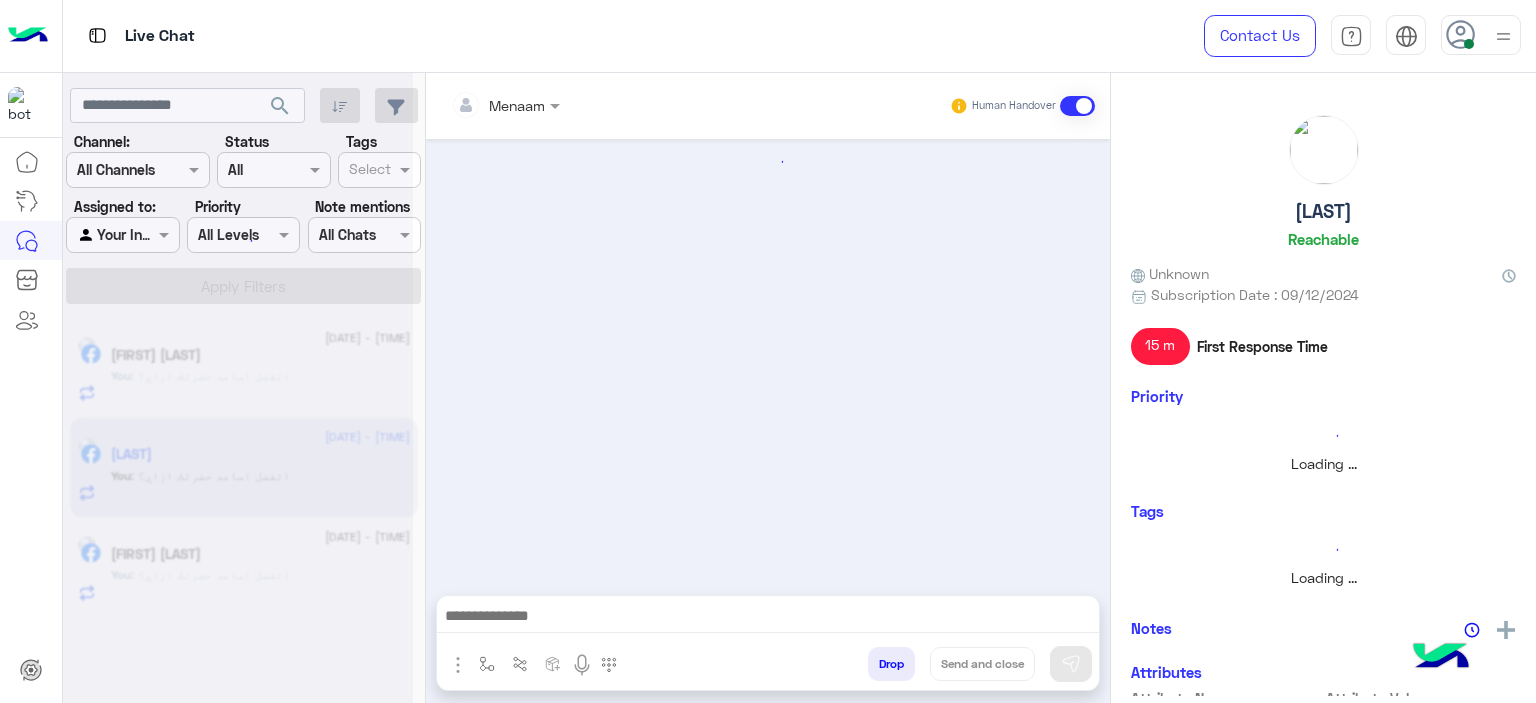 click 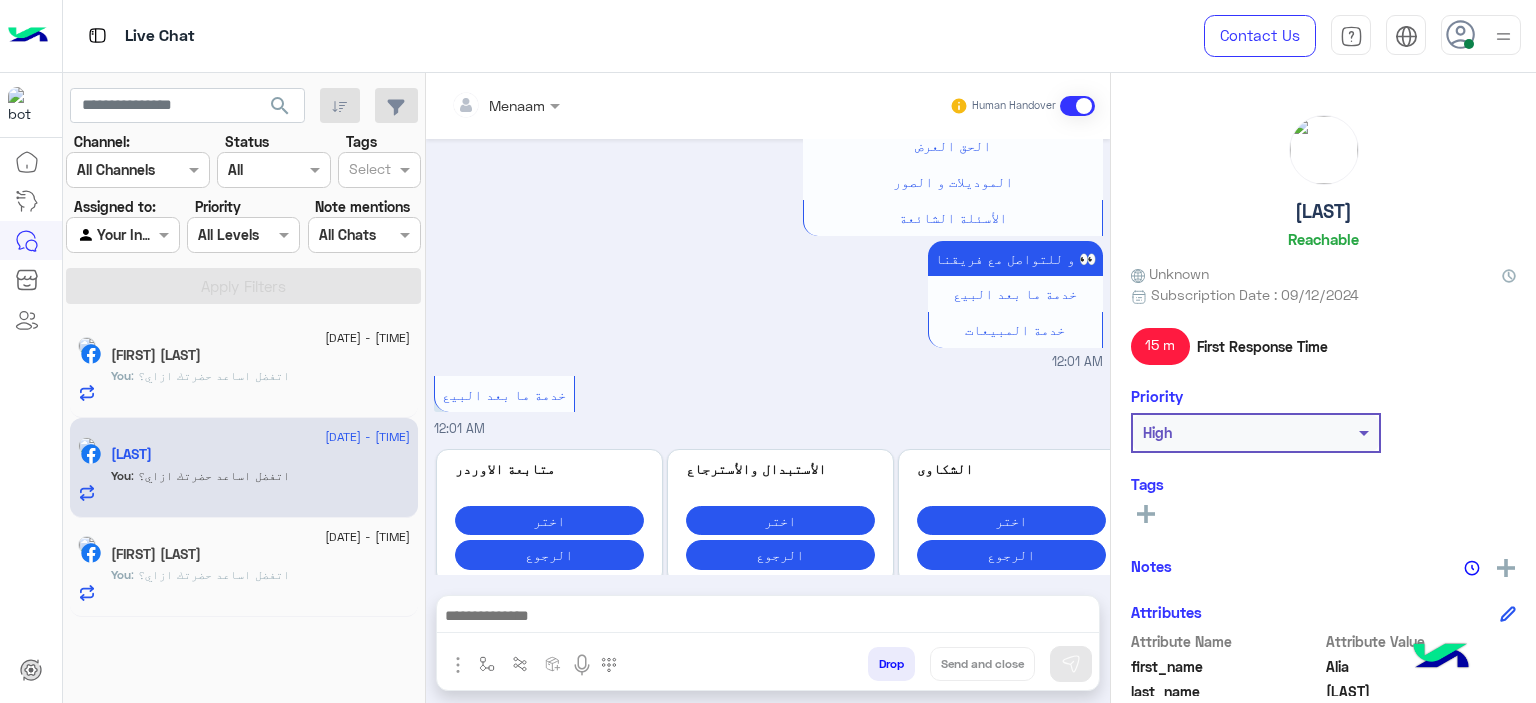 scroll, scrollTop: 622, scrollLeft: 0, axis: vertical 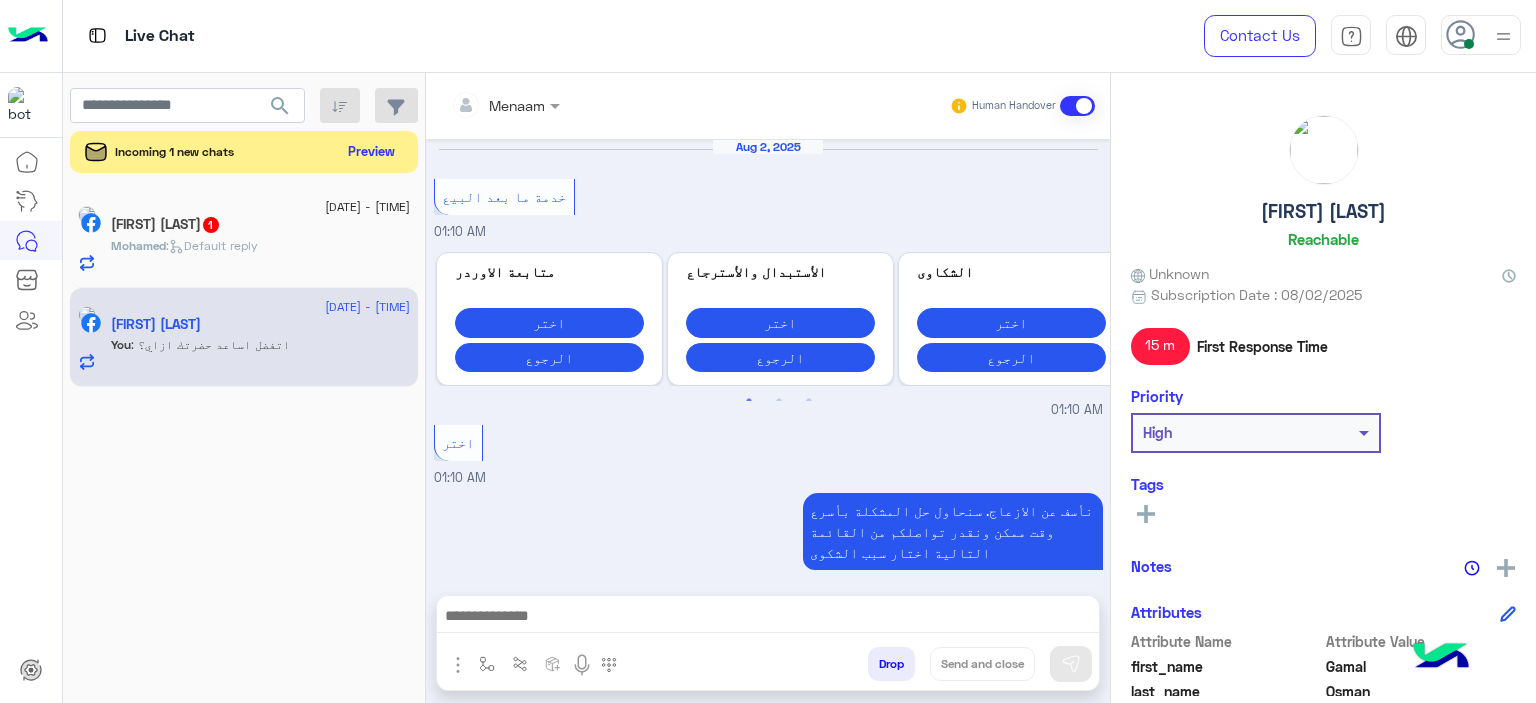 click on "Preview" 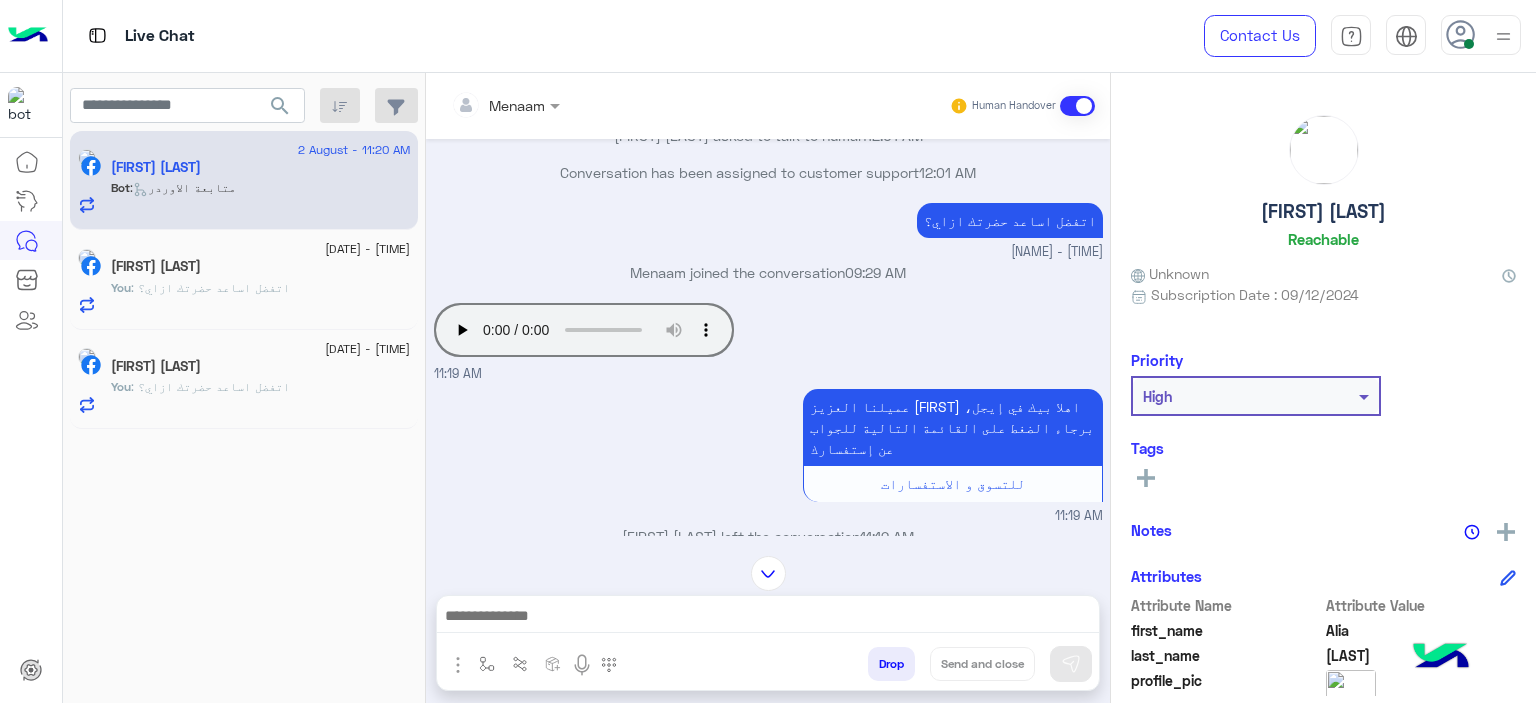 scroll, scrollTop: 456, scrollLeft: 0, axis: vertical 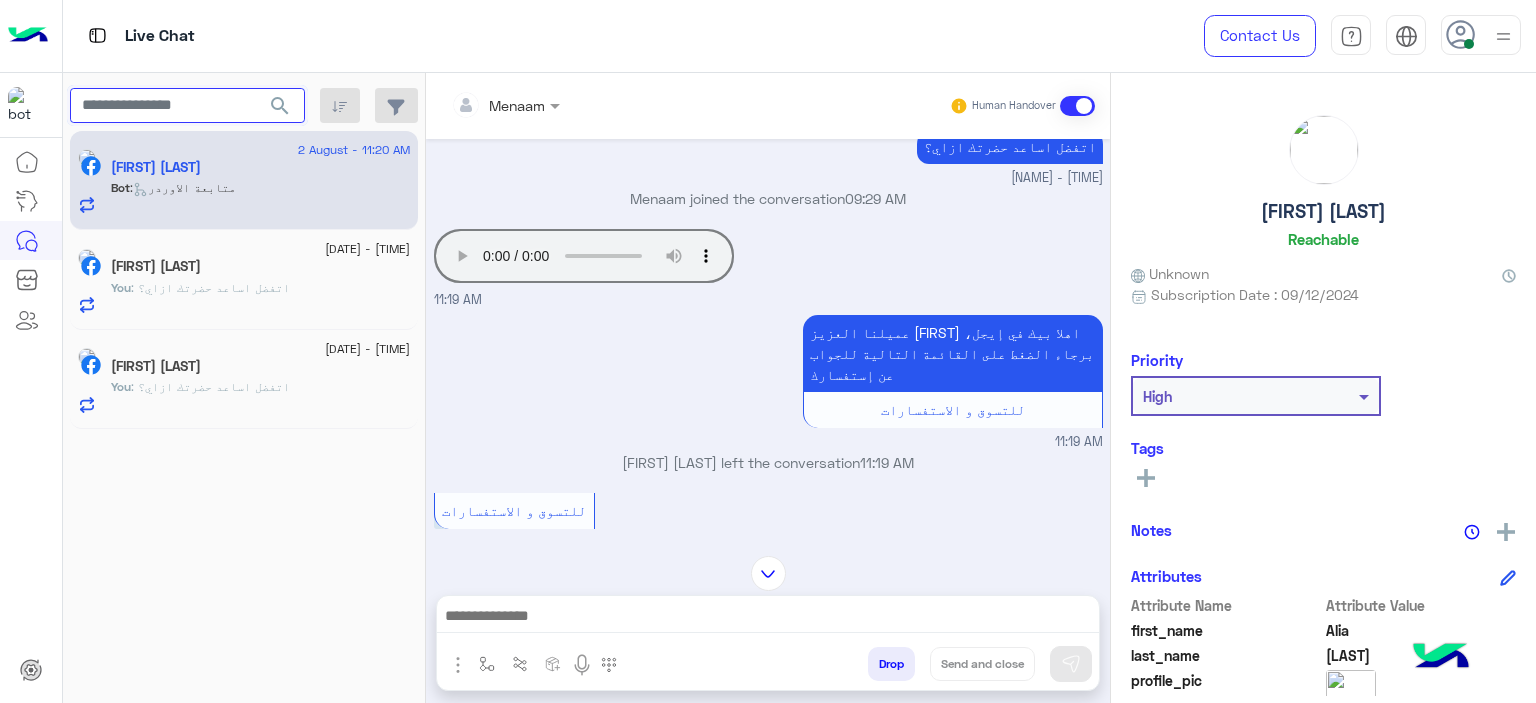 click at bounding box center [187, 106] 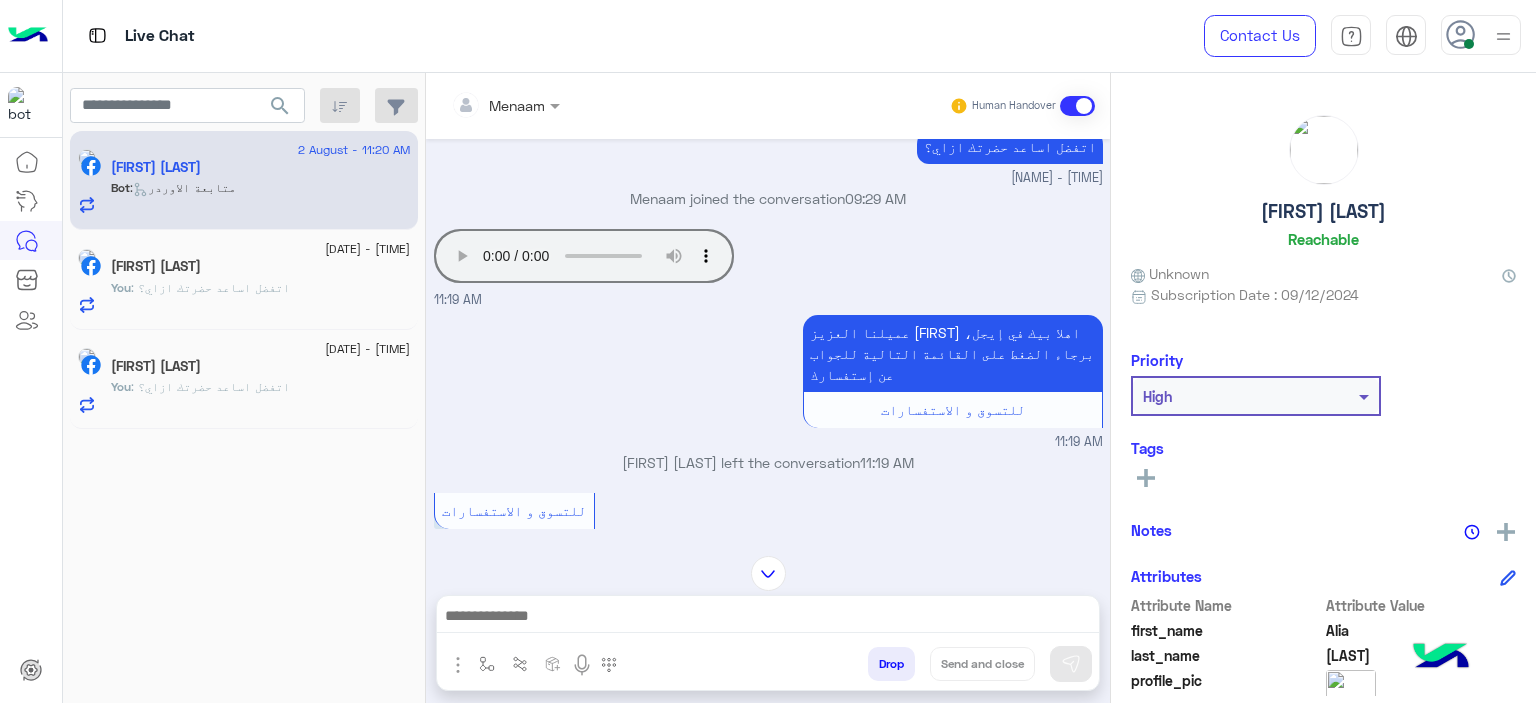 click on "Menaam  -  09:29 AM" at bounding box center (768, 178) 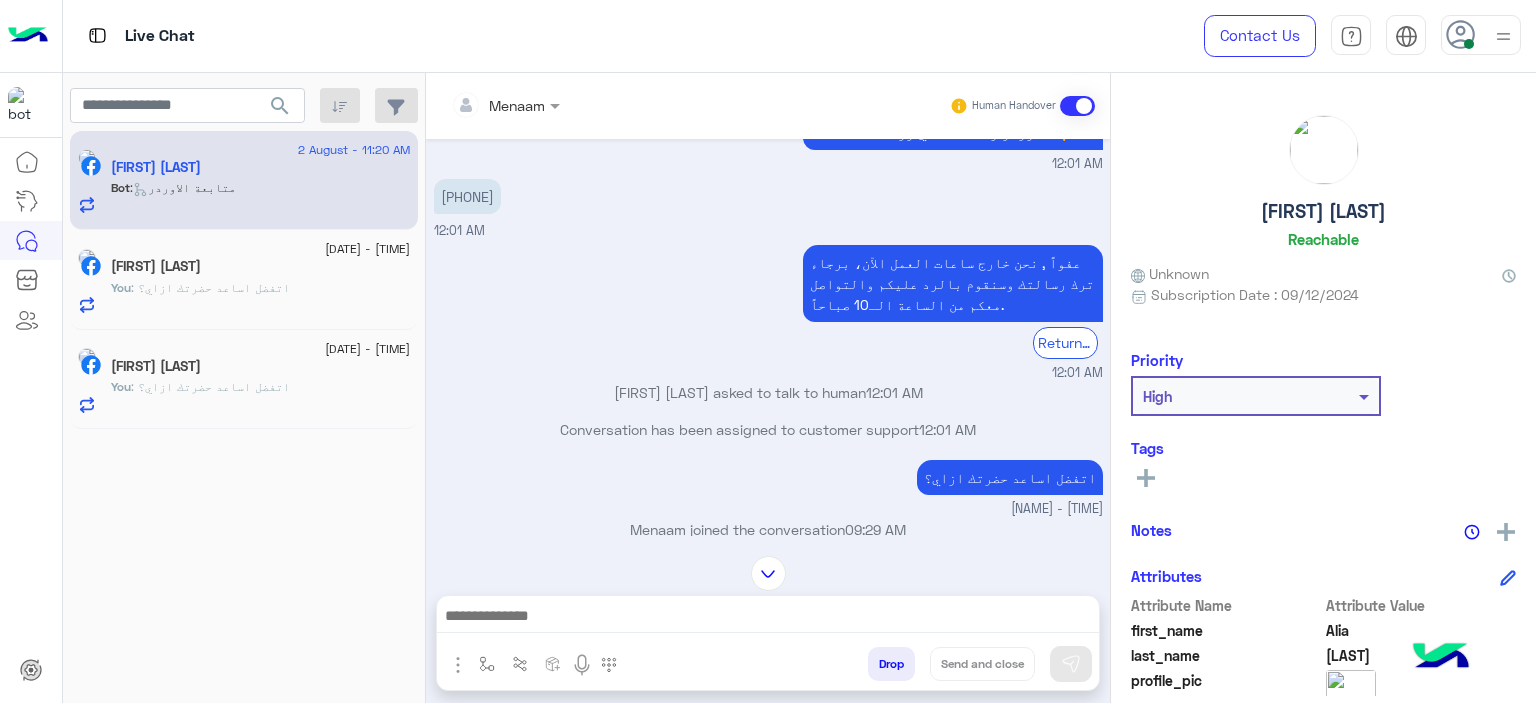 scroll, scrollTop: 156, scrollLeft: 0, axis: vertical 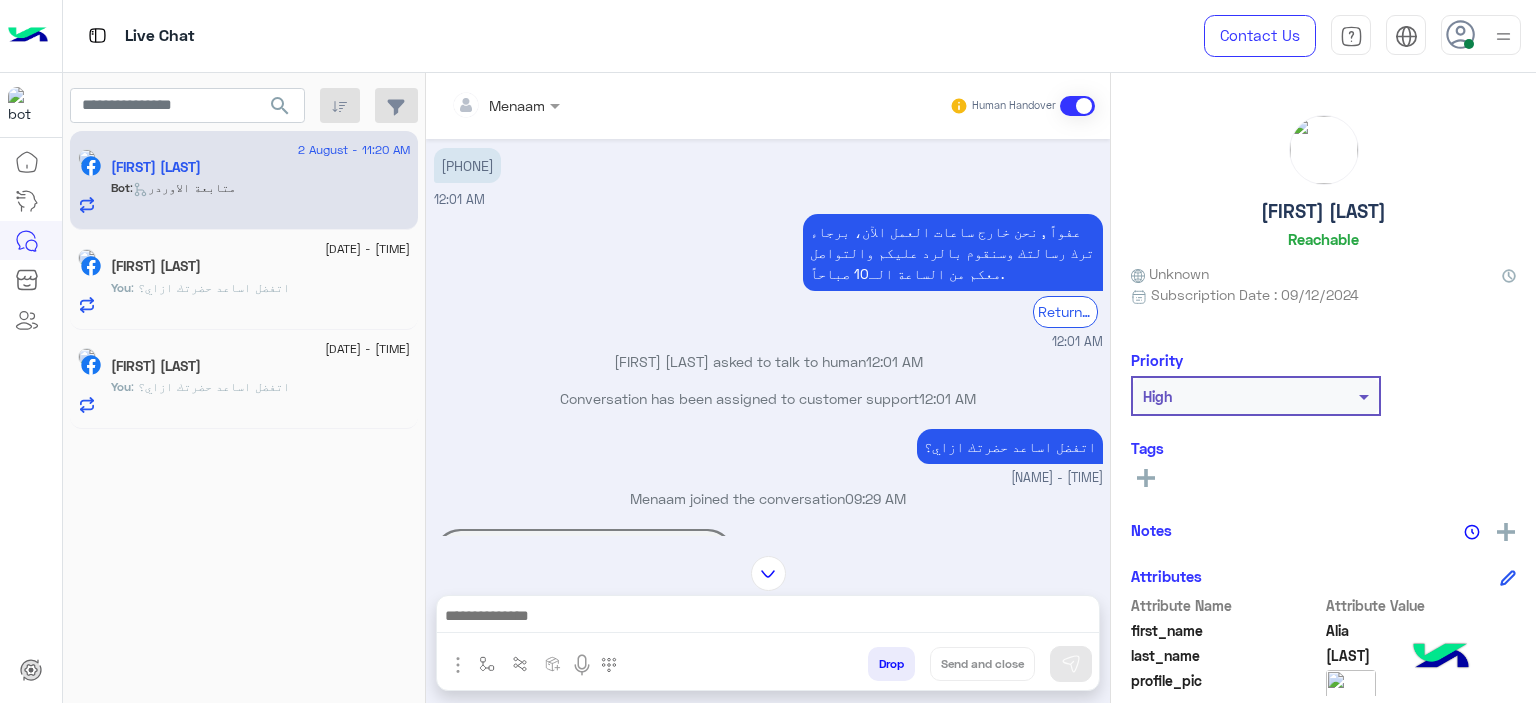 click on "51234770241" at bounding box center (467, 165) 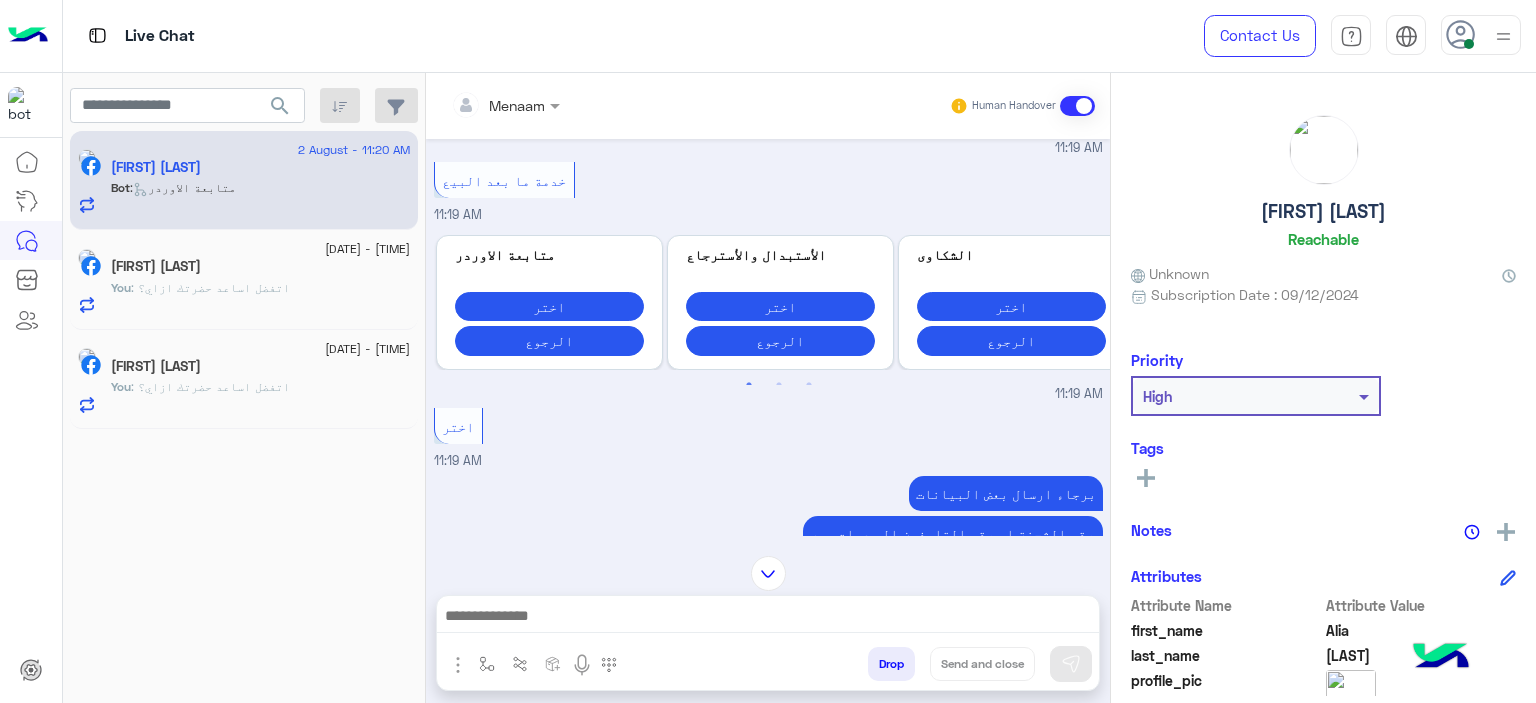 scroll, scrollTop: 1456, scrollLeft: 0, axis: vertical 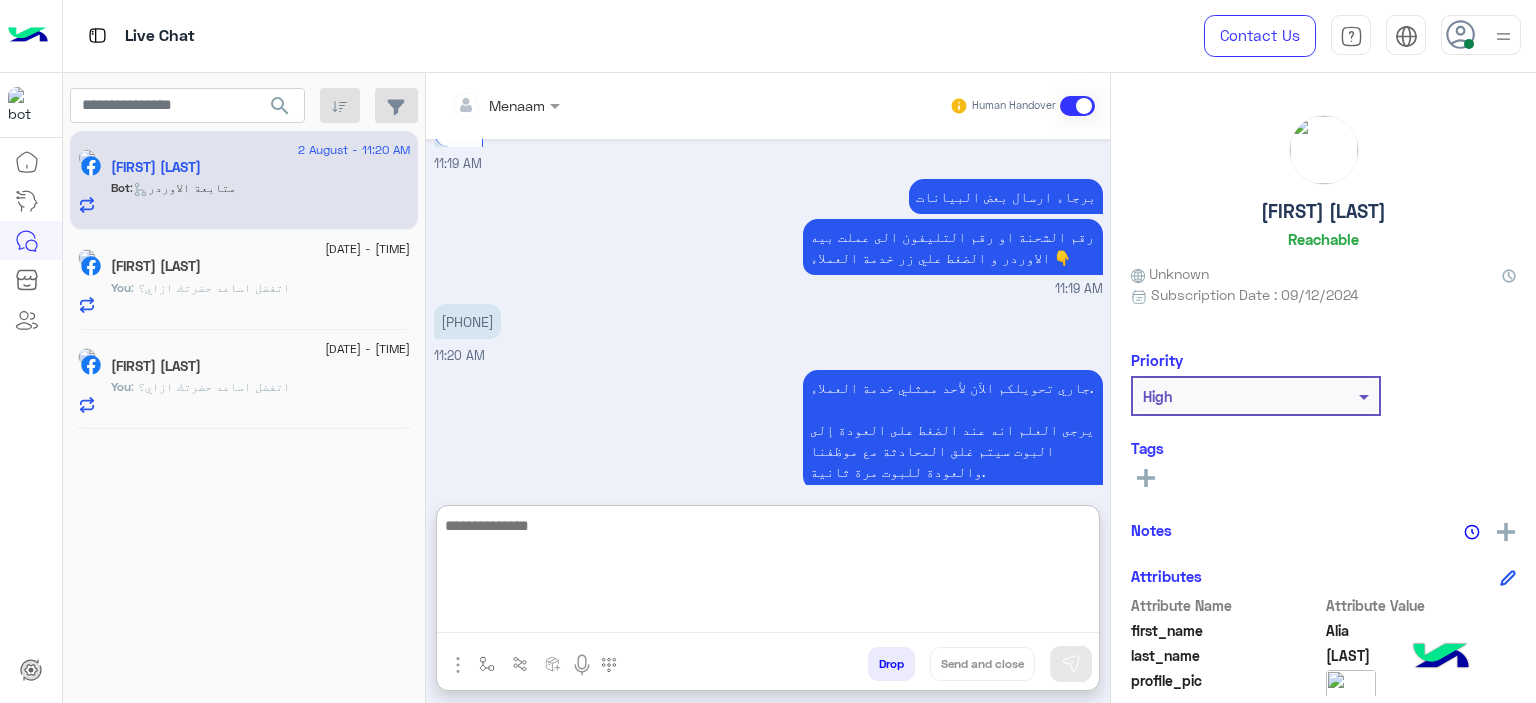 click at bounding box center [768, 573] 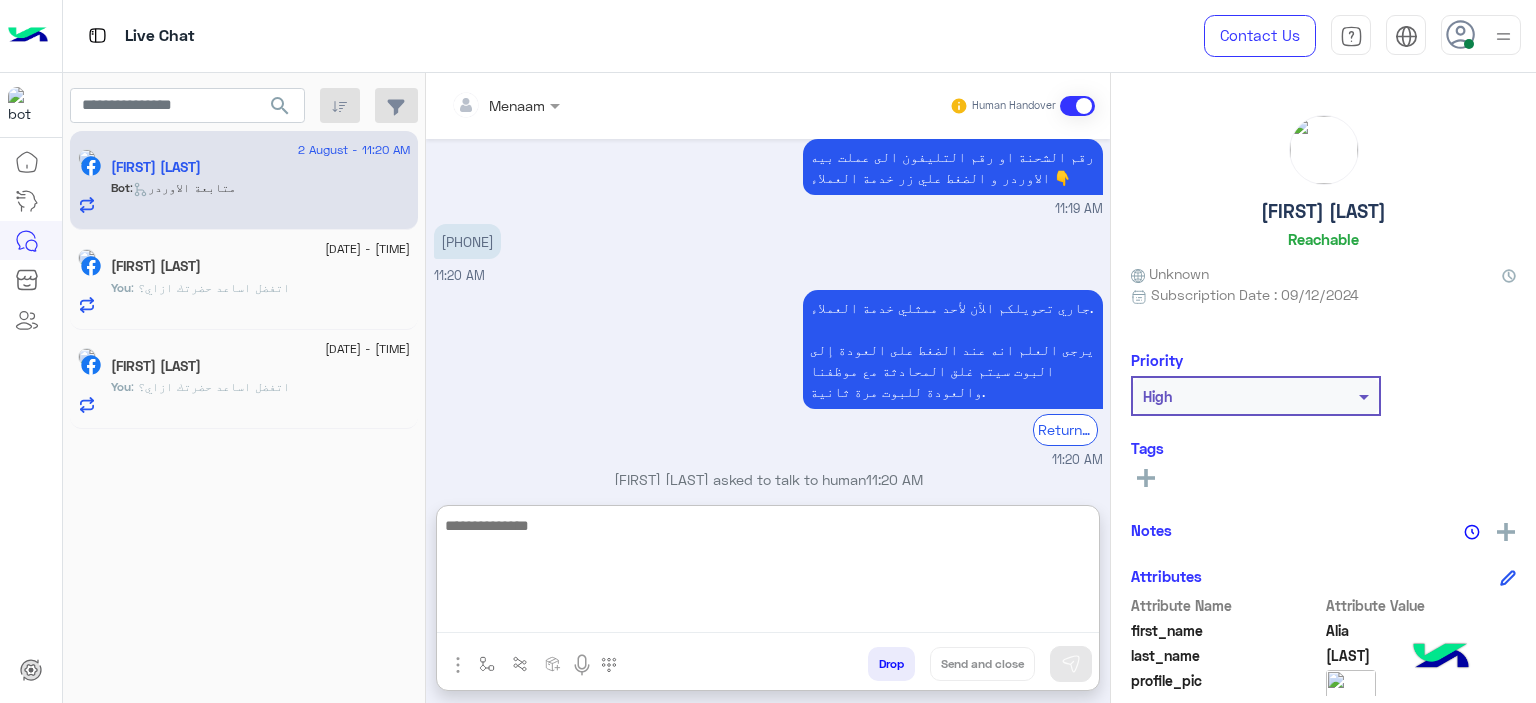 scroll, scrollTop: 1547, scrollLeft: 0, axis: vertical 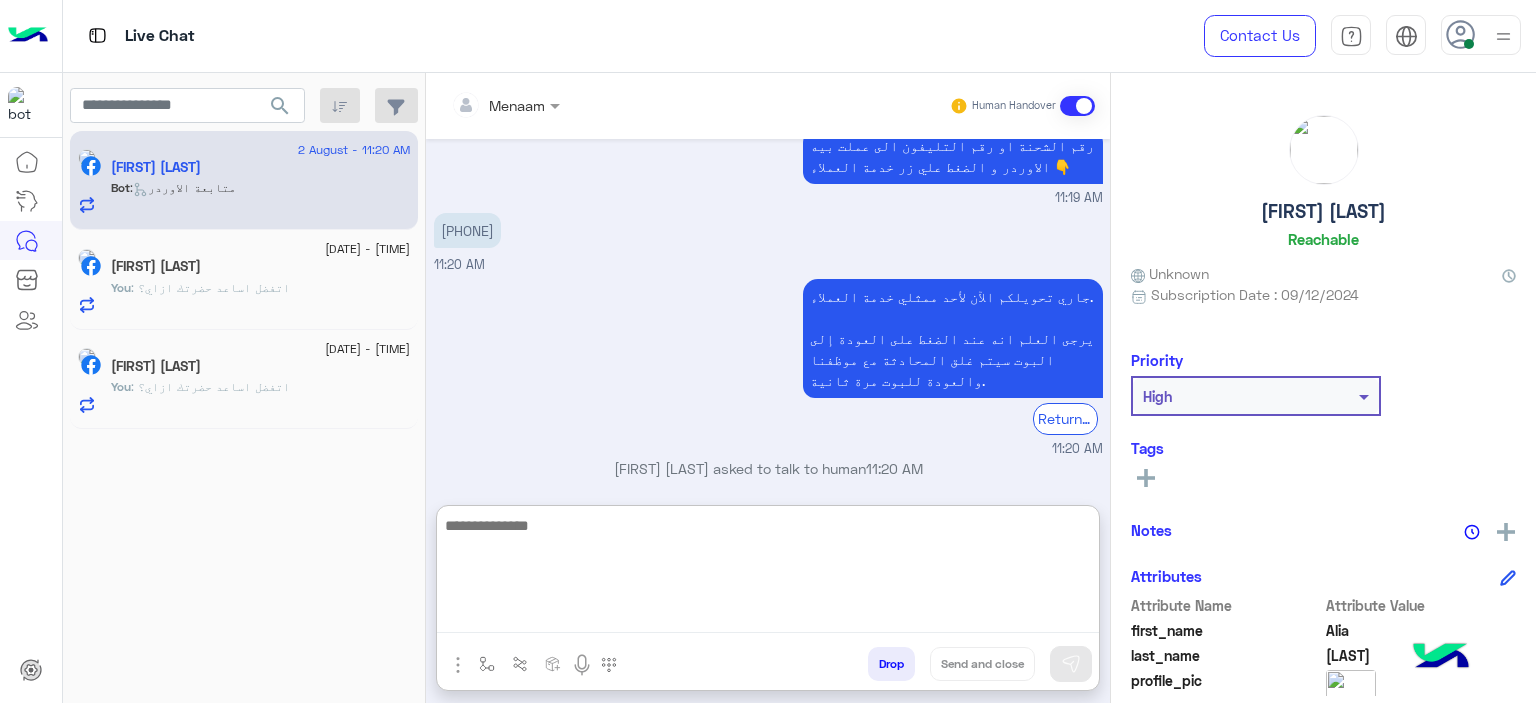 click at bounding box center [768, 573] 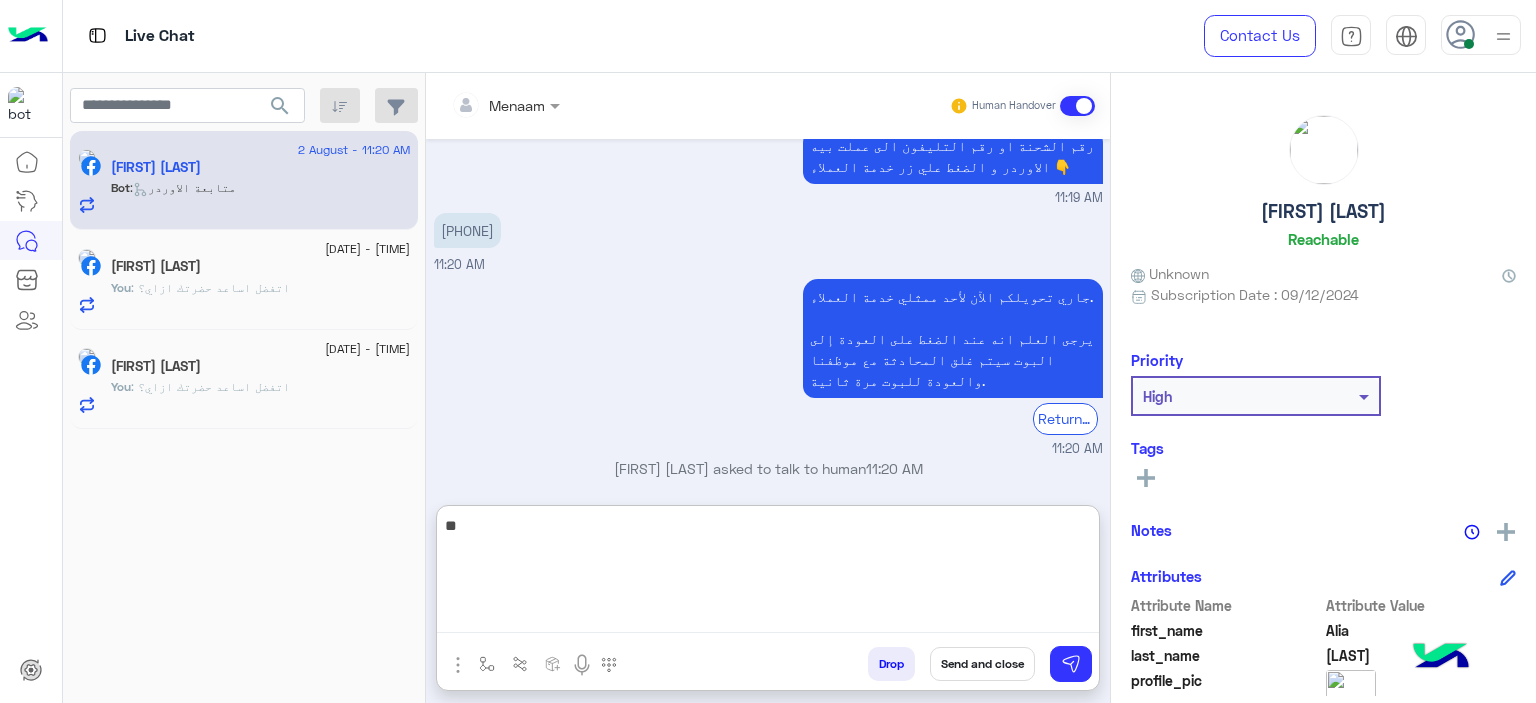 type on "*" 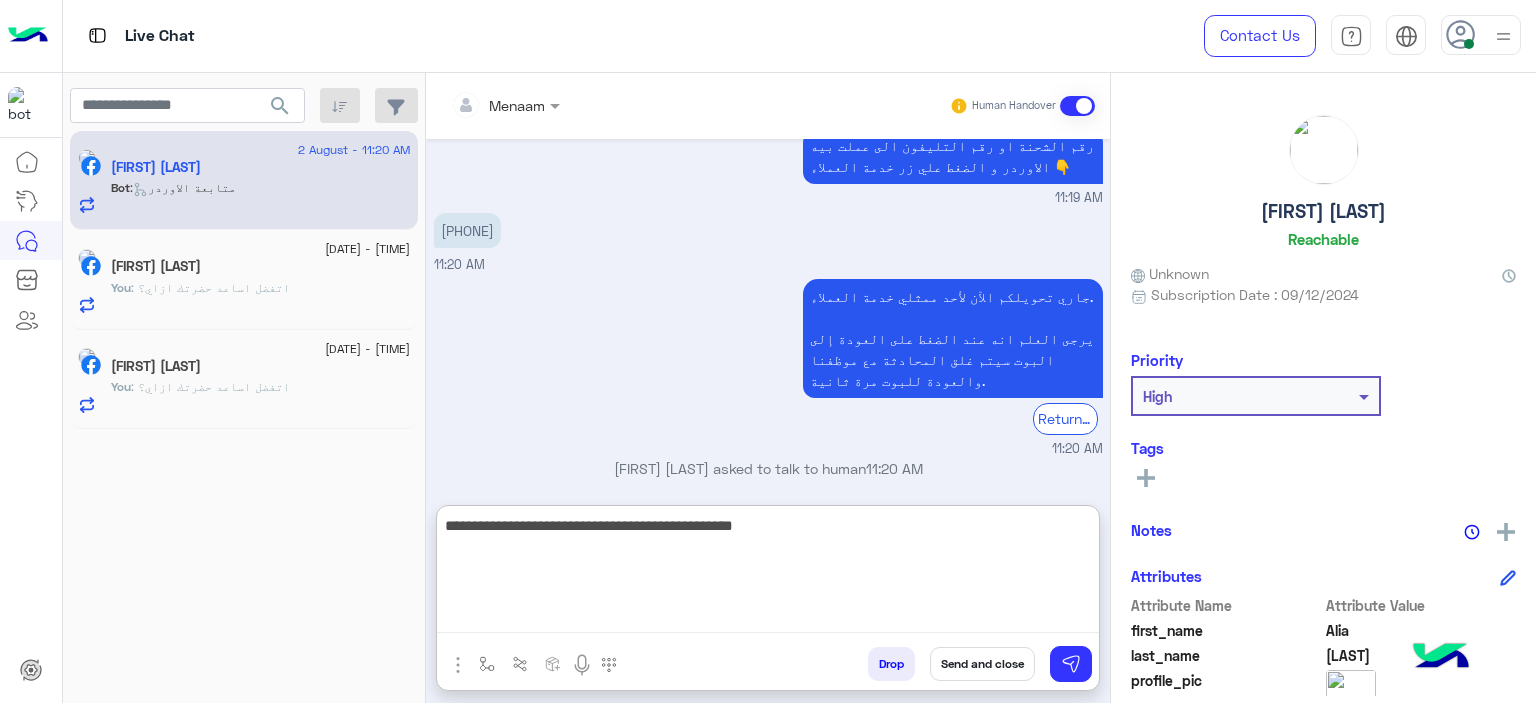 type on "**********" 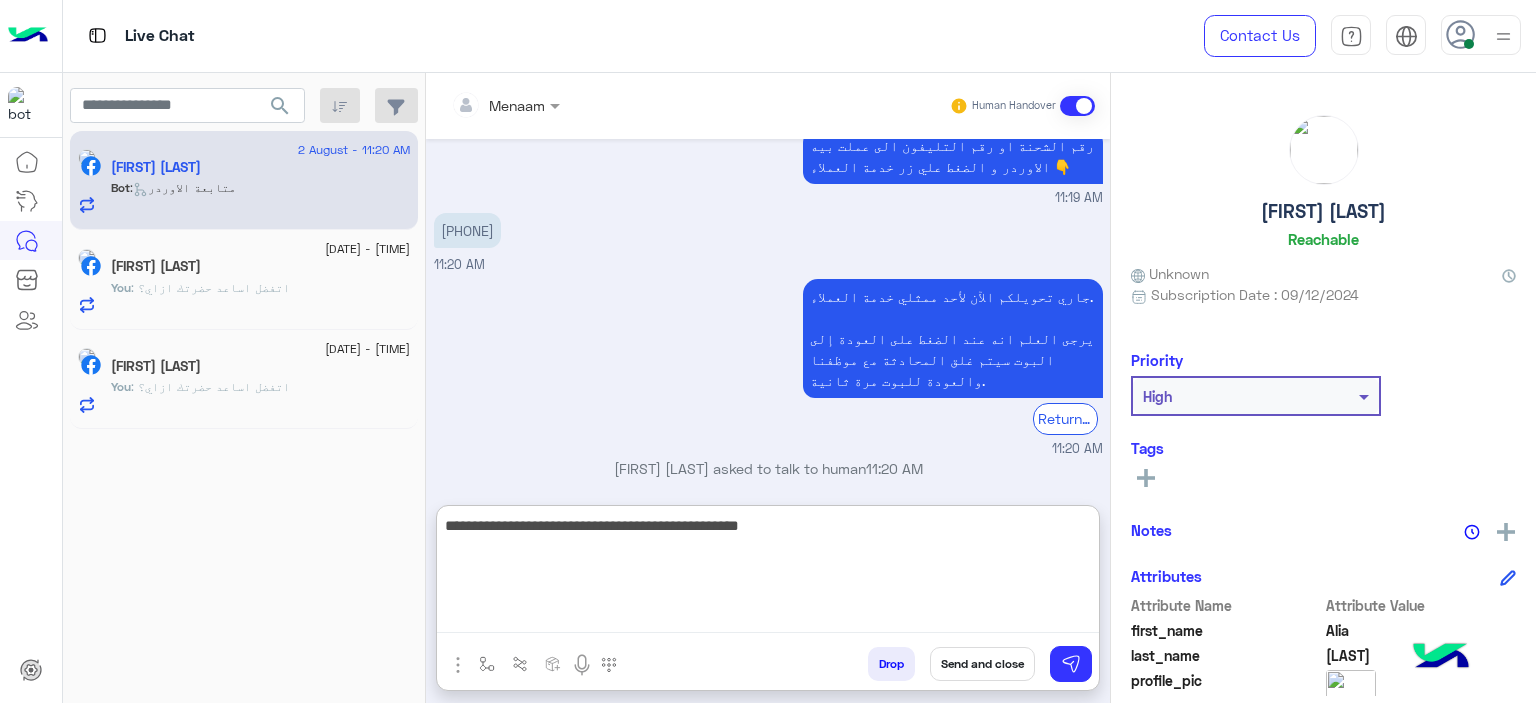 type 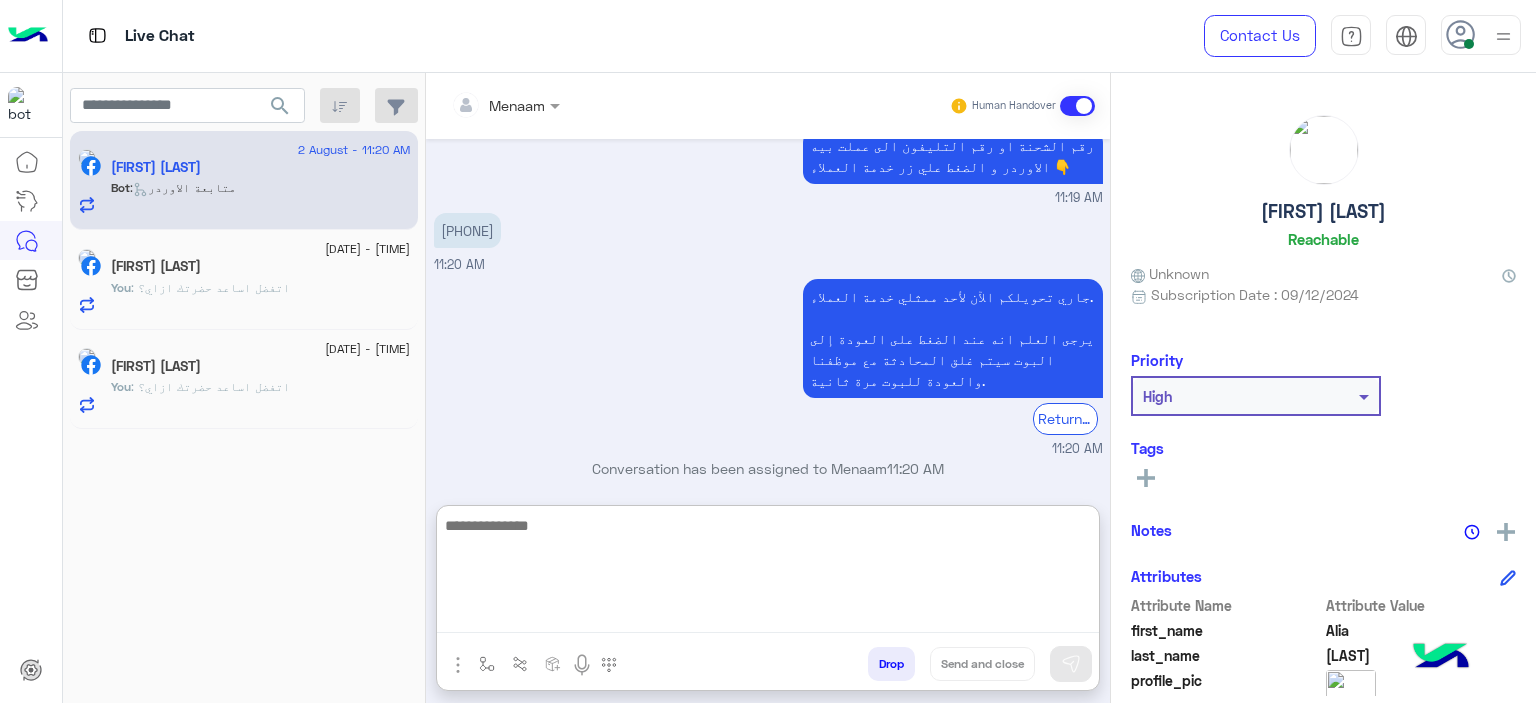 scroll, scrollTop: 1632, scrollLeft: 0, axis: vertical 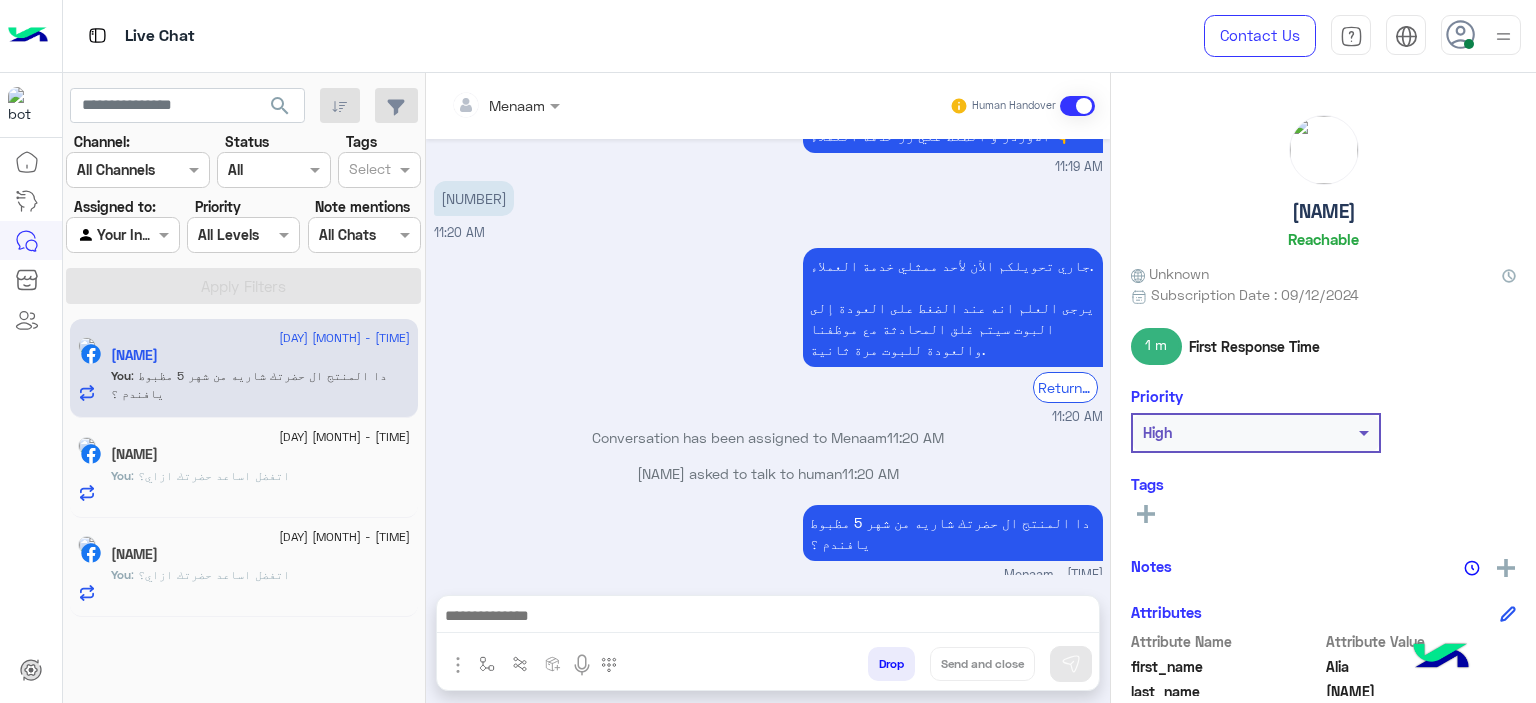 click on "You  : اتفضل اساعد حضرتك ازاي؟" 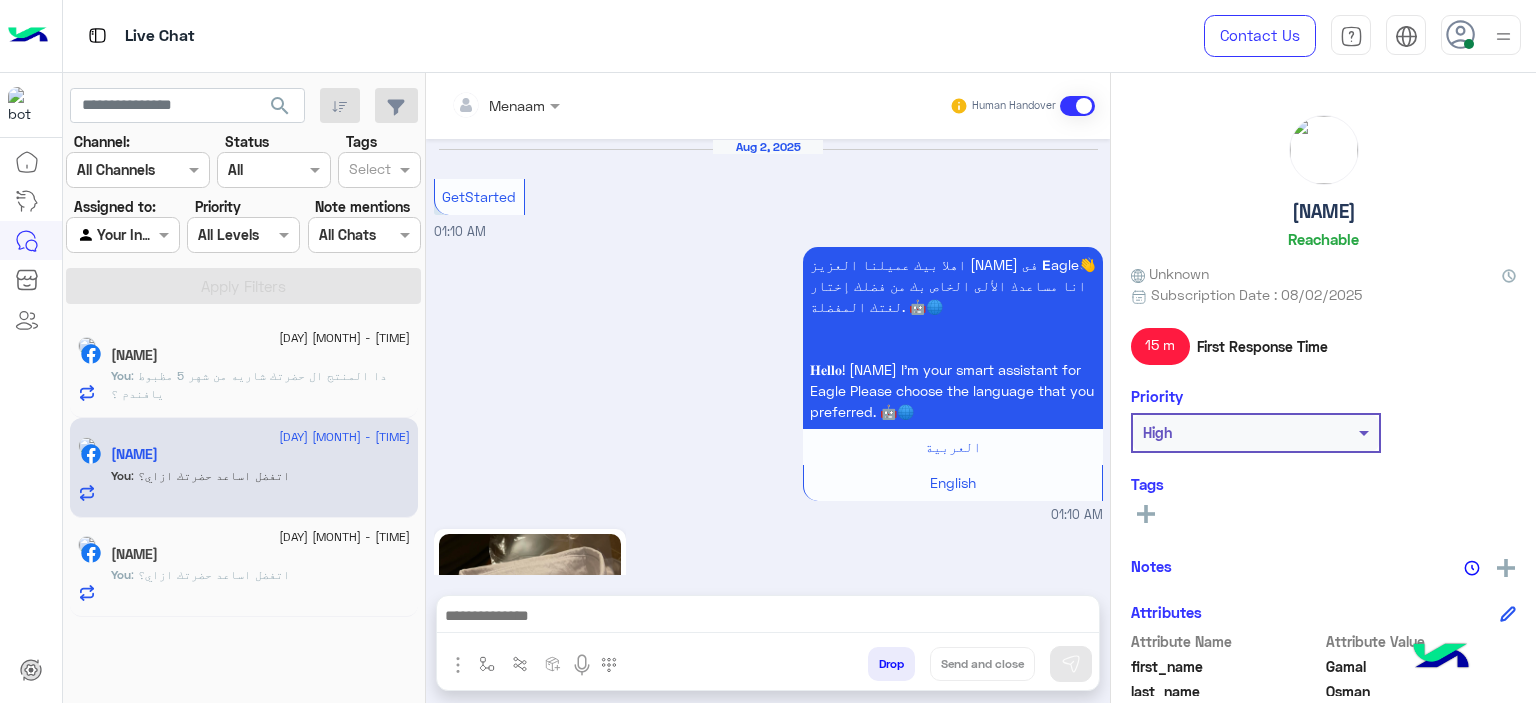 scroll, scrollTop: 1727, scrollLeft: 0, axis: vertical 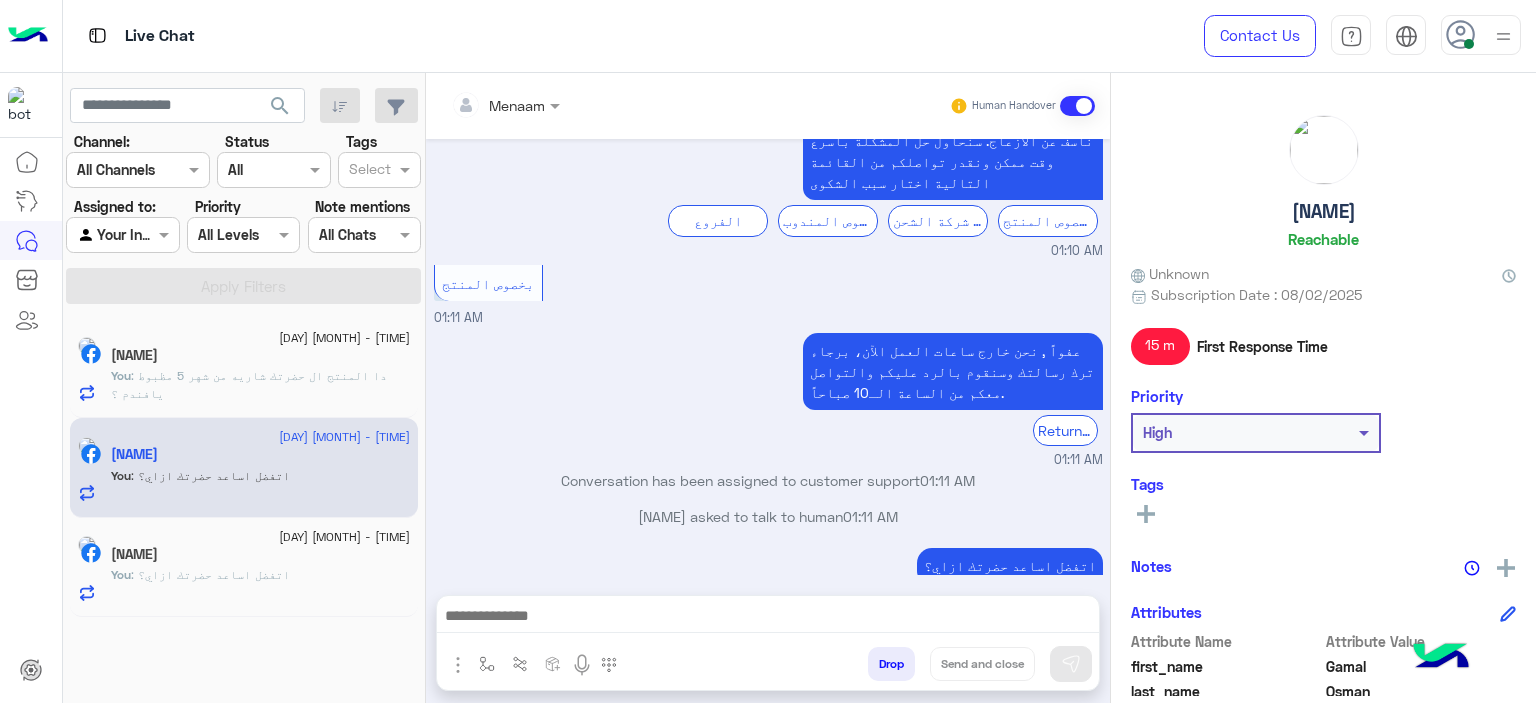 click on ": اتفضل اساعد حضرتك ازاي؟" 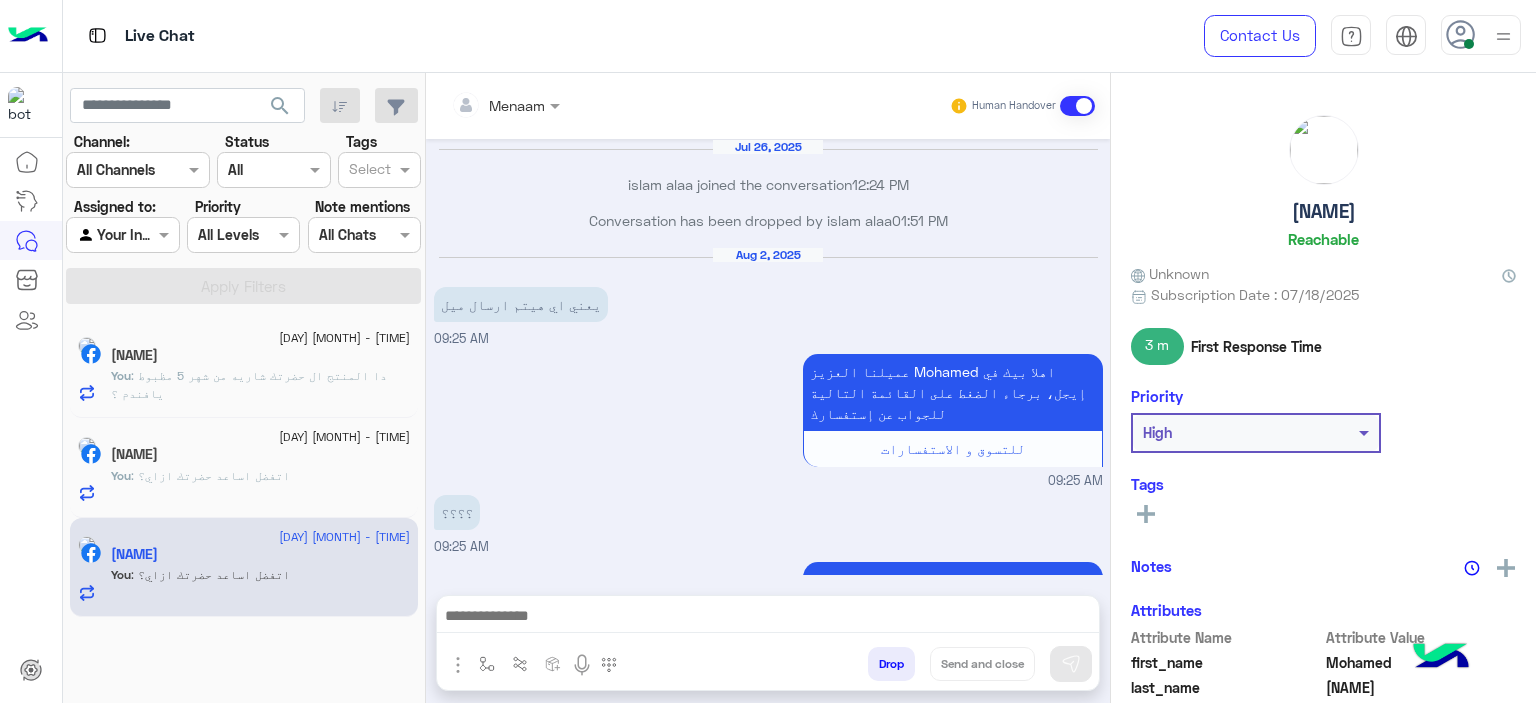 scroll, scrollTop: 1802, scrollLeft: 0, axis: vertical 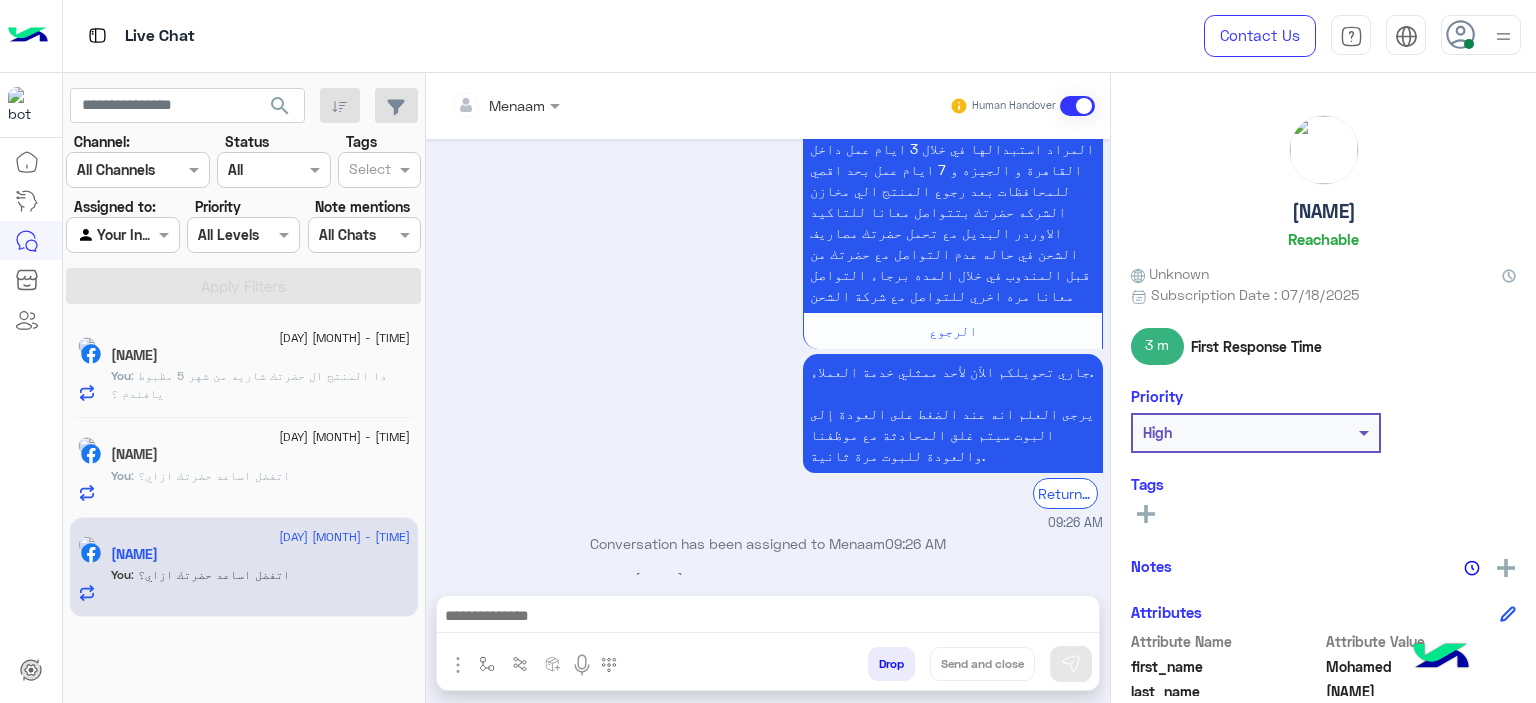 click on "اتفضل اساعد حضرتك ازاي؟  Menaam  -  09:29 AM" at bounding box center (768, 638) 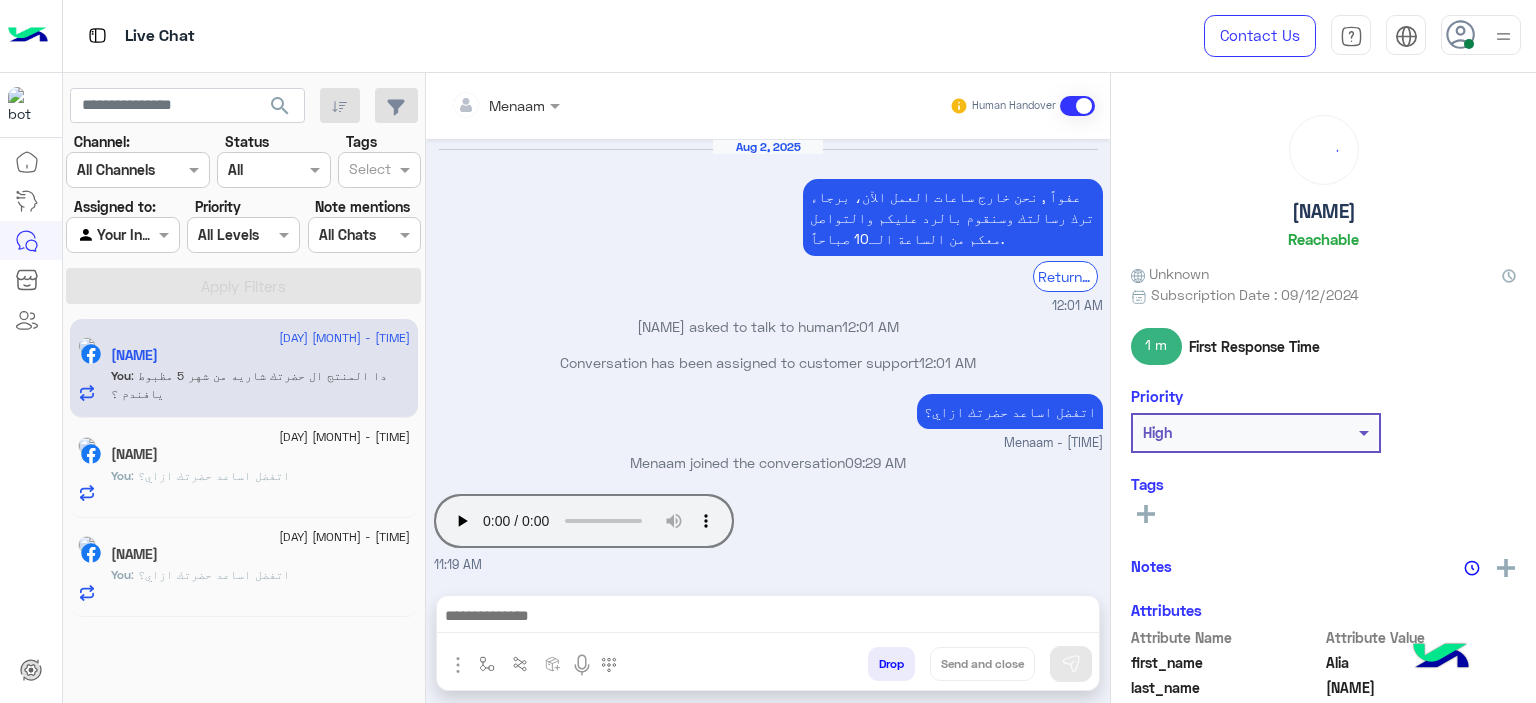 scroll, scrollTop: 1387, scrollLeft: 0, axis: vertical 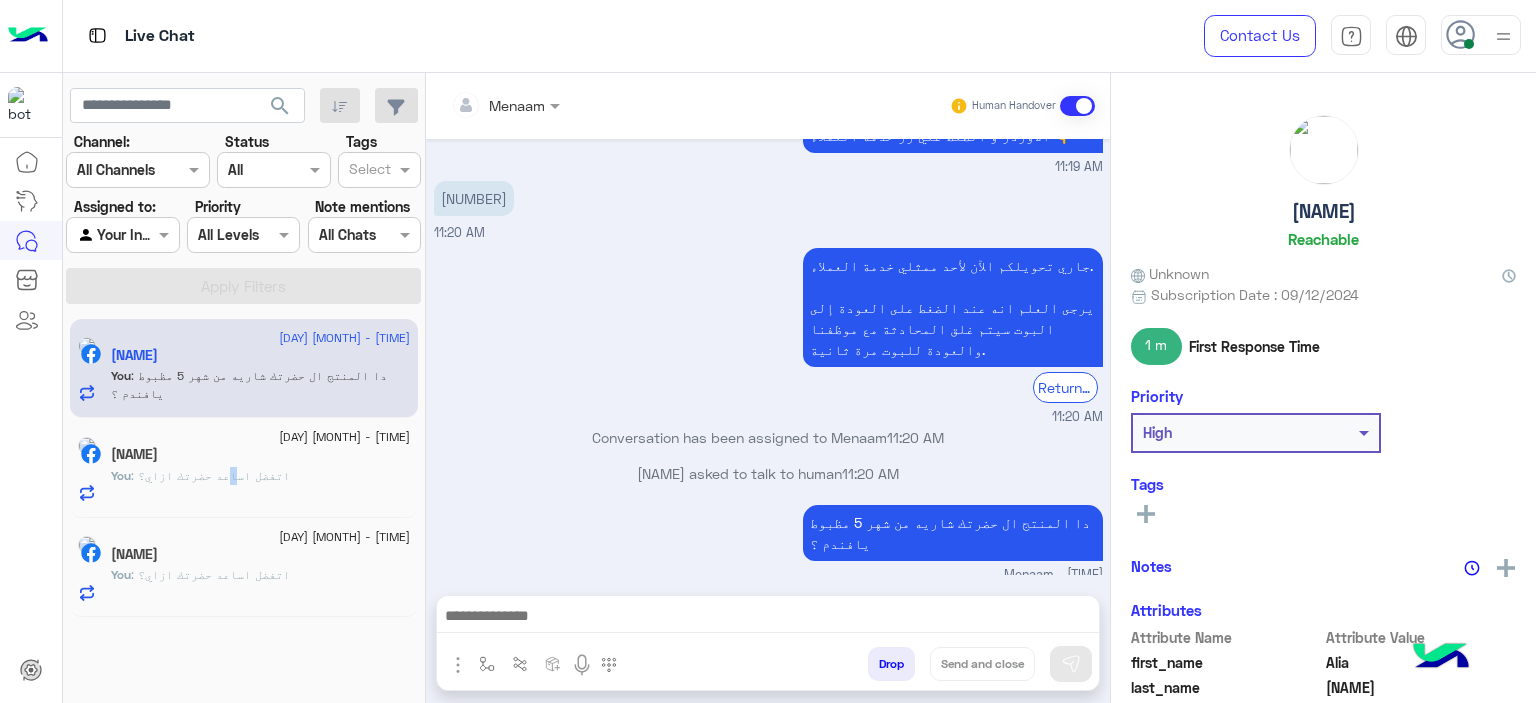 click on ": اتفضل اساعد حضرتك ازاي؟" 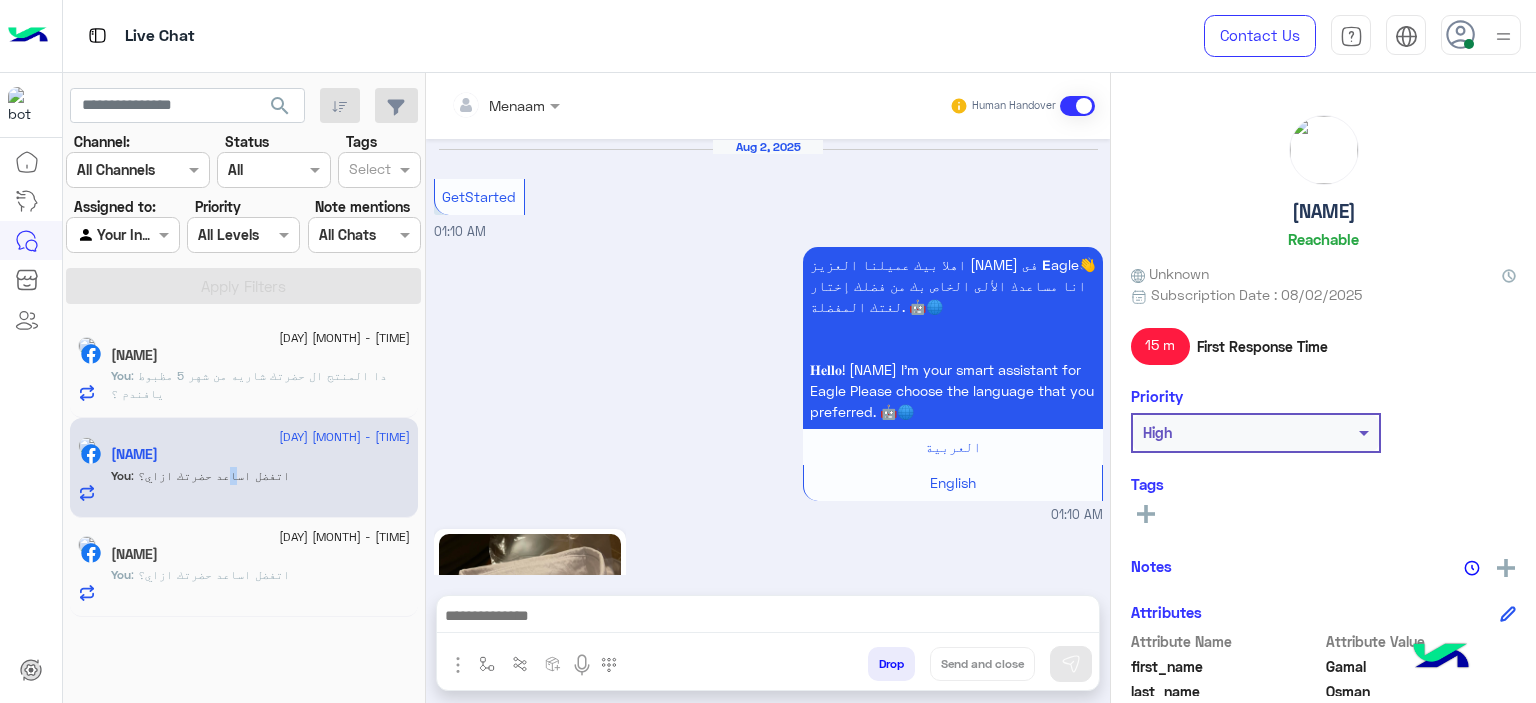 scroll, scrollTop: 1727, scrollLeft: 0, axis: vertical 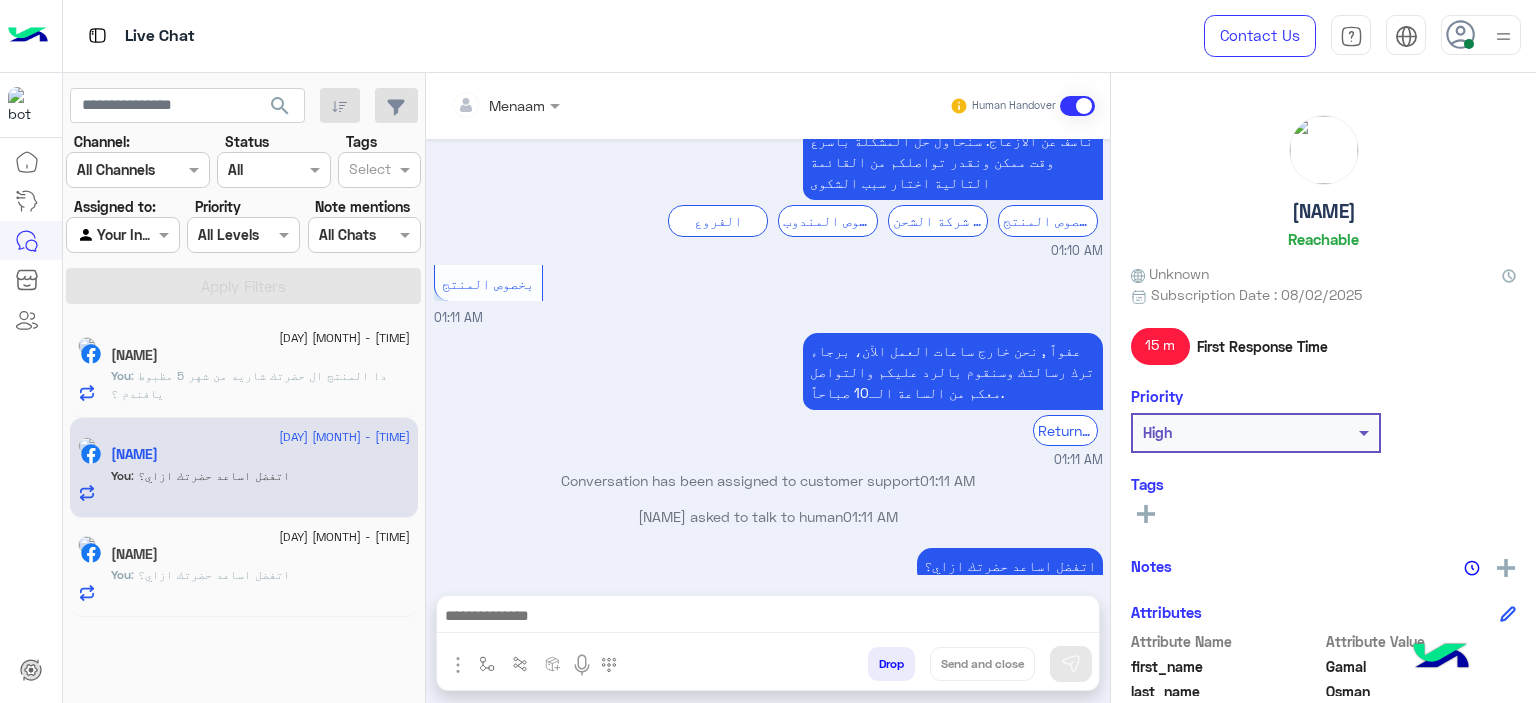 click on ": اتفضل اساعد حضرتك ازاي؟" 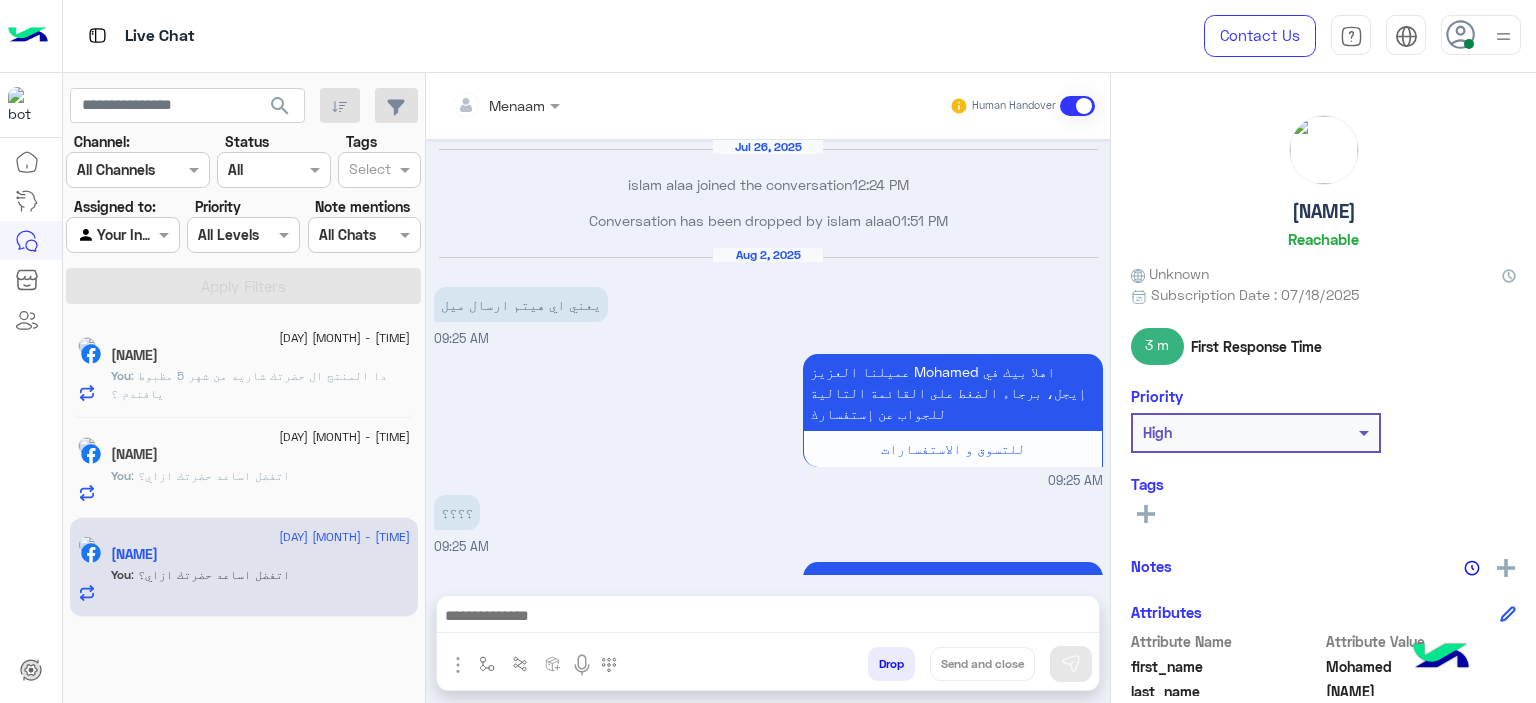 scroll, scrollTop: 1802, scrollLeft: 0, axis: vertical 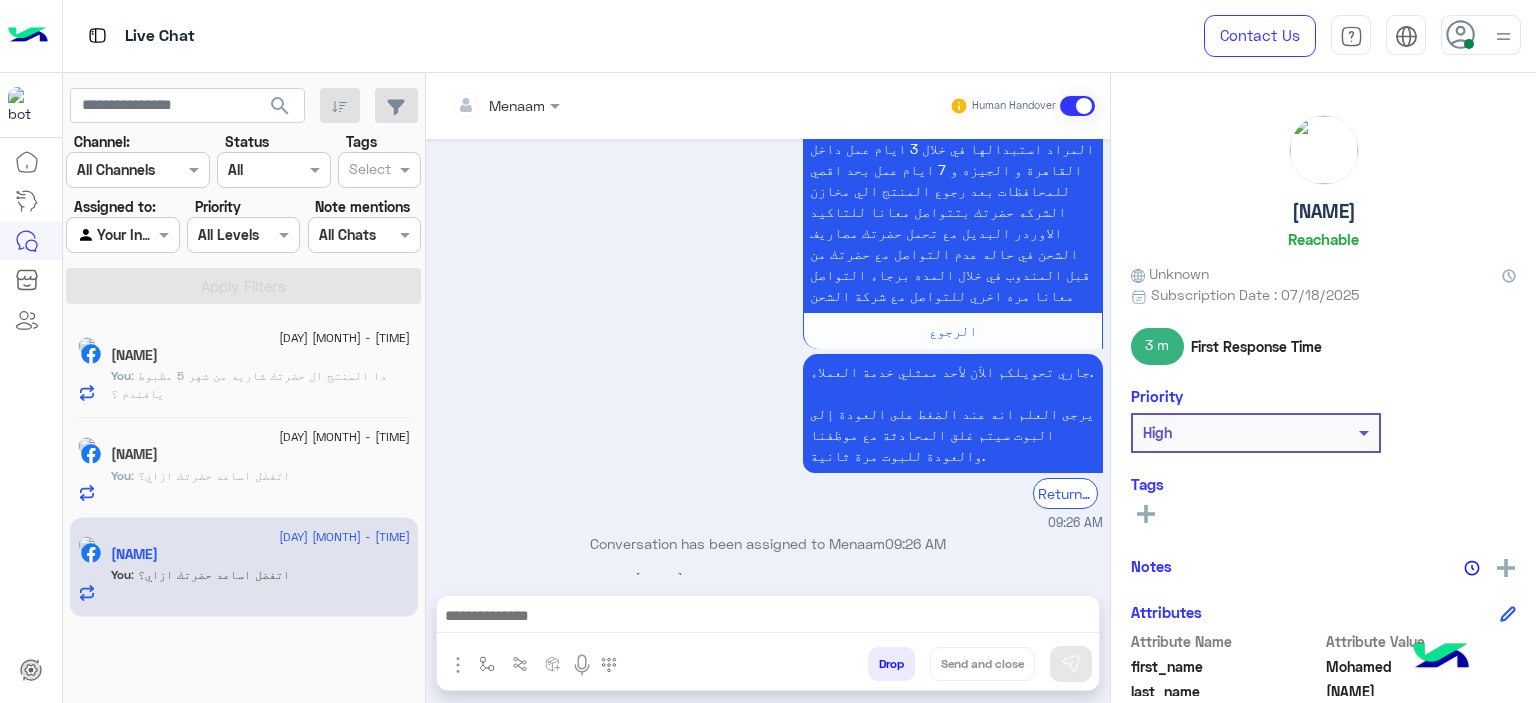click on "للاستبدال في حالة الشراء من الفرع برجاء التوجه الي نفس الفرع ب اصل الفاتورة و المنتد المراد استبداله او استرجاعه في خلال 14 يوم كحد اقصي من تاريخ الشراء و في حاله الشراء اون لاين يتم ارسال مندوب لي حضرتك بدون مصاريف شحن لاستلام القطع المراد استبدالها في خلال 3 ايام عمل داخل القاهرة و الجيزه و 7 ايام عمل بحد اقصي للمحافظات بعد رجوع المنتج الي مخازن الشركه حضرتك بتتواصل معانا للتاكيد الاوردر البديل مع تحمل حضرتك مصاريف الشحن في حاله عدم التواصل مع حضرتك من قبل المندوب في خلال المده برجاء التواصل معانا مره اخري للتواصل مع شركة الشحن  الرجوع   Return to Bot     09:26 AM" at bounding box center (768, 266) 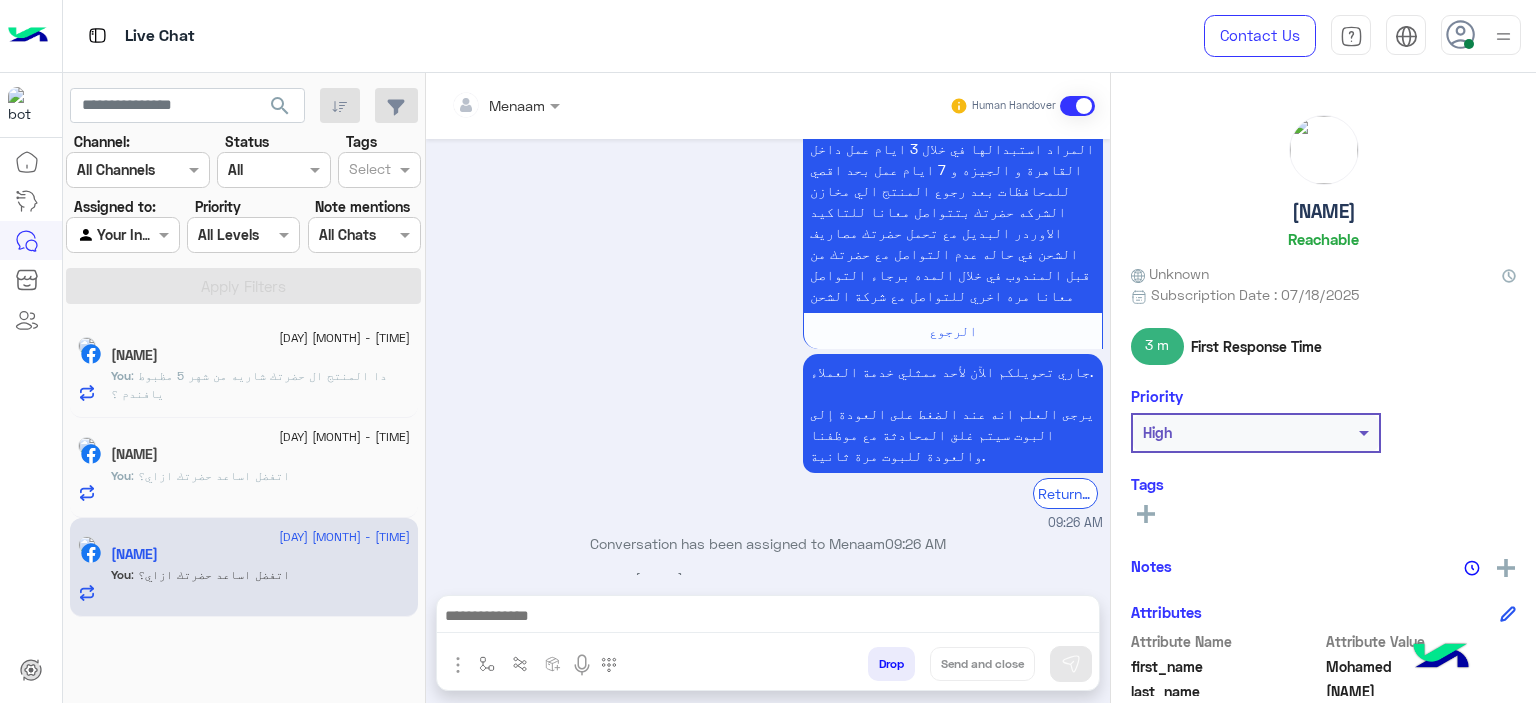 click on "2 August - 9:30 AM  Gamal Osman   You  : اتفضل اساعد حضرتك ازاي؟" 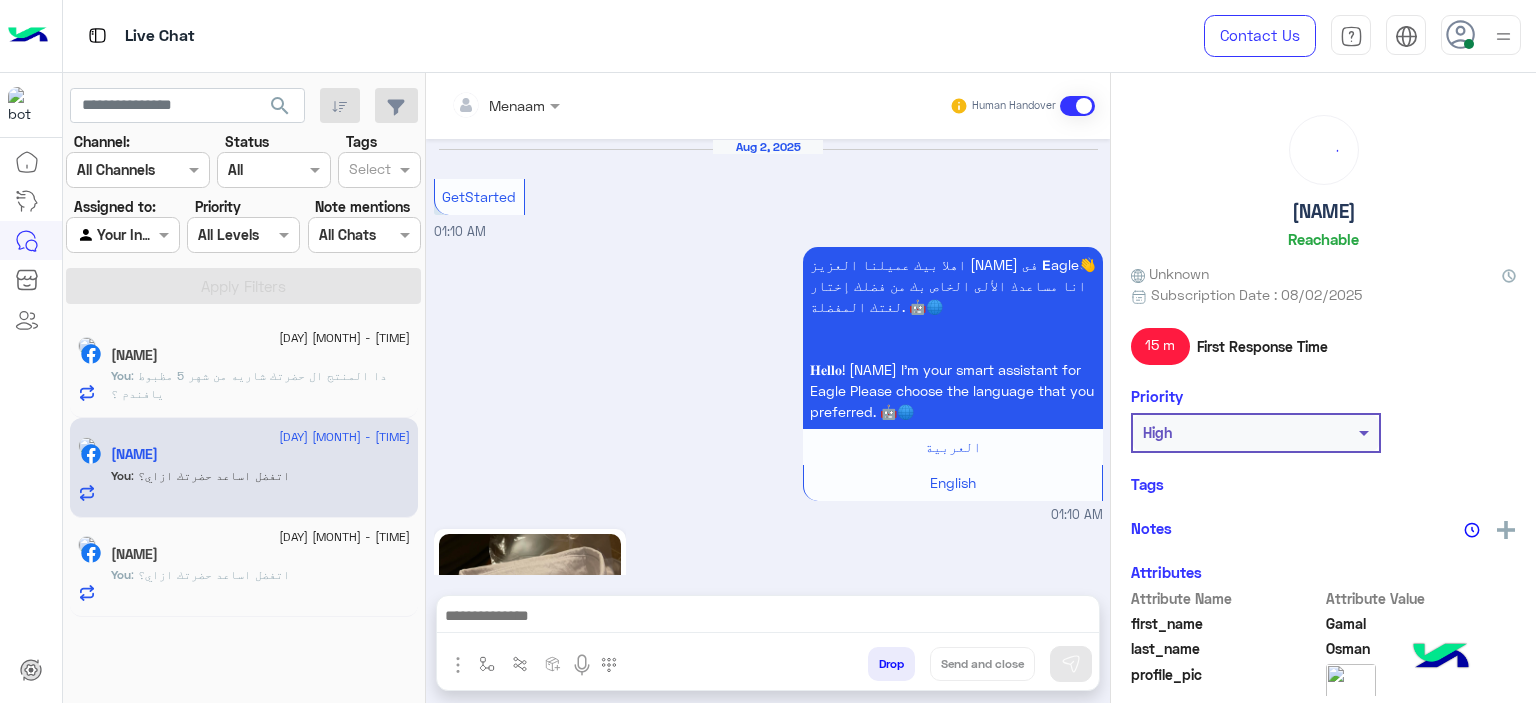 scroll, scrollTop: 1727, scrollLeft: 0, axis: vertical 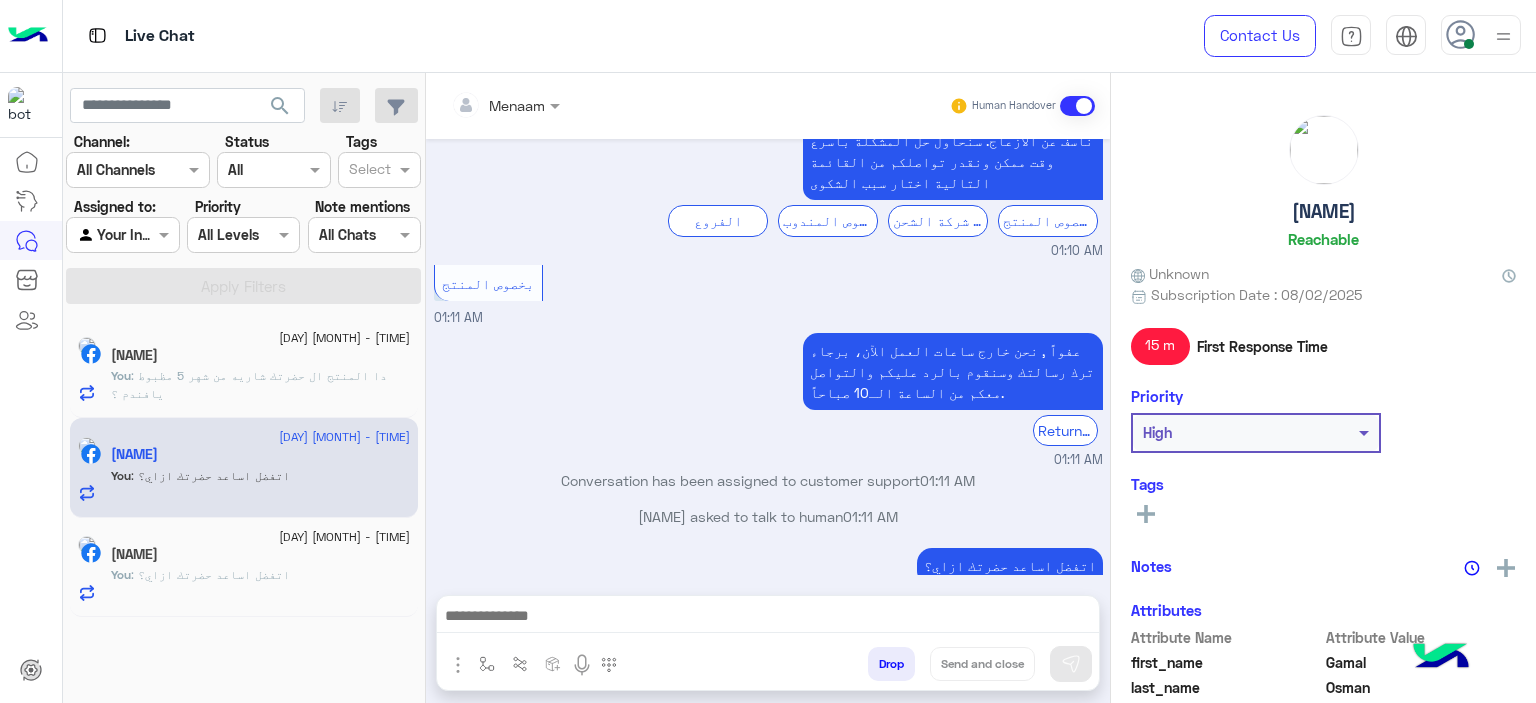 click on "[FIRST] [LAST]" 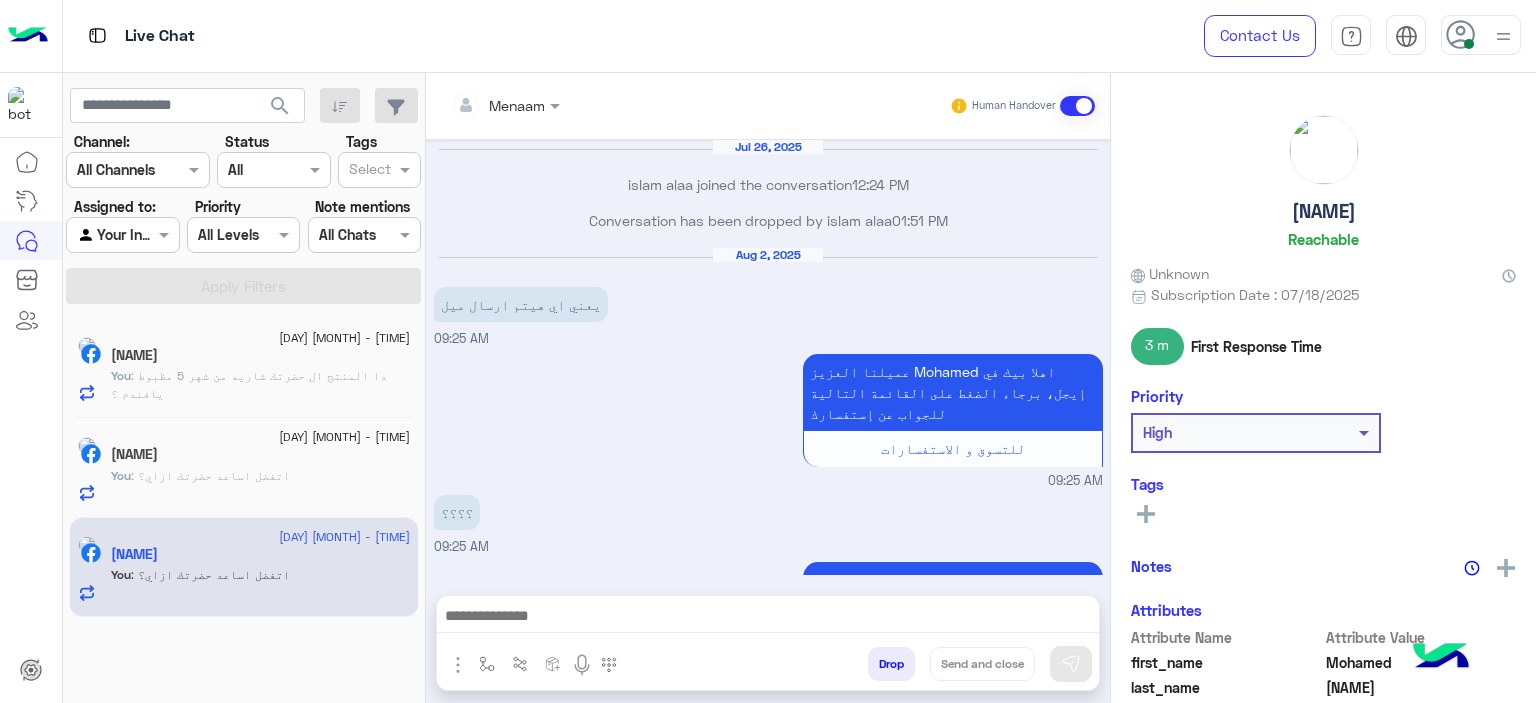 scroll, scrollTop: 1802, scrollLeft: 0, axis: vertical 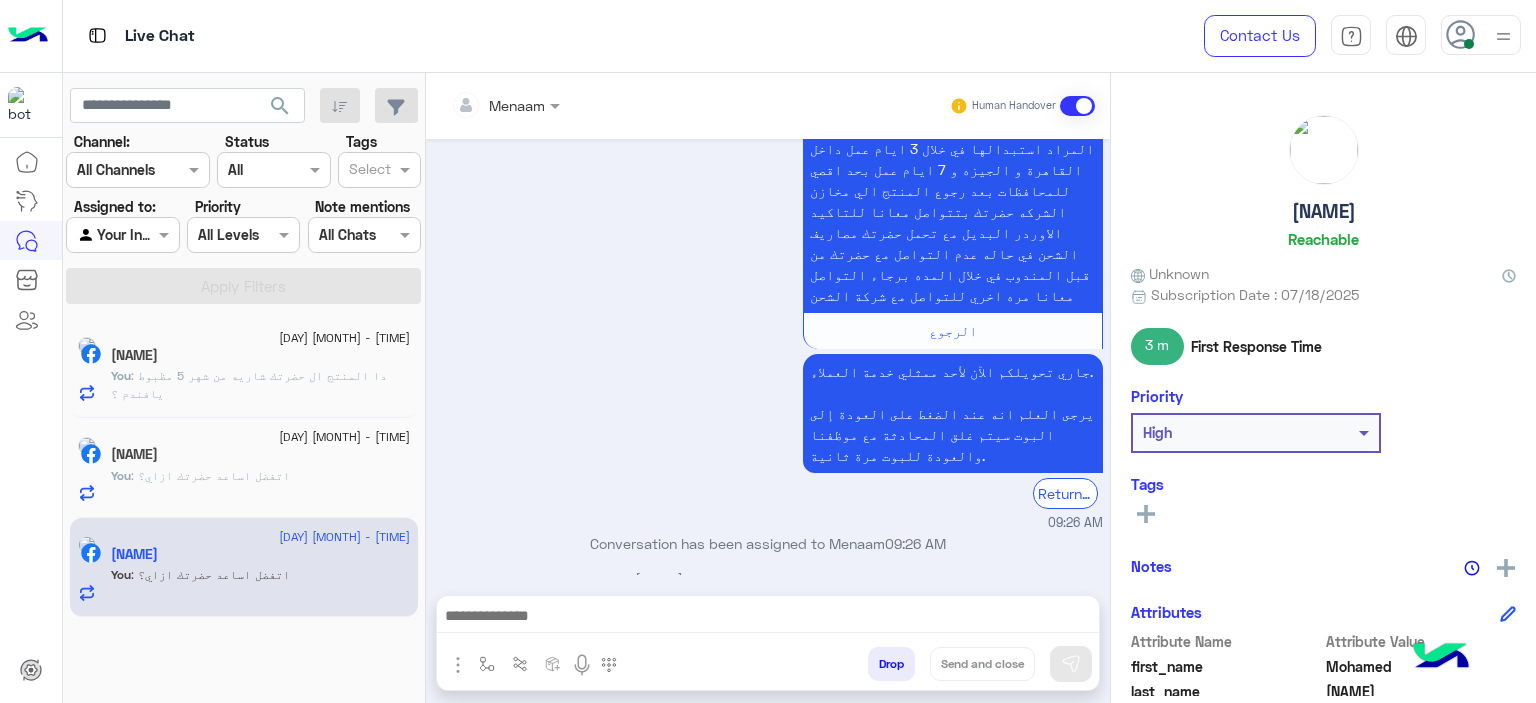 click on "You  : دا المنتج ال حضرتك شاريه من شهر 5 مظبوط يافندم ؟" 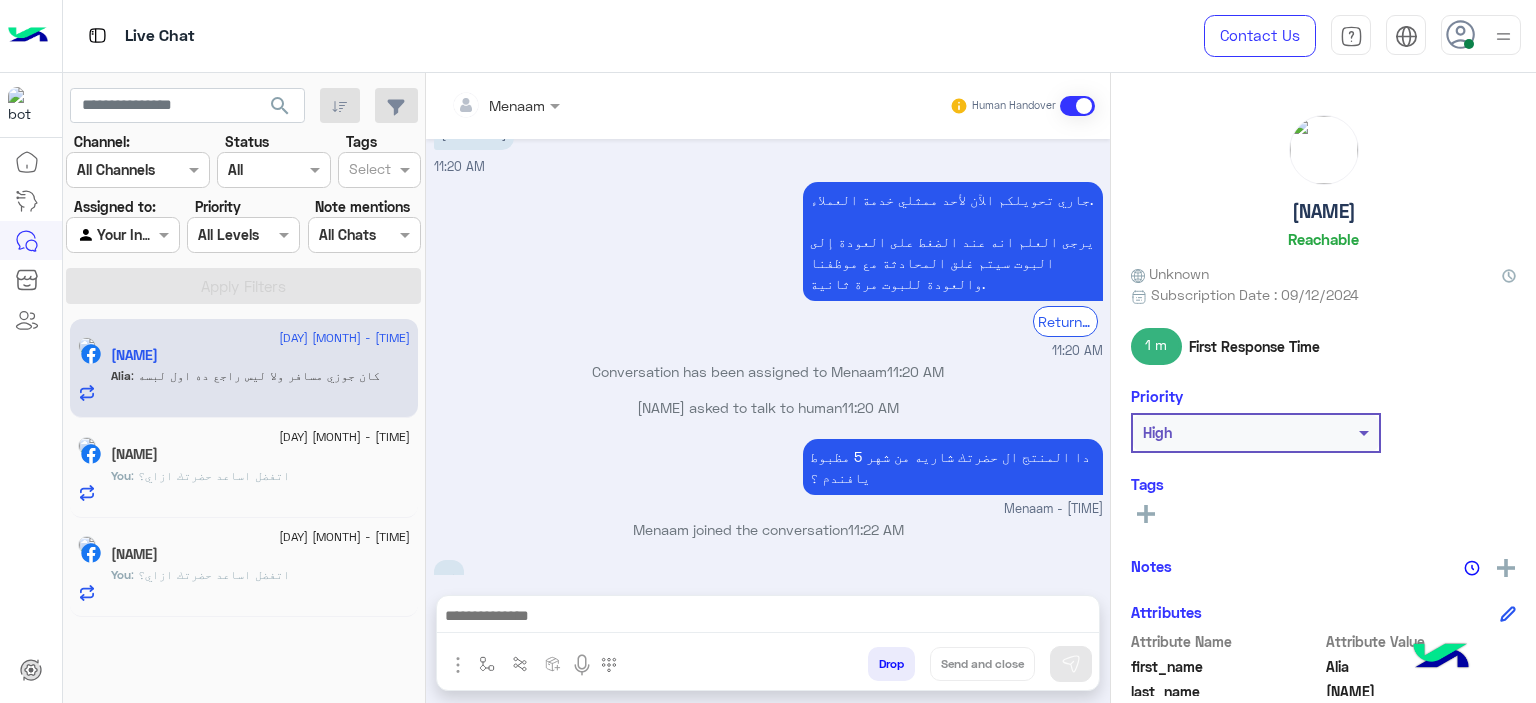scroll, scrollTop: 1520, scrollLeft: 0, axis: vertical 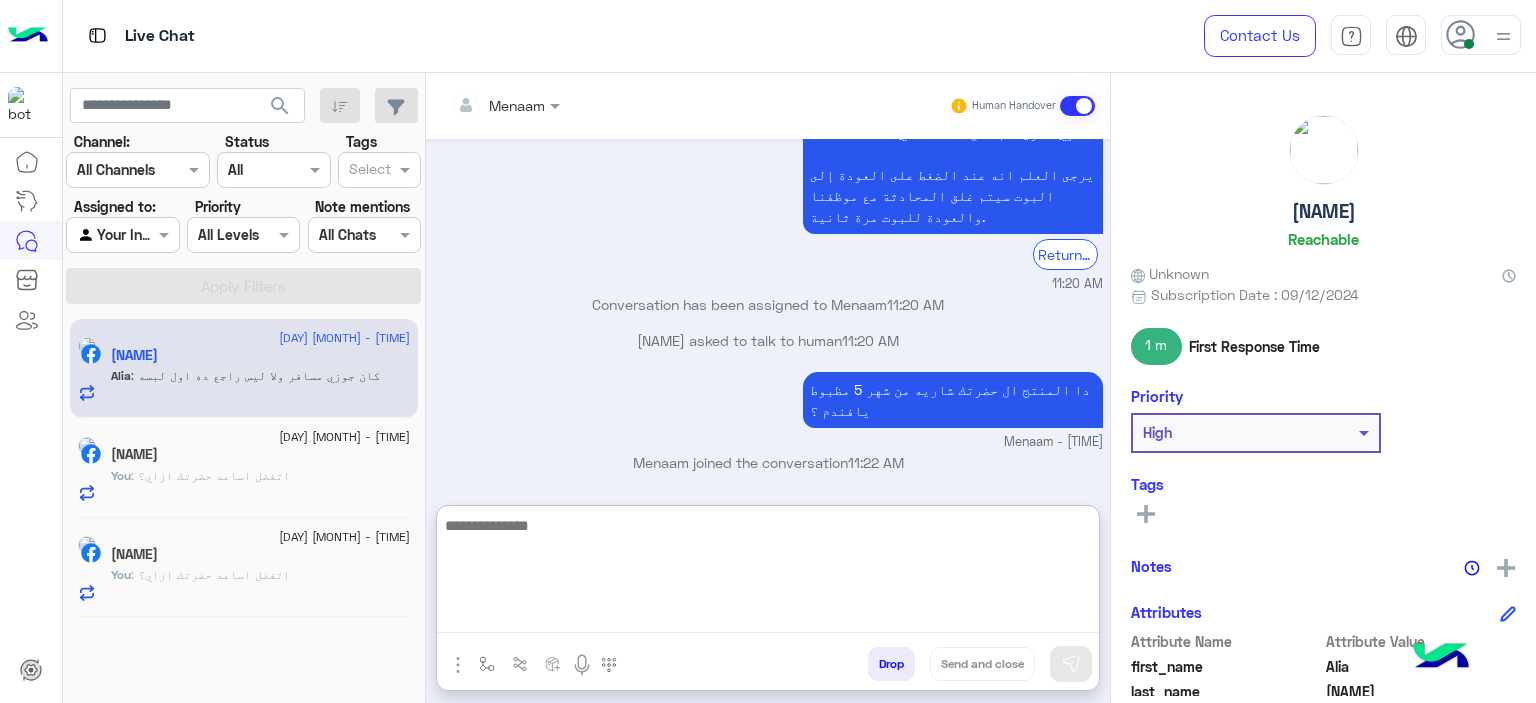 click at bounding box center [768, 573] 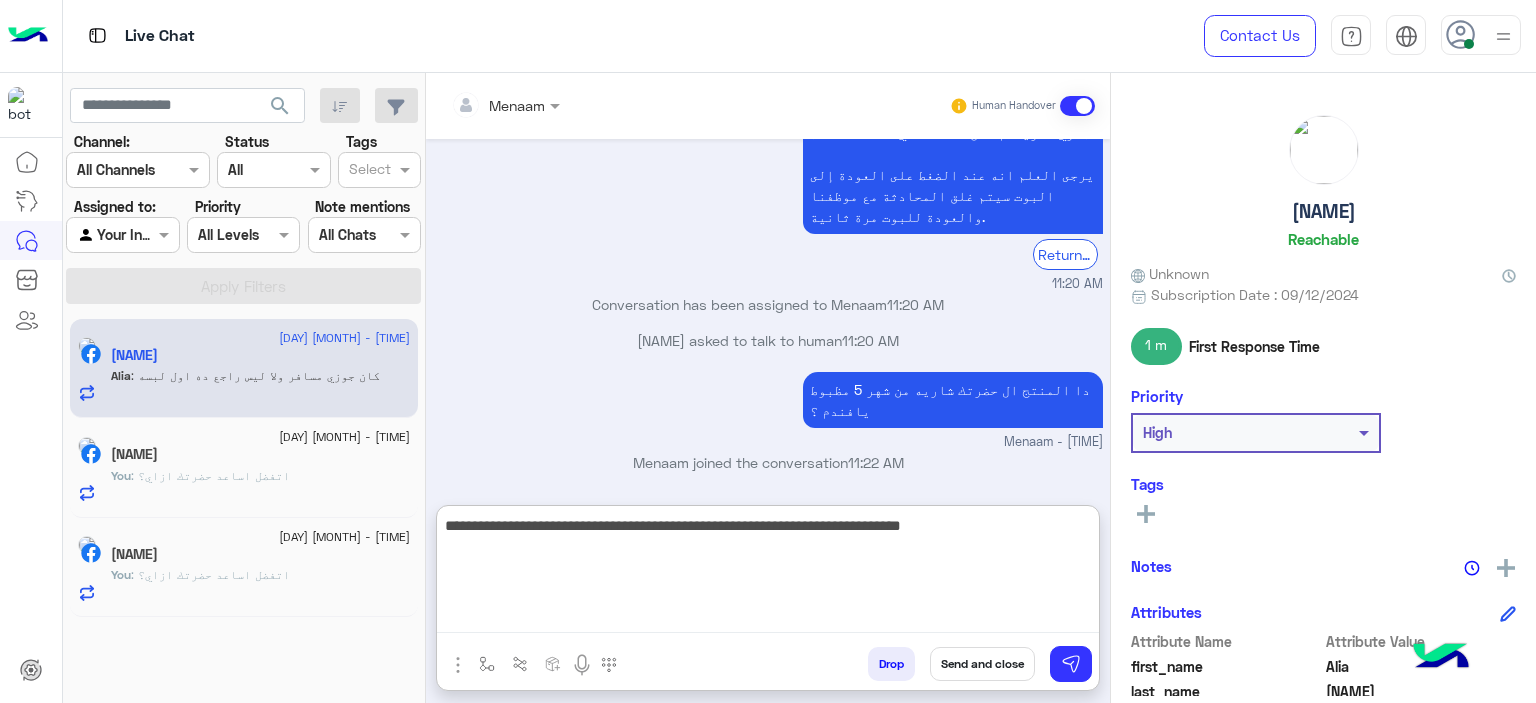 type on "**********" 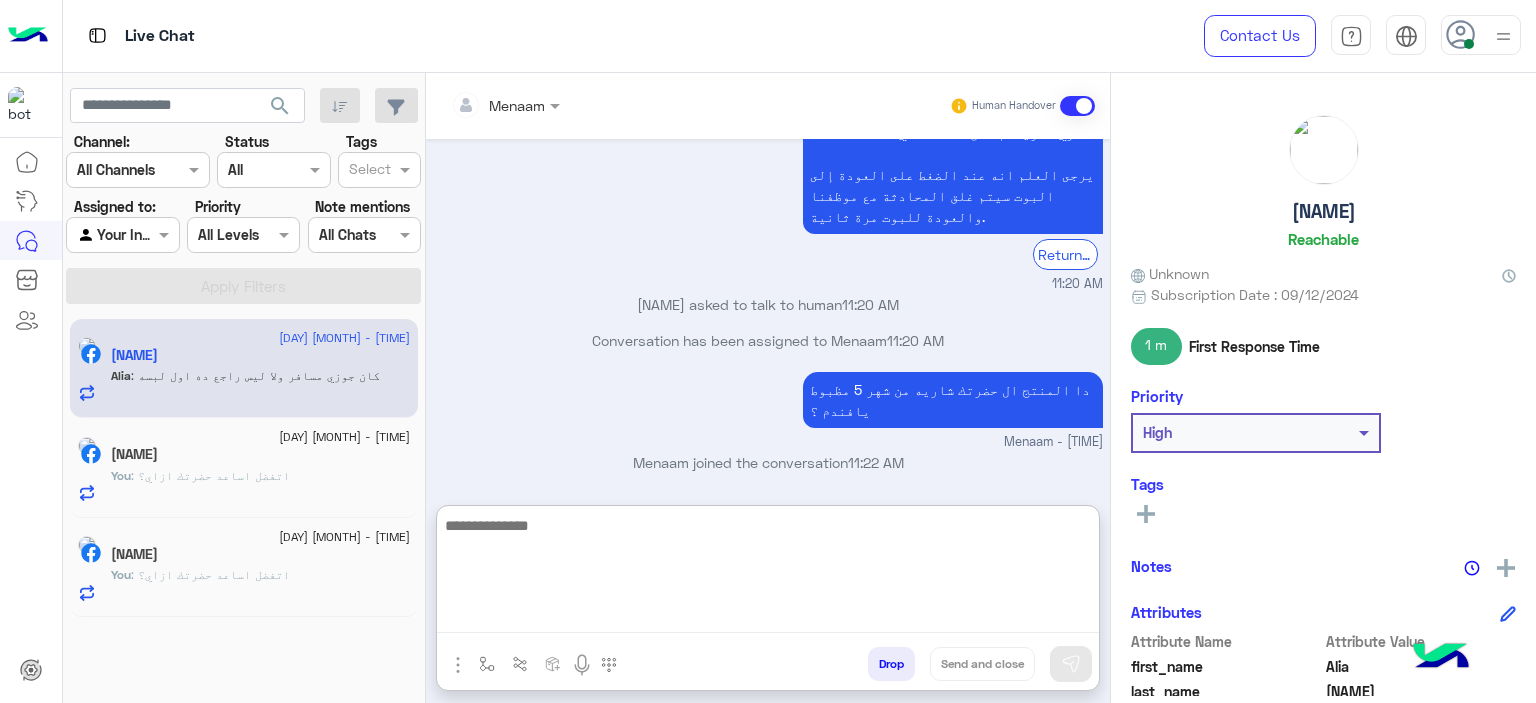 scroll, scrollTop: 1694, scrollLeft: 0, axis: vertical 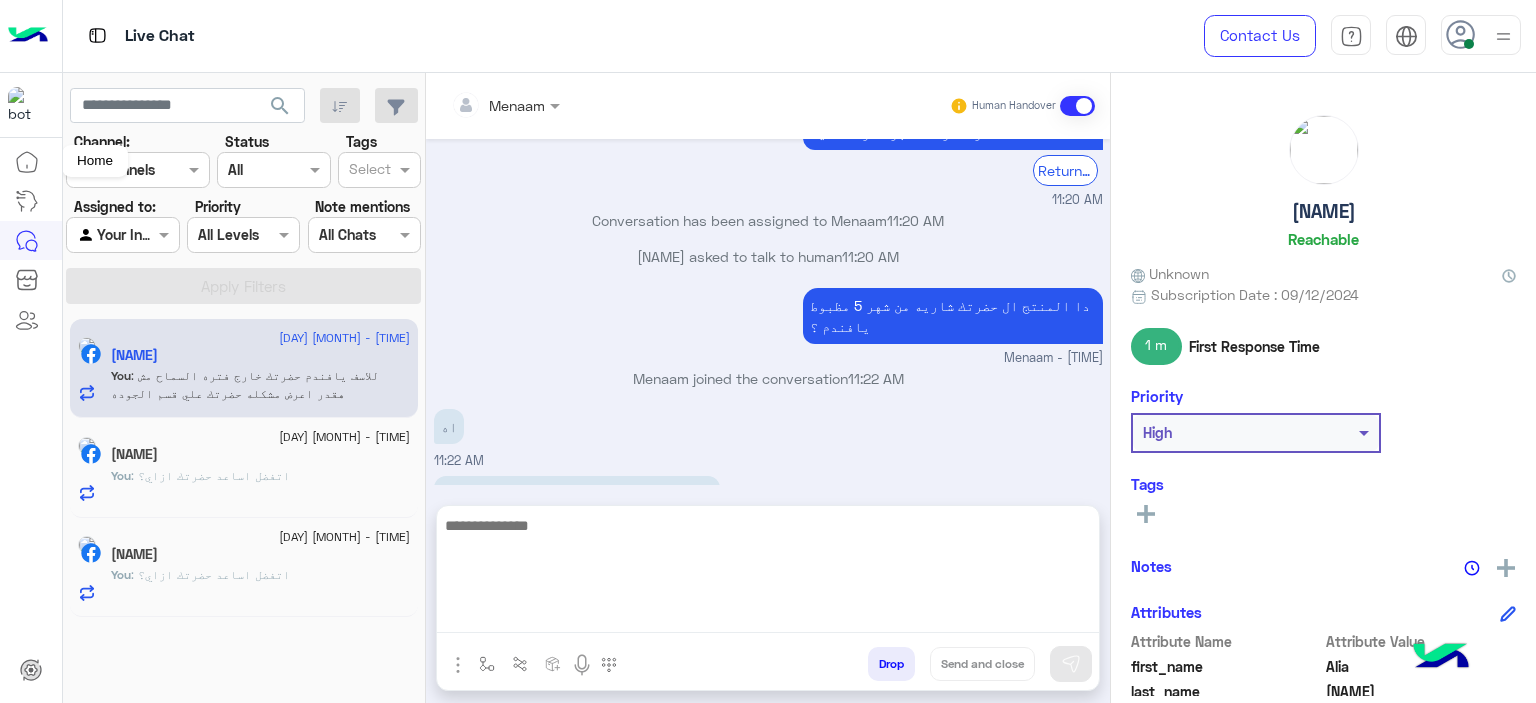 drag, startPoint x: 0, startPoint y: 150, endPoint x: 592, endPoint y: 611, distance: 750.32324 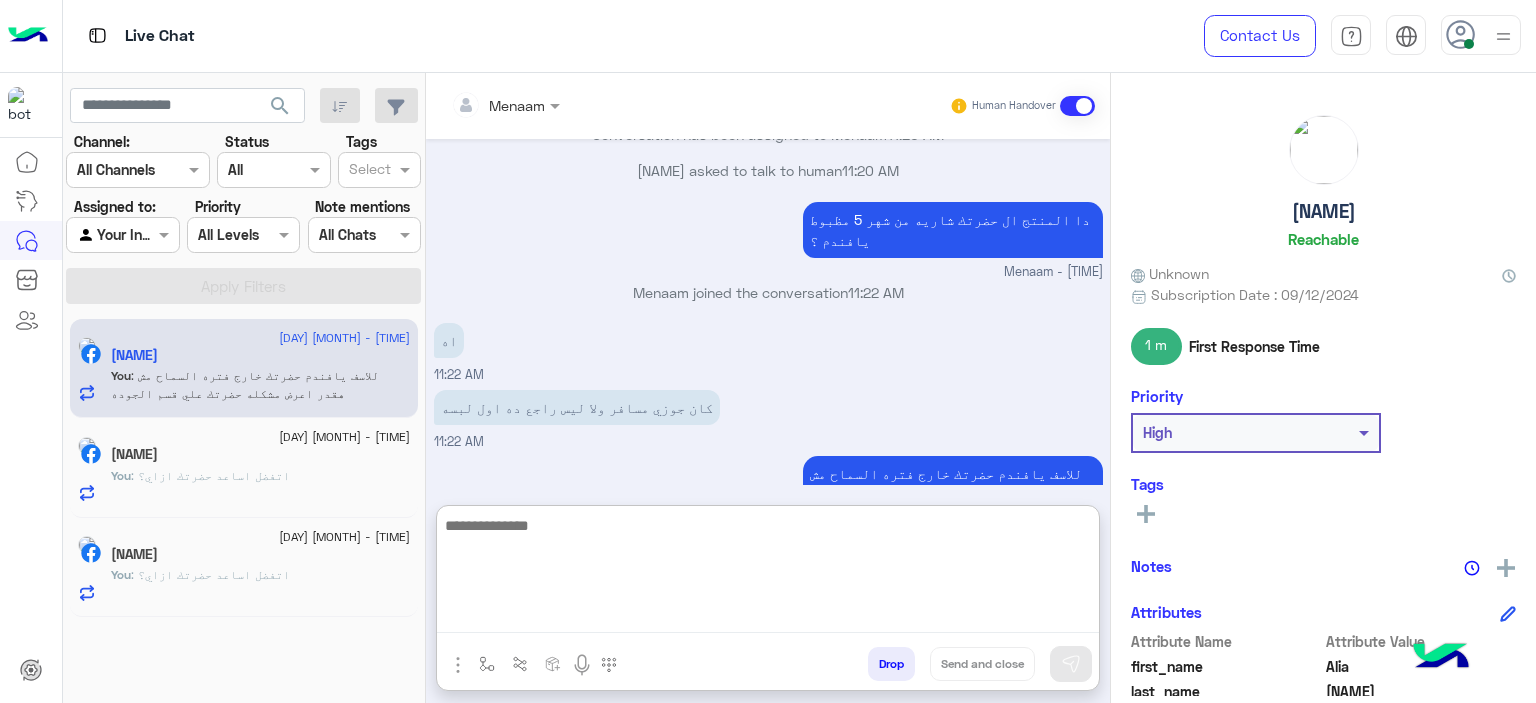 scroll, scrollTop: 1694, scrollLeft: 0, axis: vertical 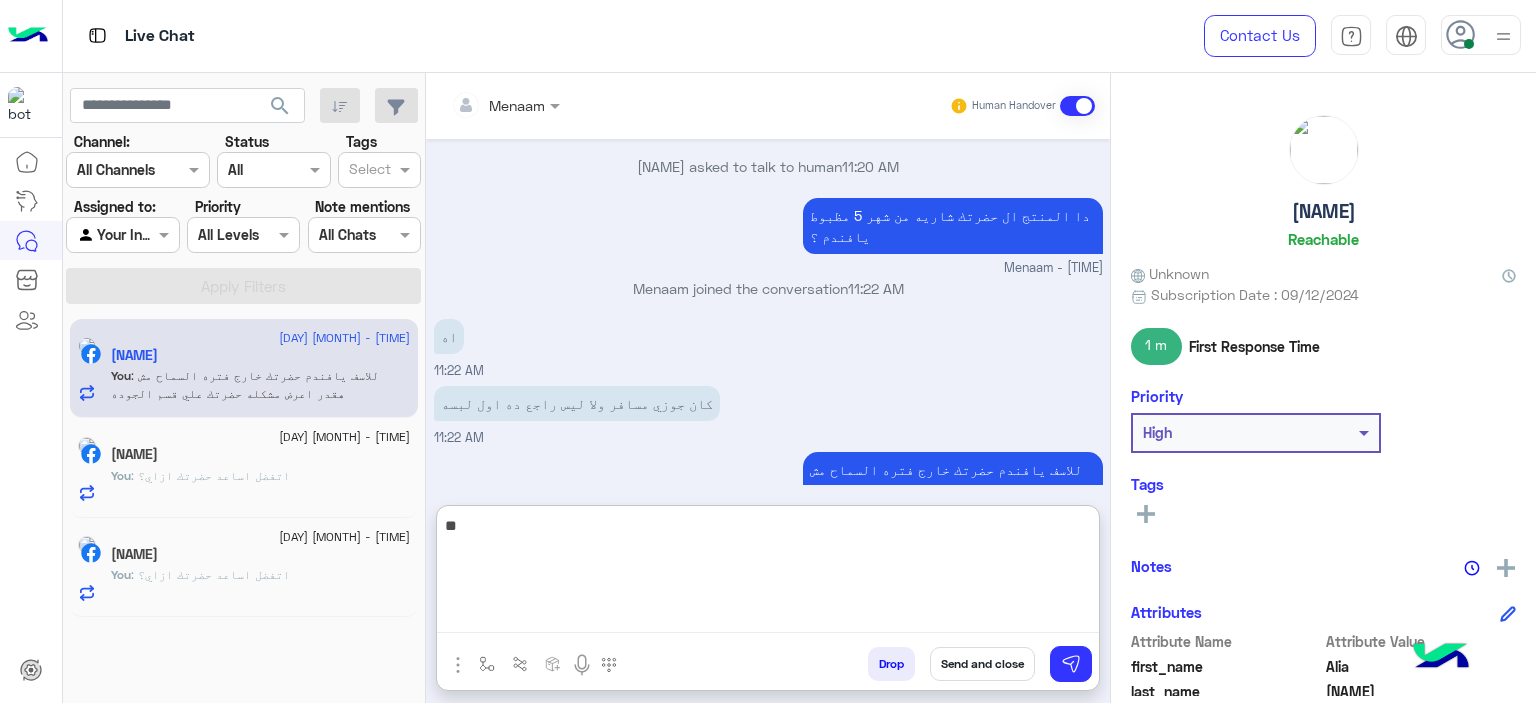 type on "*" 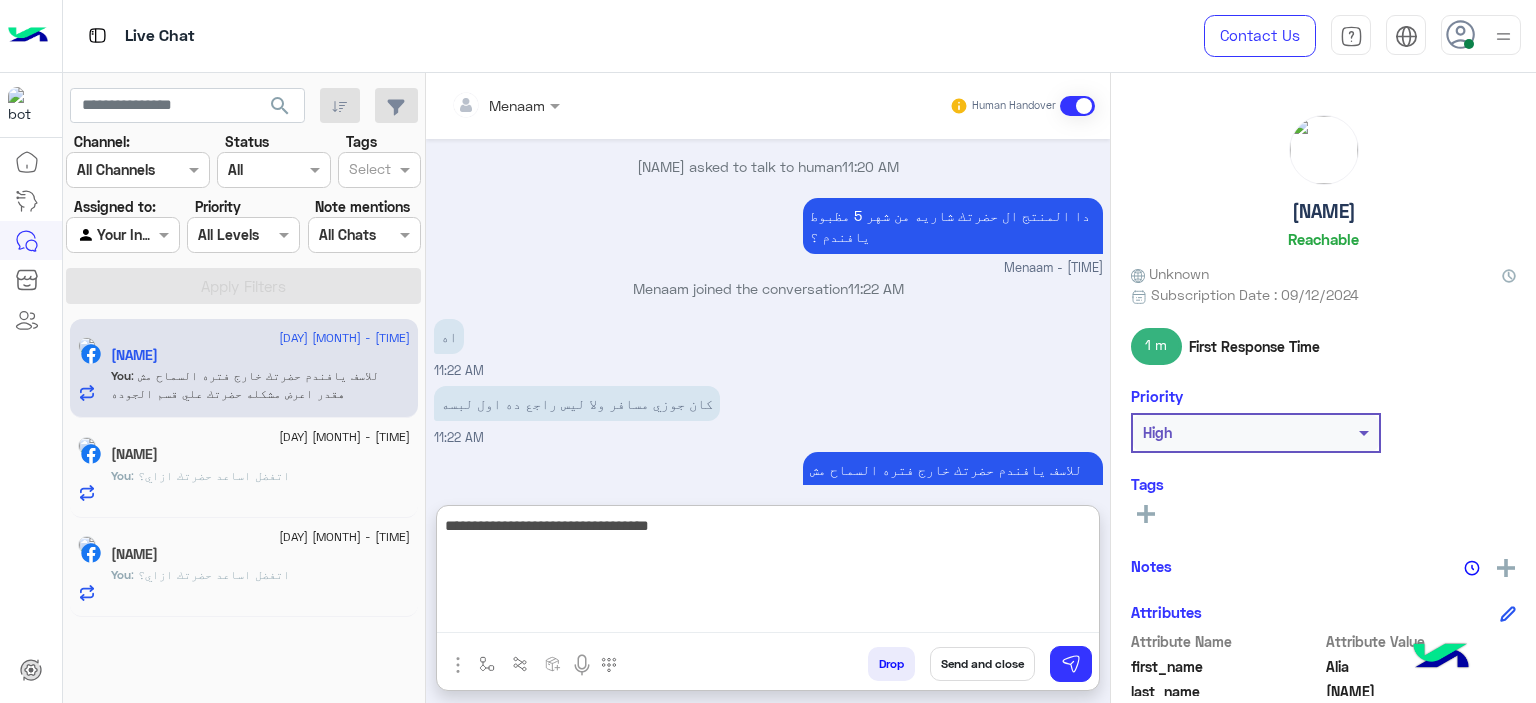 type on "**********" 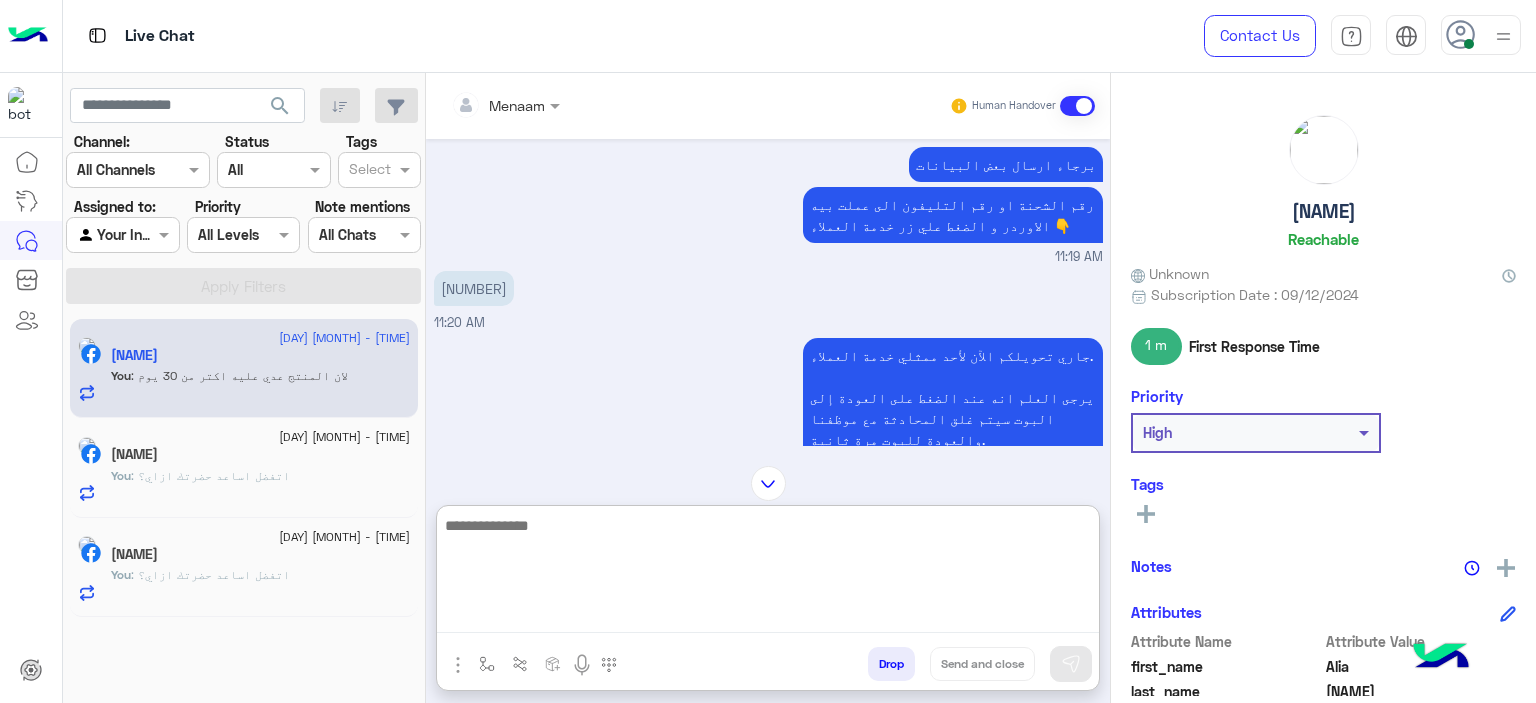 scroll, scrollTop: 2704, scrollLeft: 0, axis: vertical 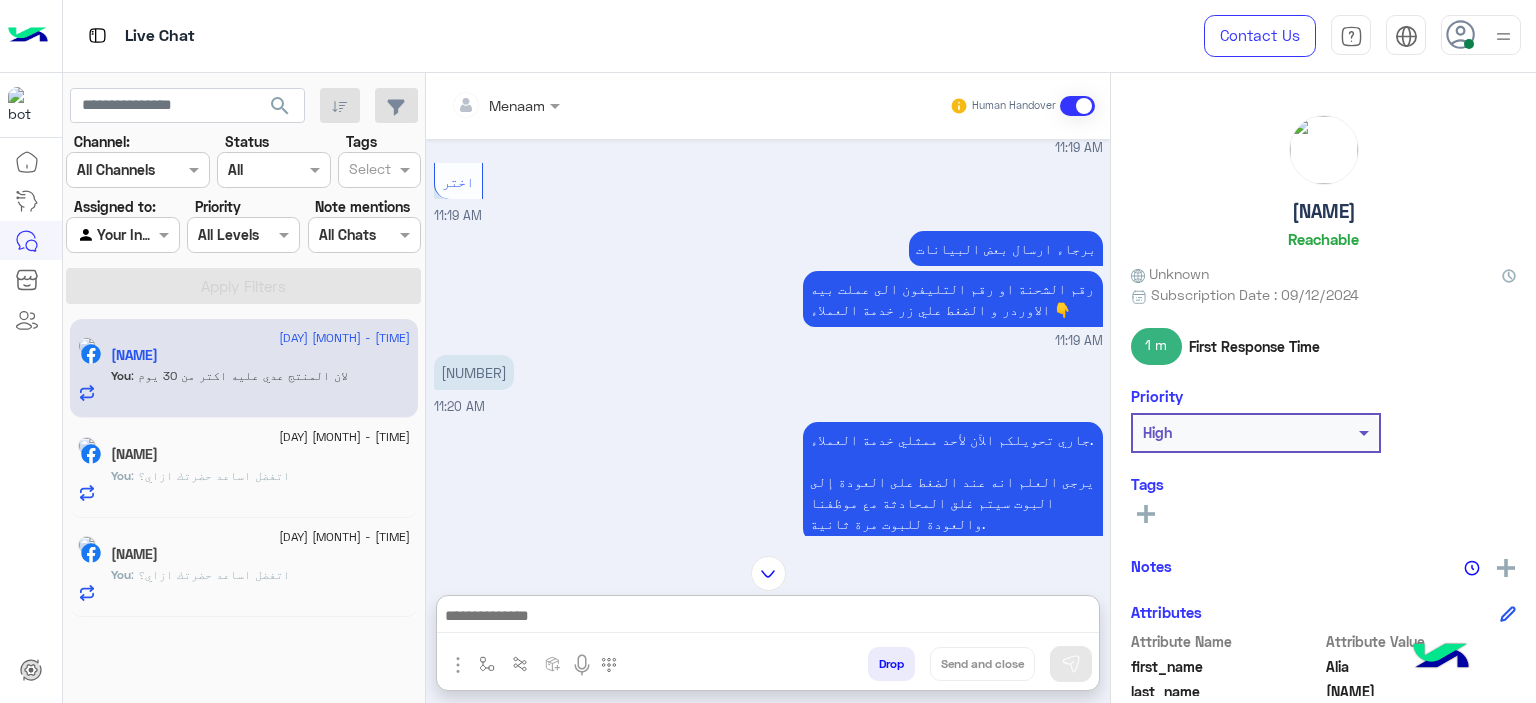 click on "512347770241" at bounding box center (474, 372) 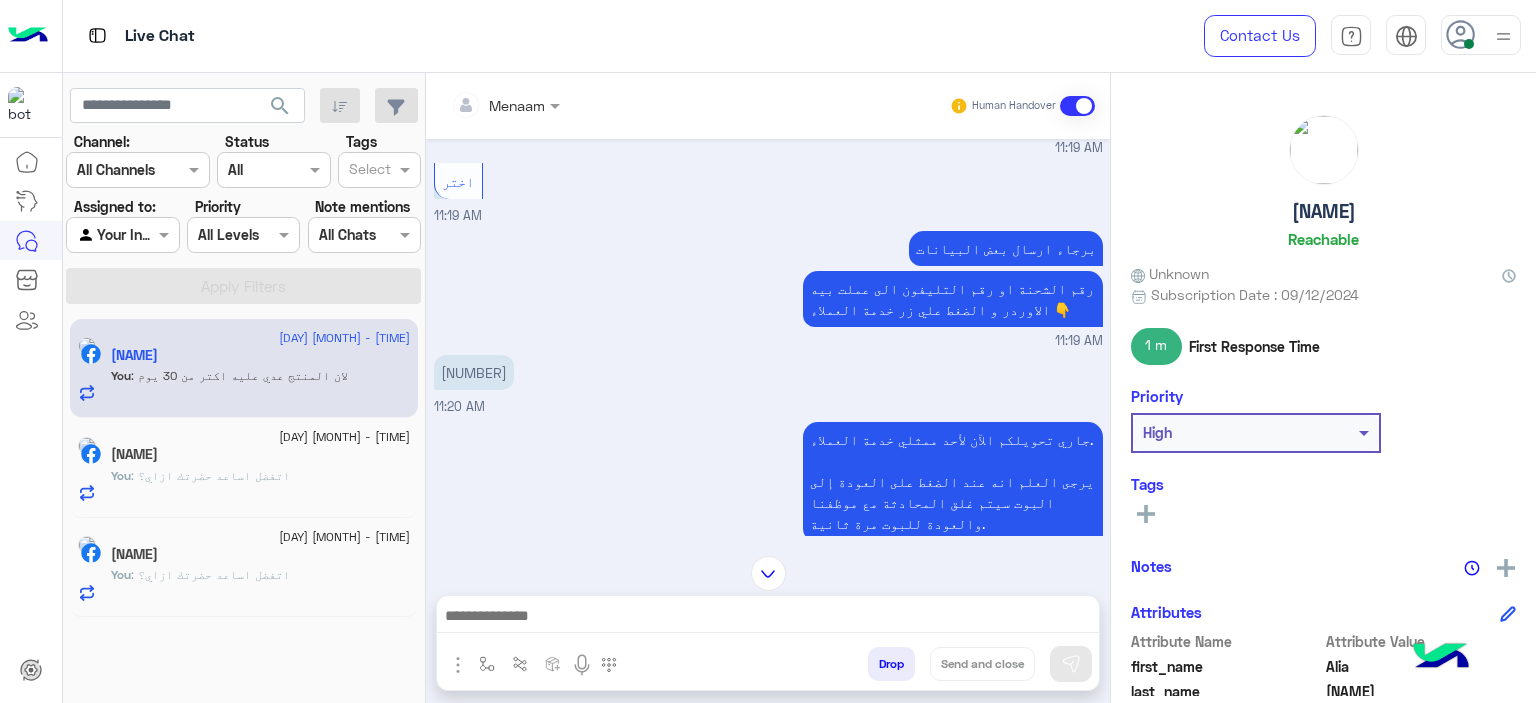 click on "512347770241" at bounding box center (474, 372) 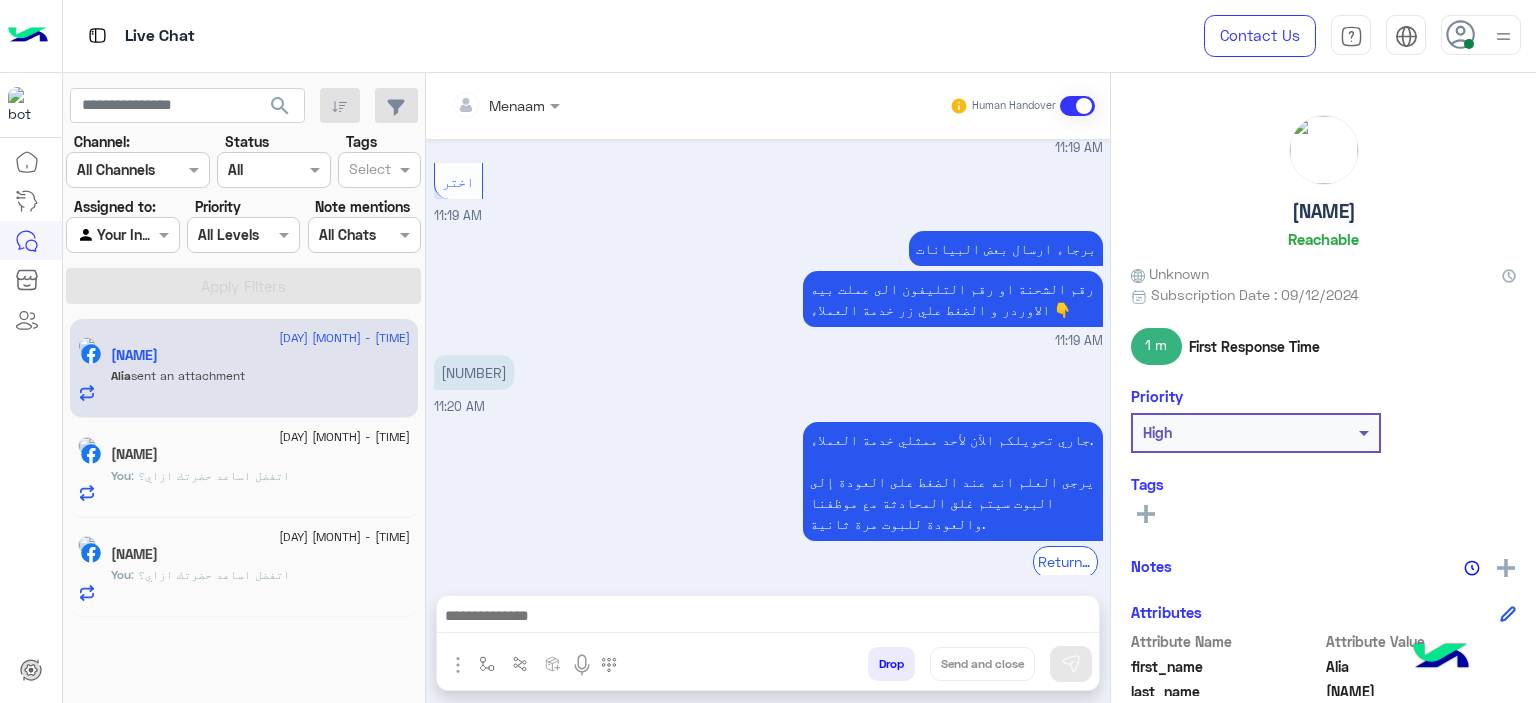 scroll, scrollTop: 3199, scrollLeft: 0, axis: vertical 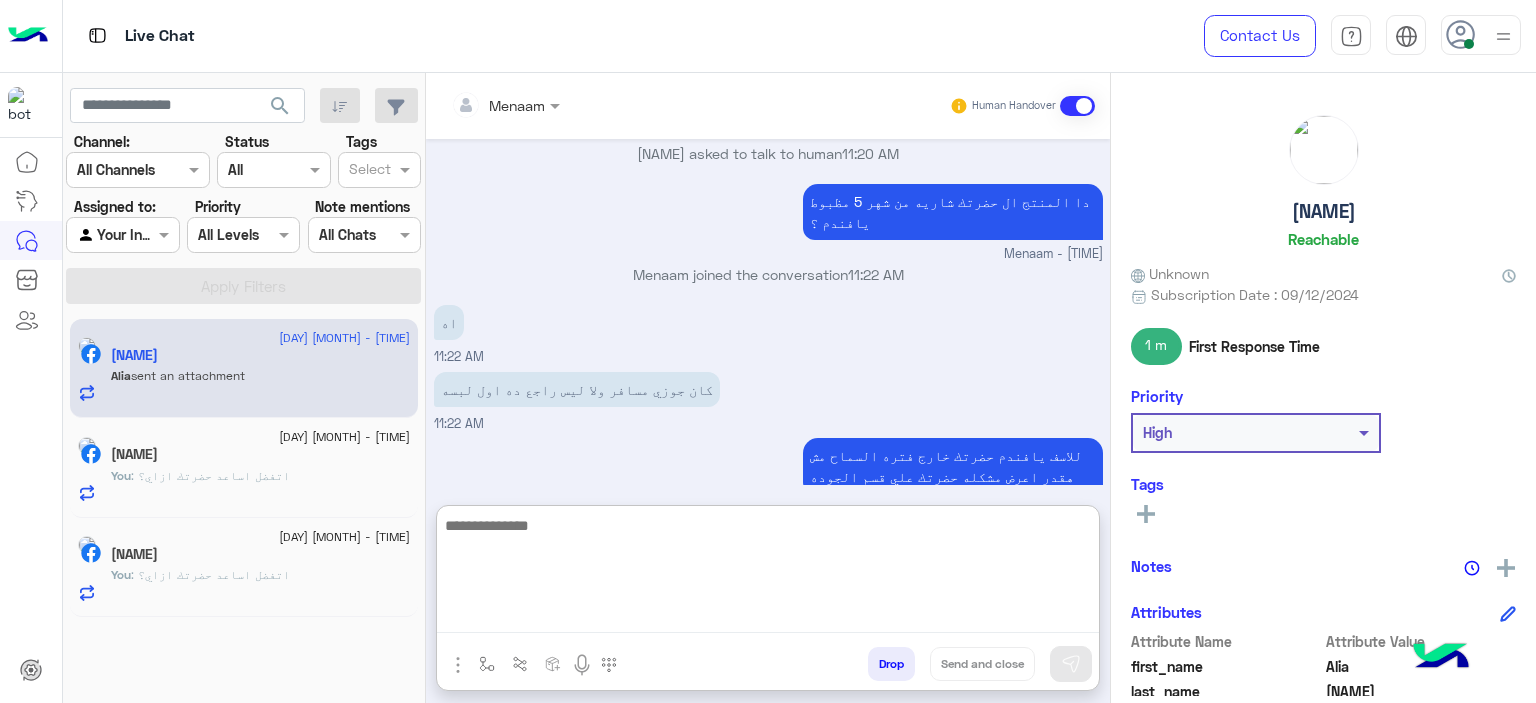 click at bounding box center (768, 573) 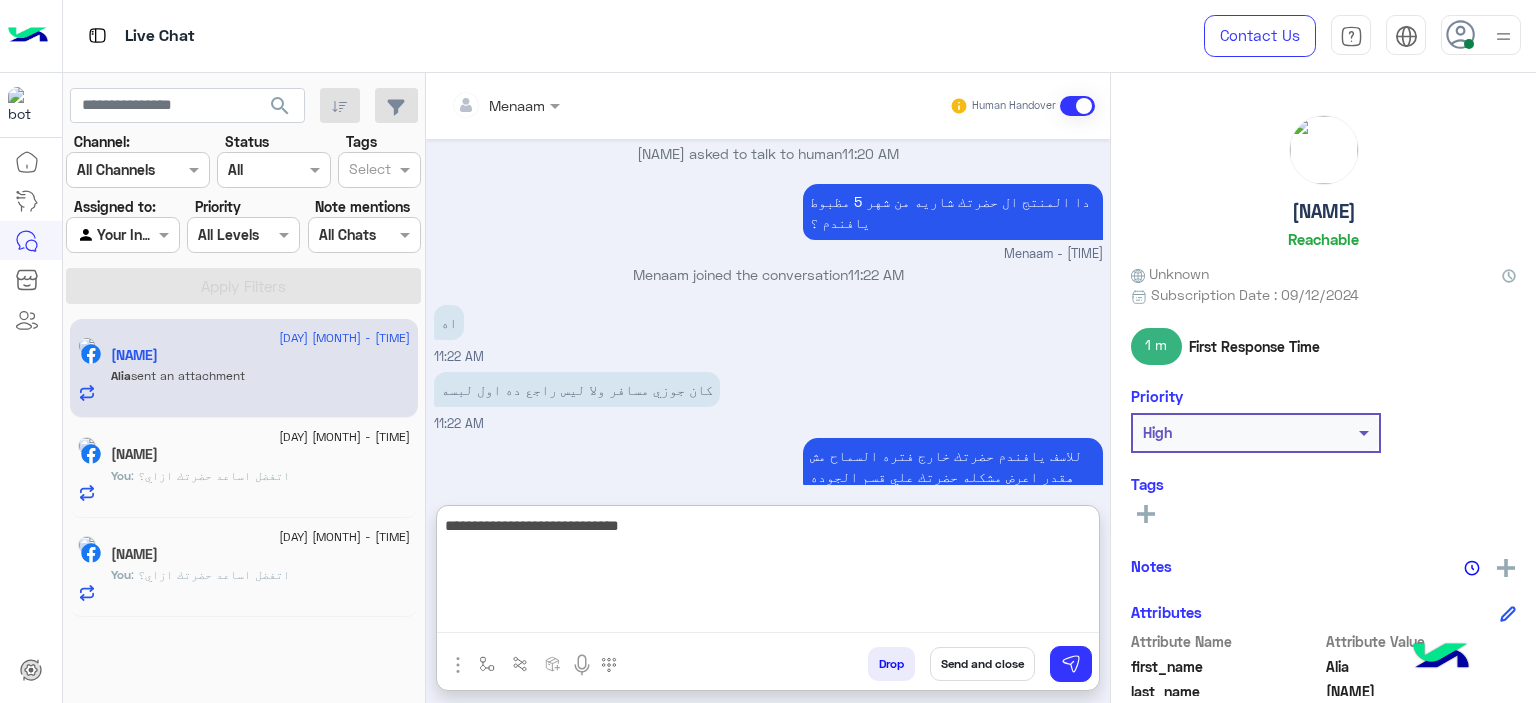 type on "**********" 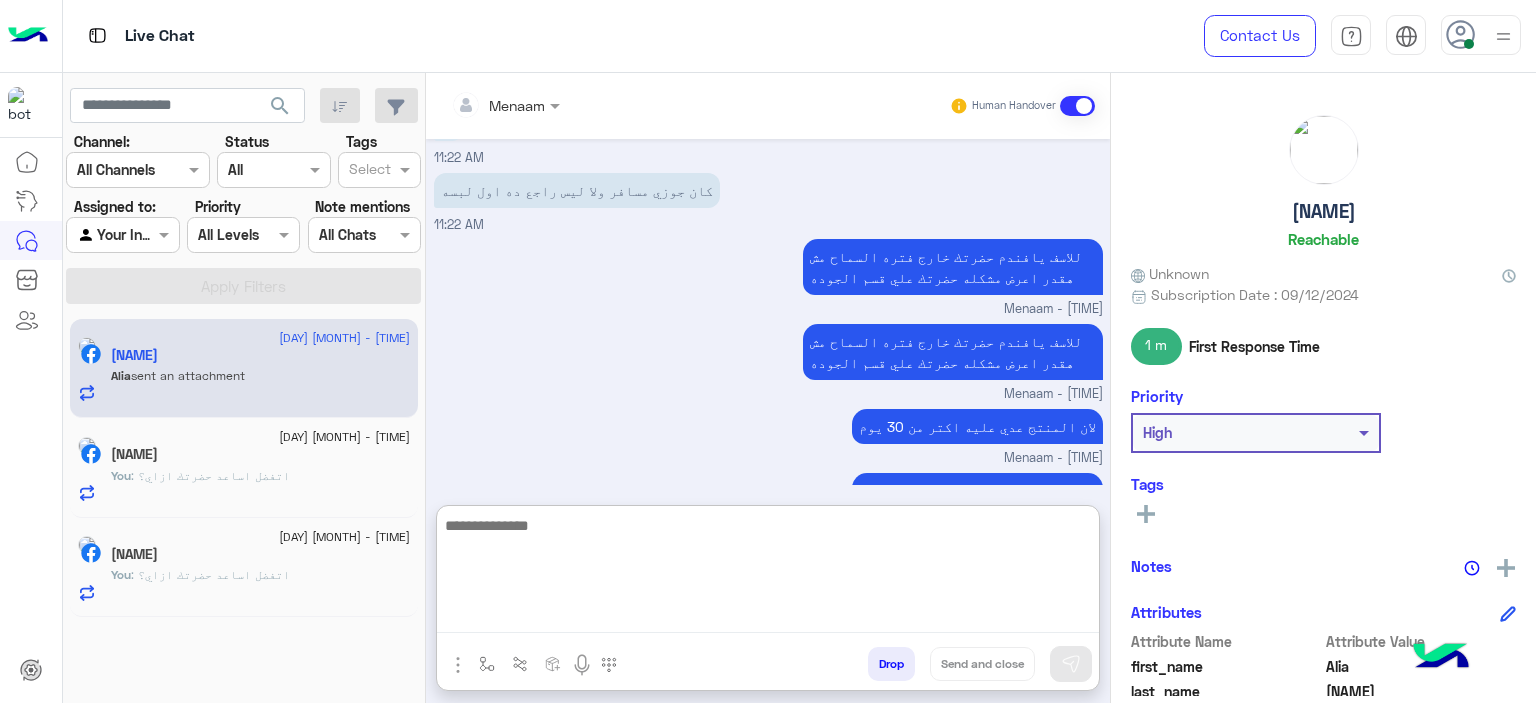 scroll, scrollTop: 3501, scrollLeft: 0, axis: vertical 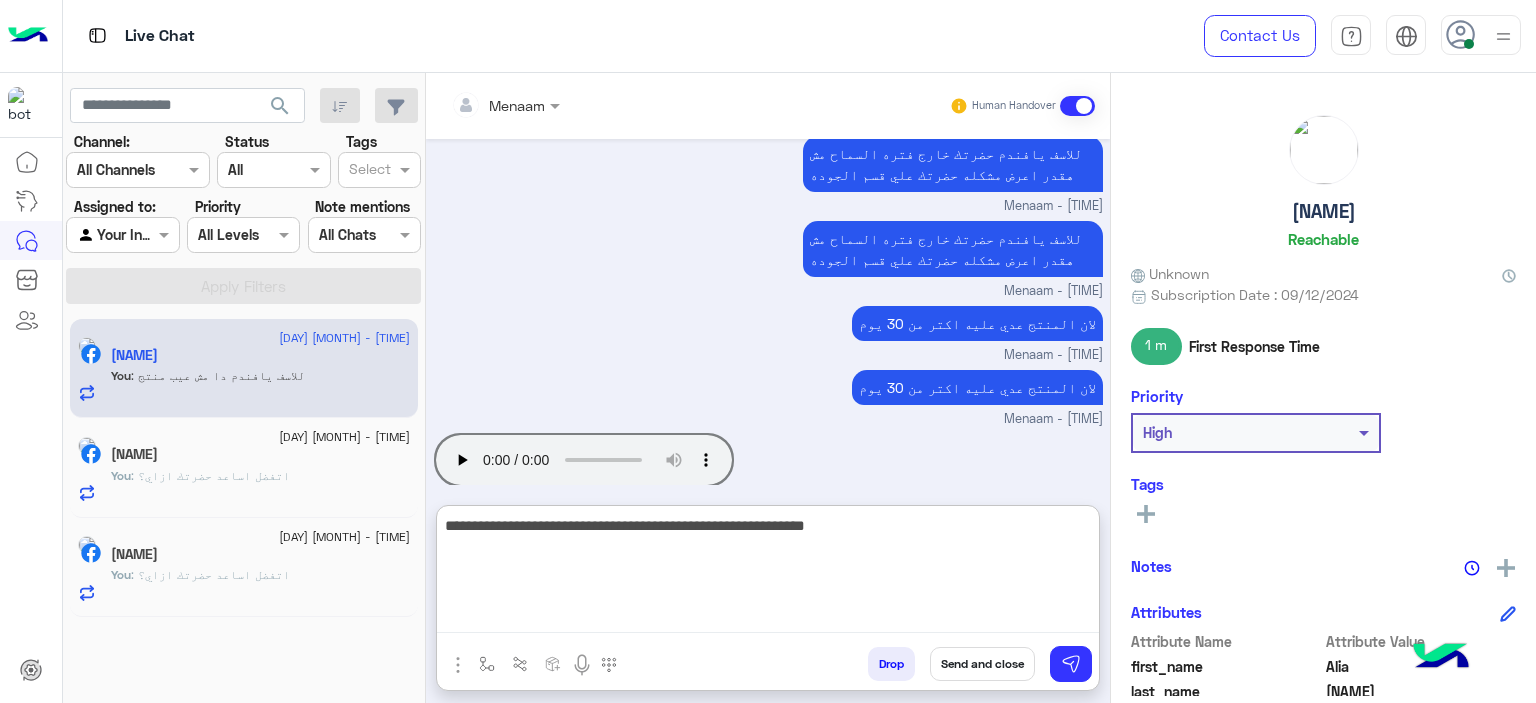 type on "**********" 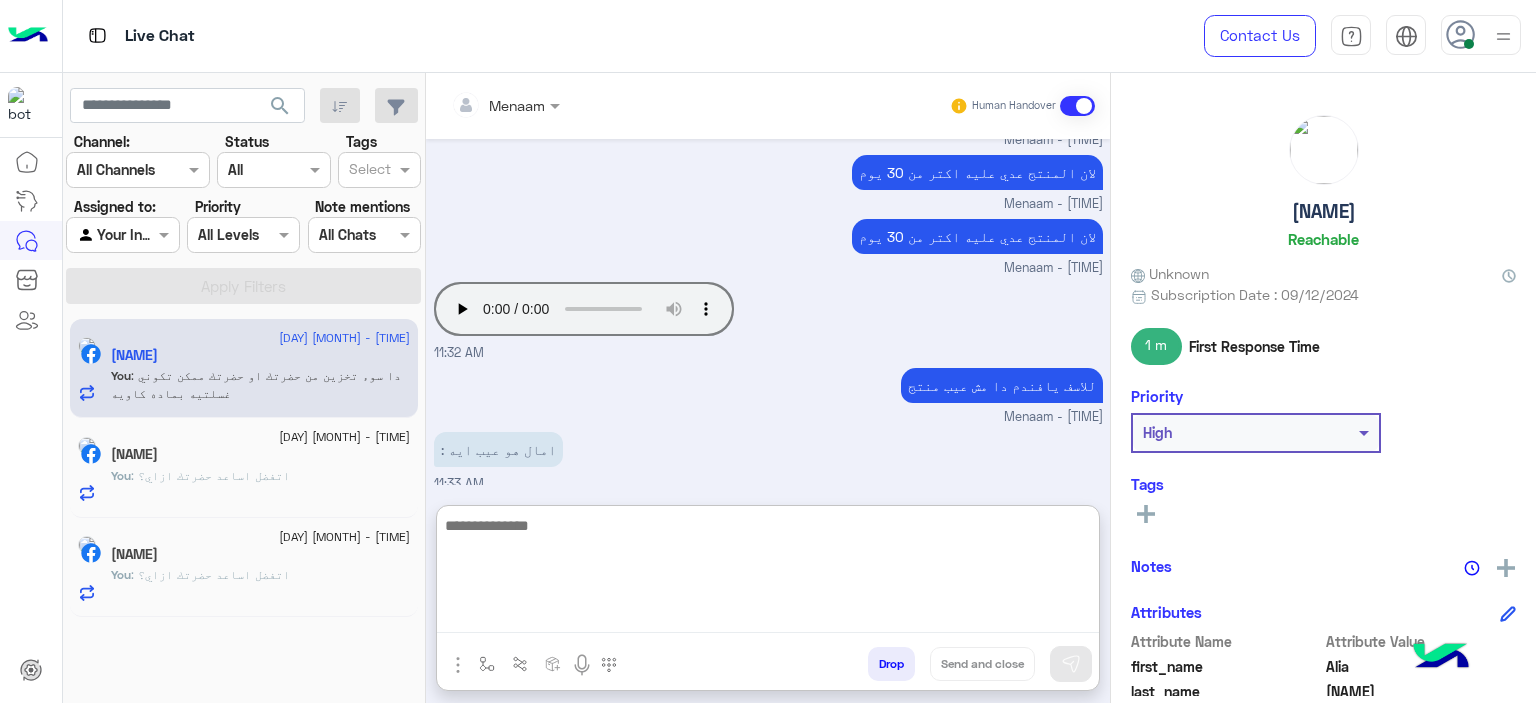 scroll, scrollTop: 3719, scrollLeft: 0, axis: vertical 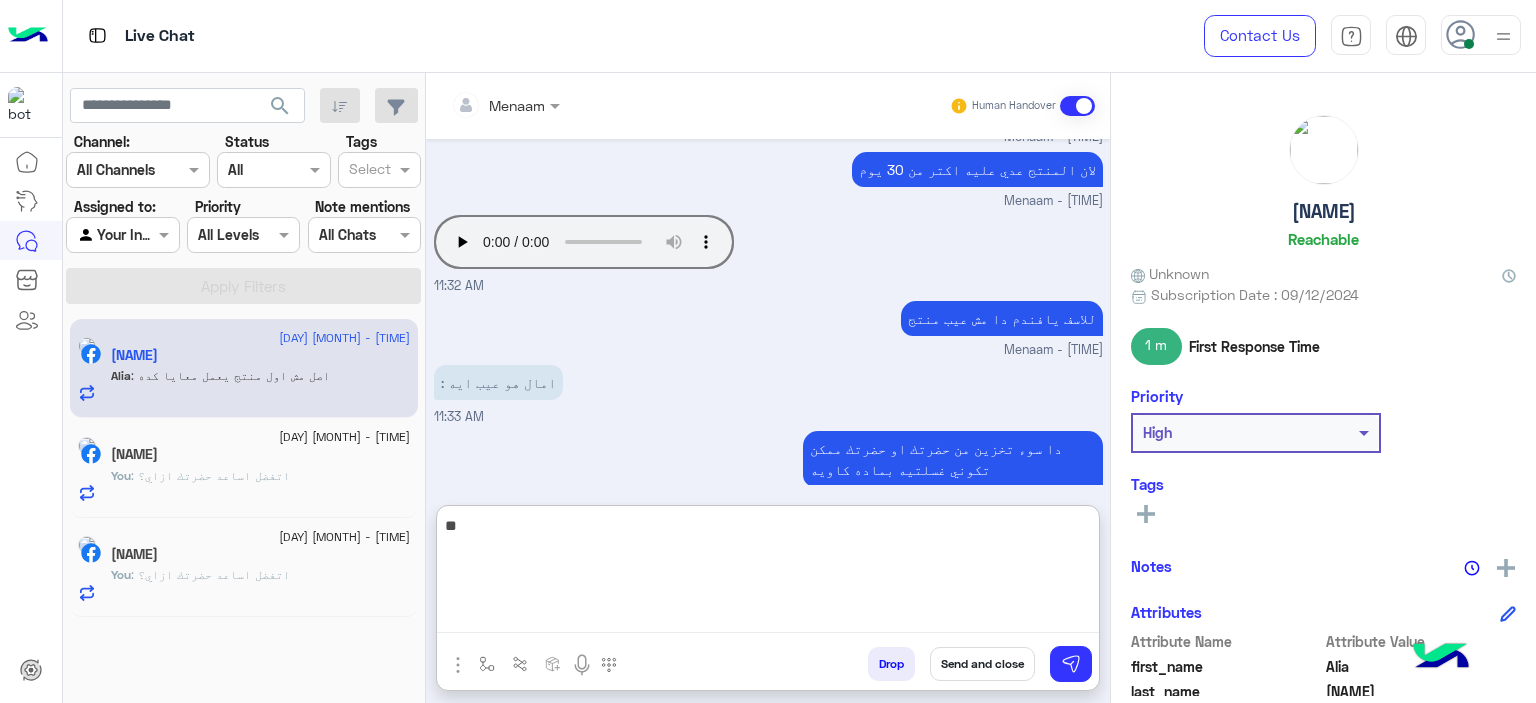 type on "*" 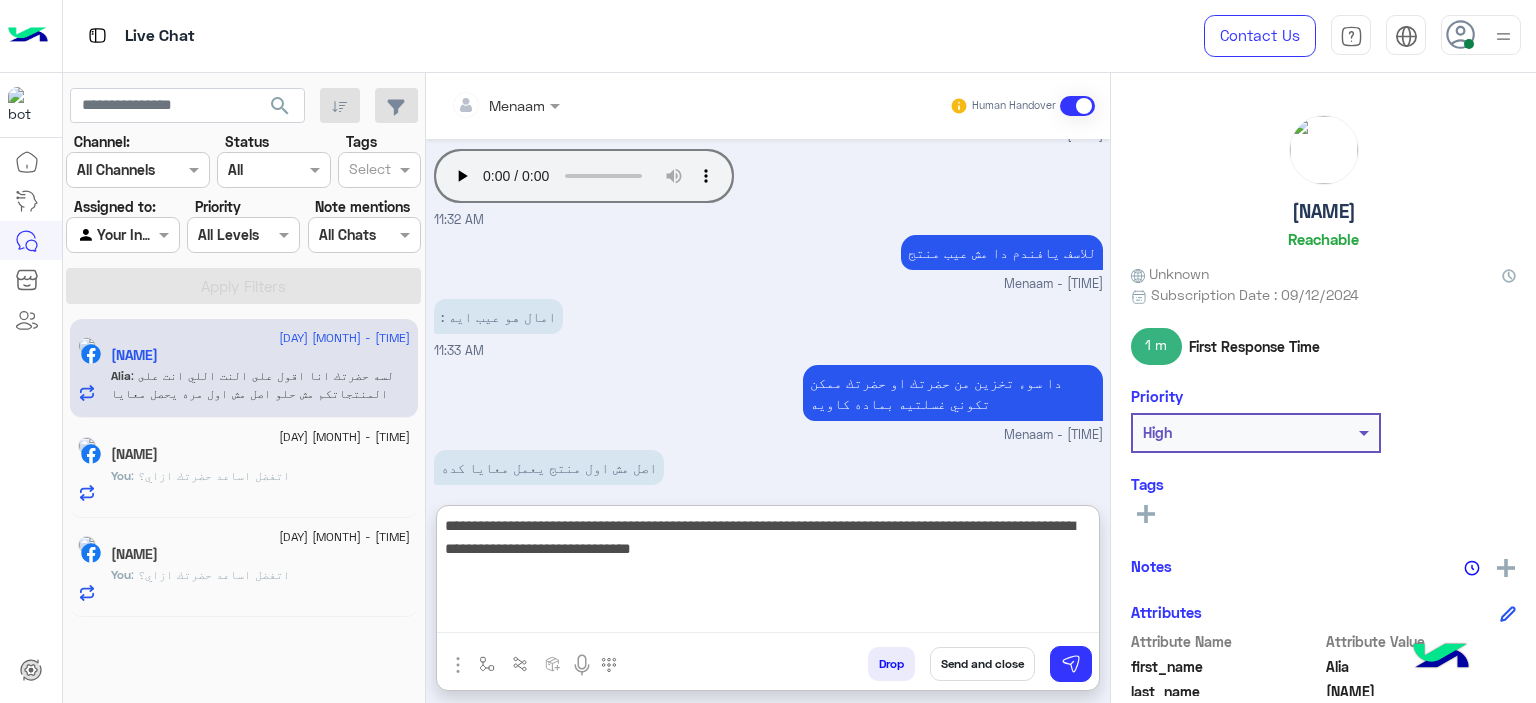 scroll, scrollTop: 3914, scrollLeft: 0, axis: vertical 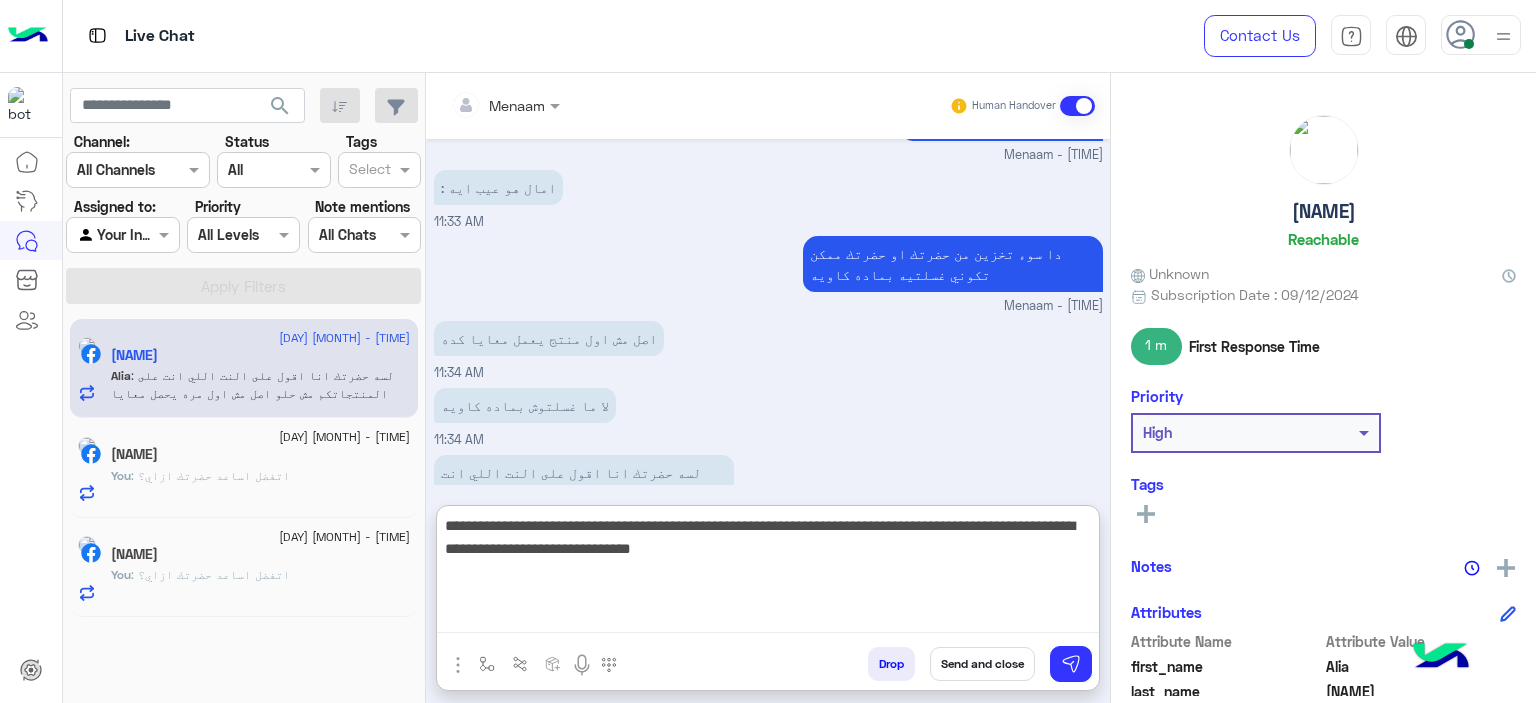 drag, startPoint x: 1000, startPoint y: 529, endPoint x: 772, endPoint y: 523, distance: 228.07893 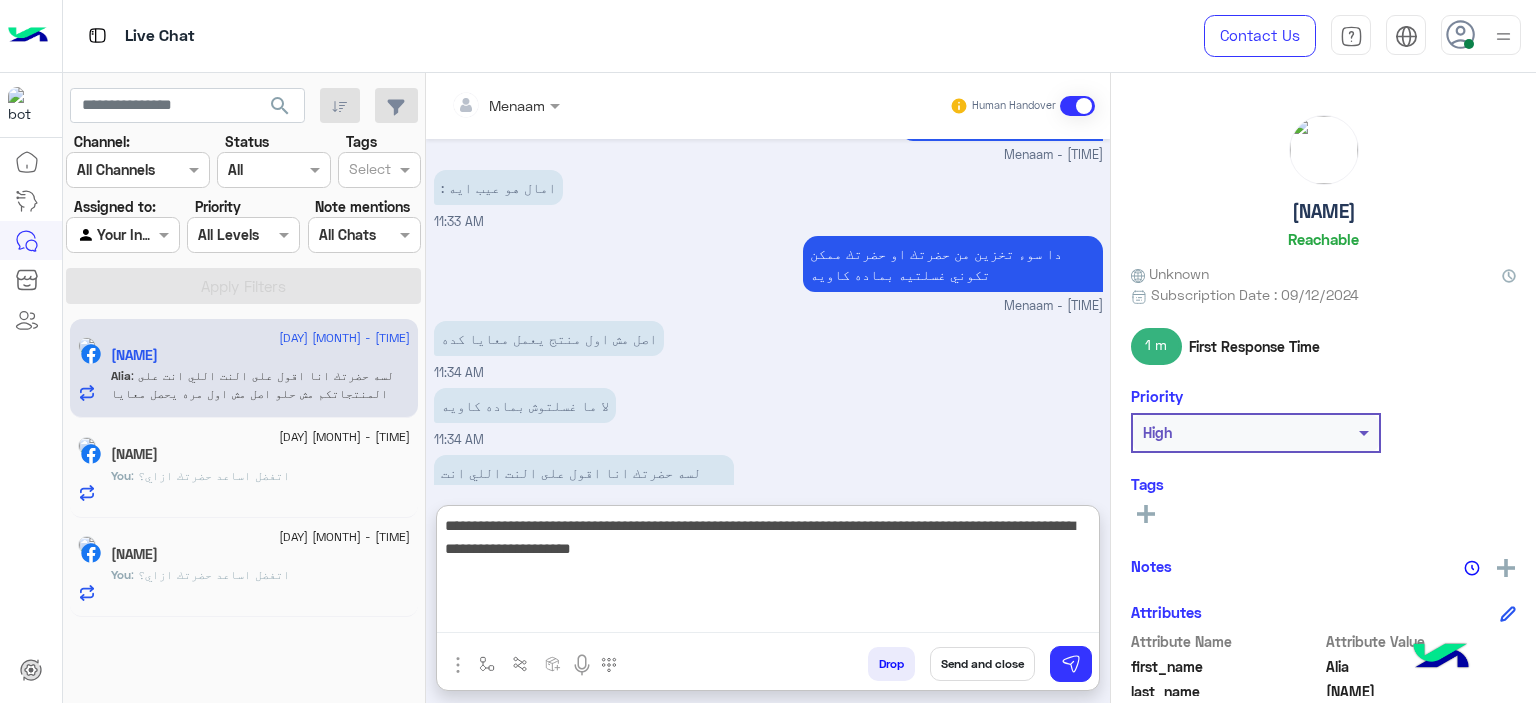 click on "**********" at bounding box center (768, 573) 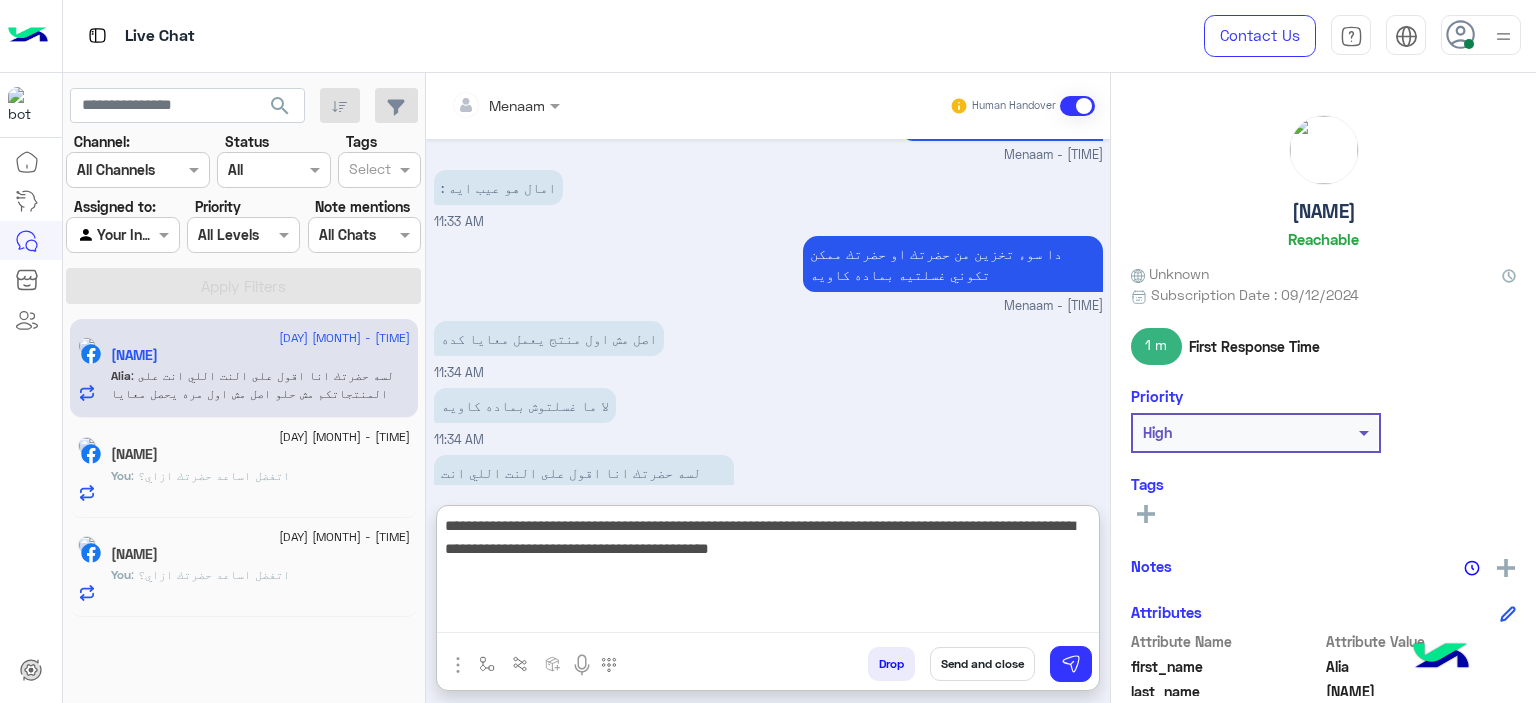 type on "**********" 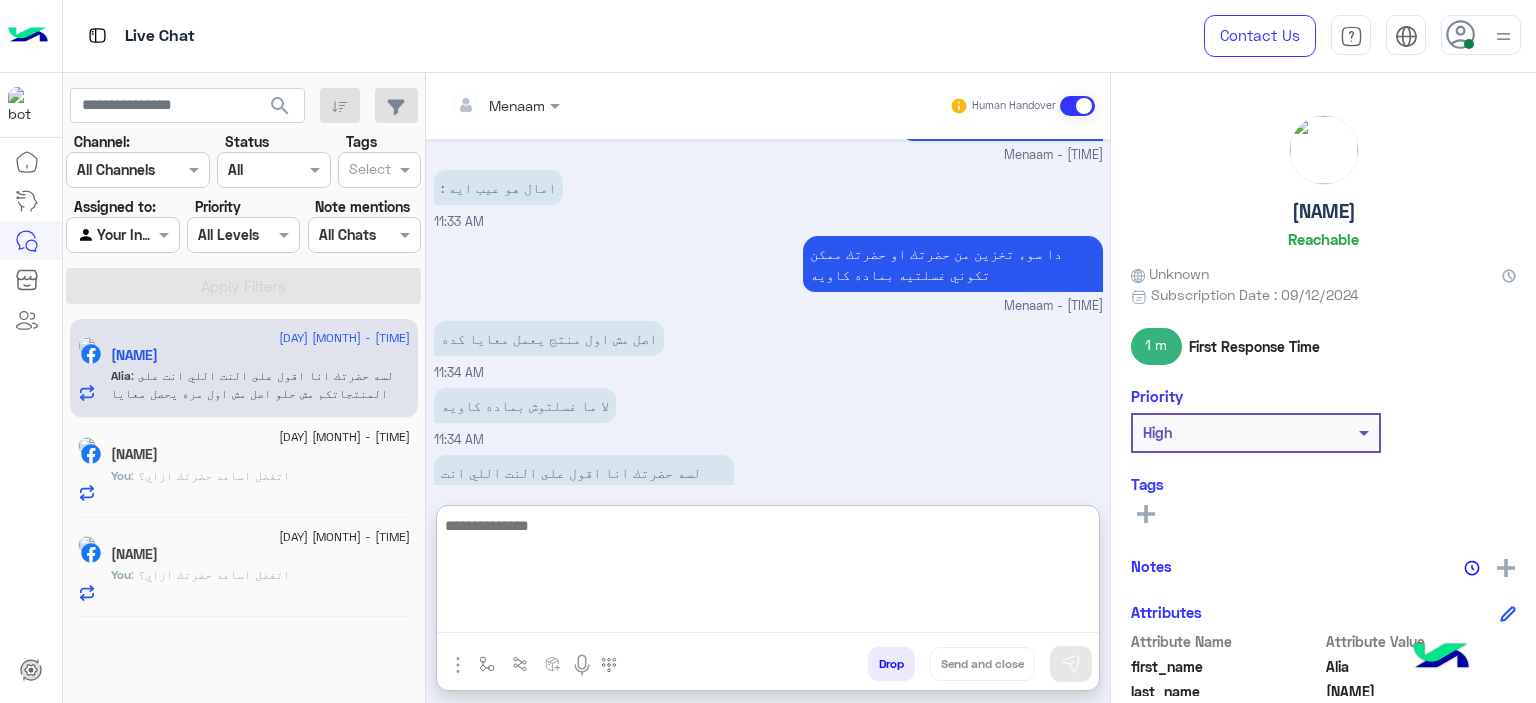 scroll, scrollTop: 4041, scrollLeft: 0, axis: vertical 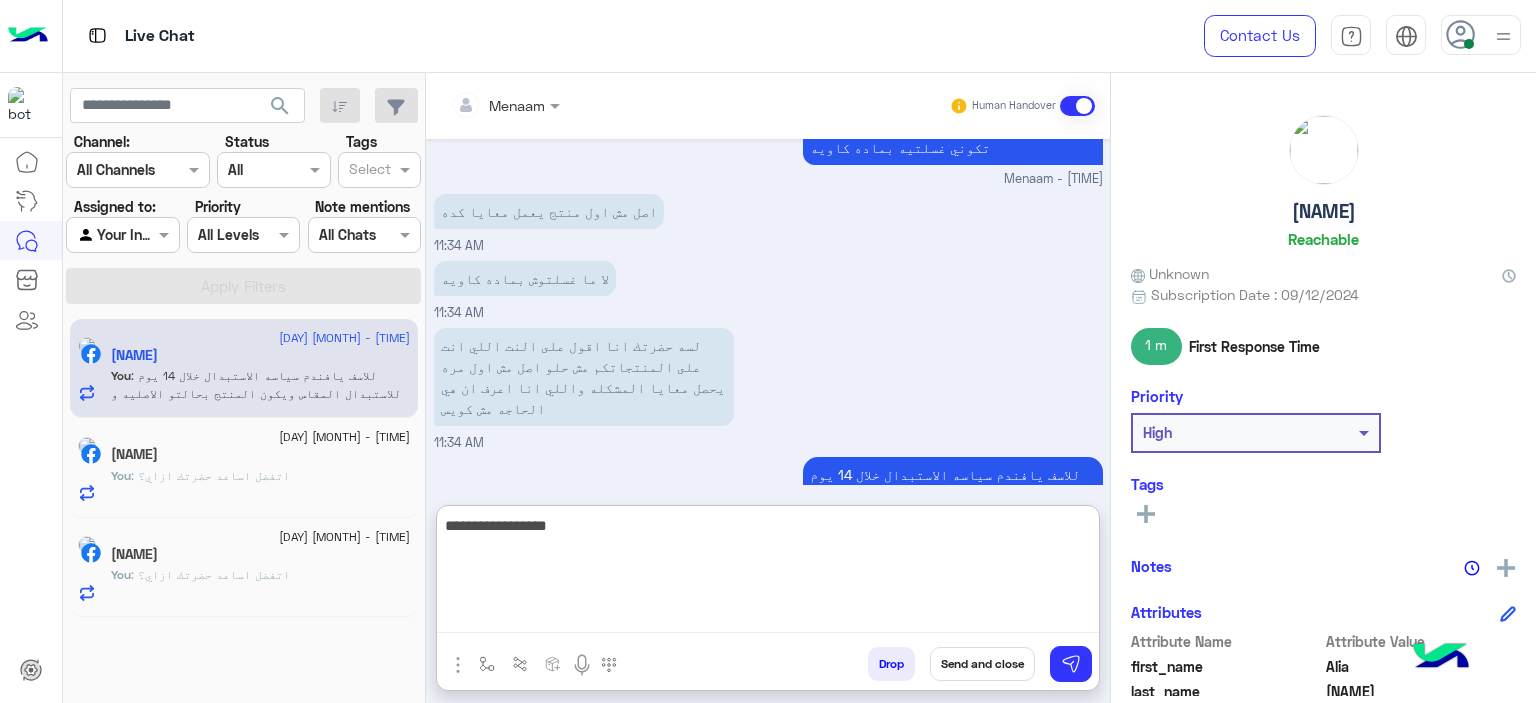 type on "**********" 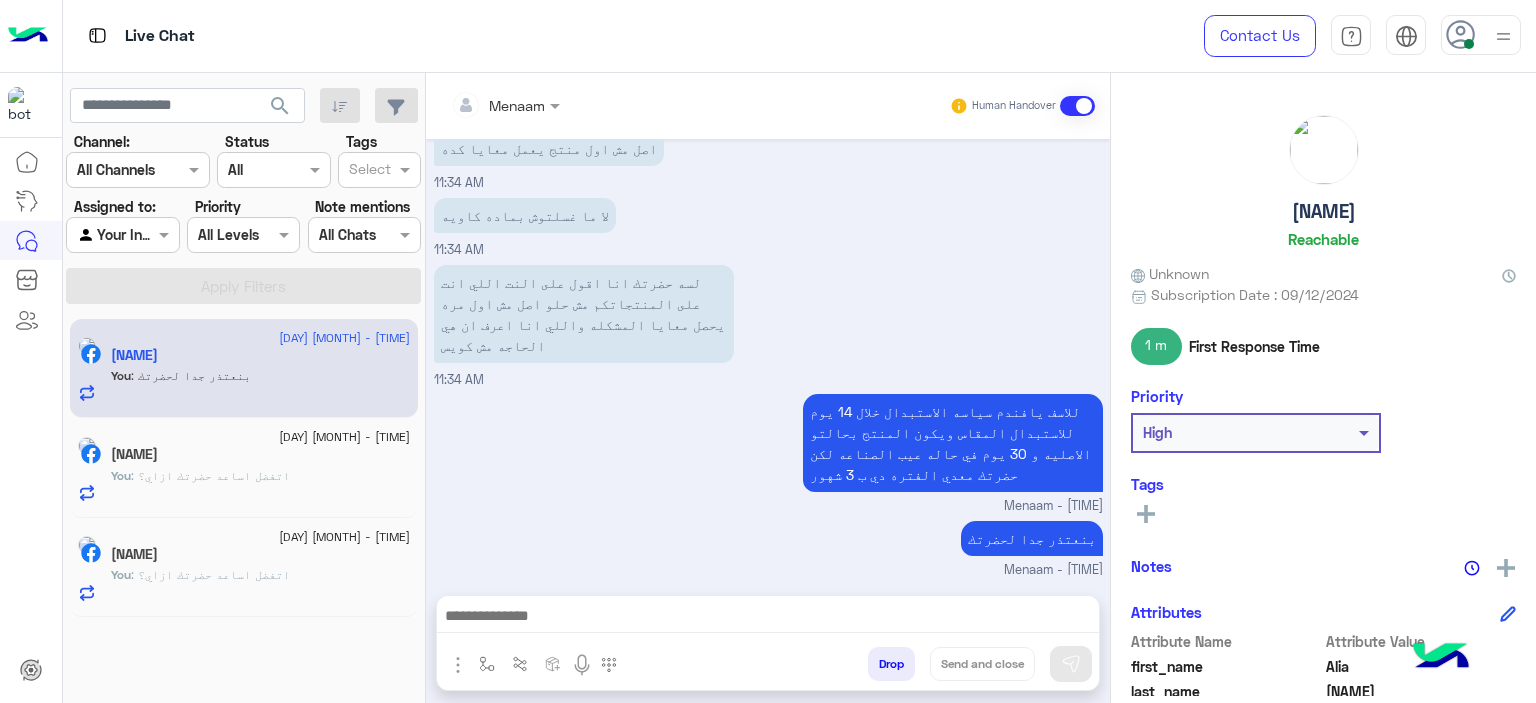 scroll, scrollTop: 4014, scrollLeft: 0, axis: vertical 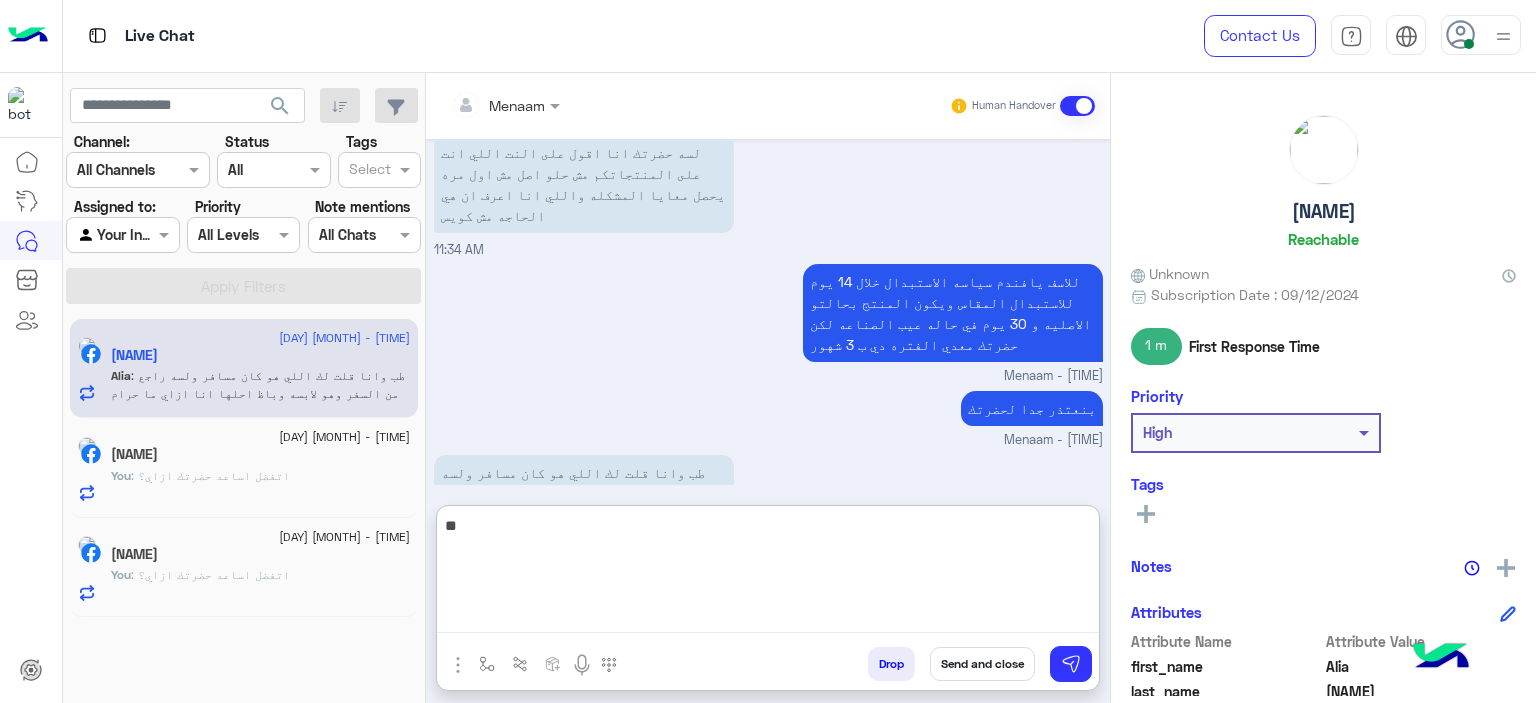 type on "*" 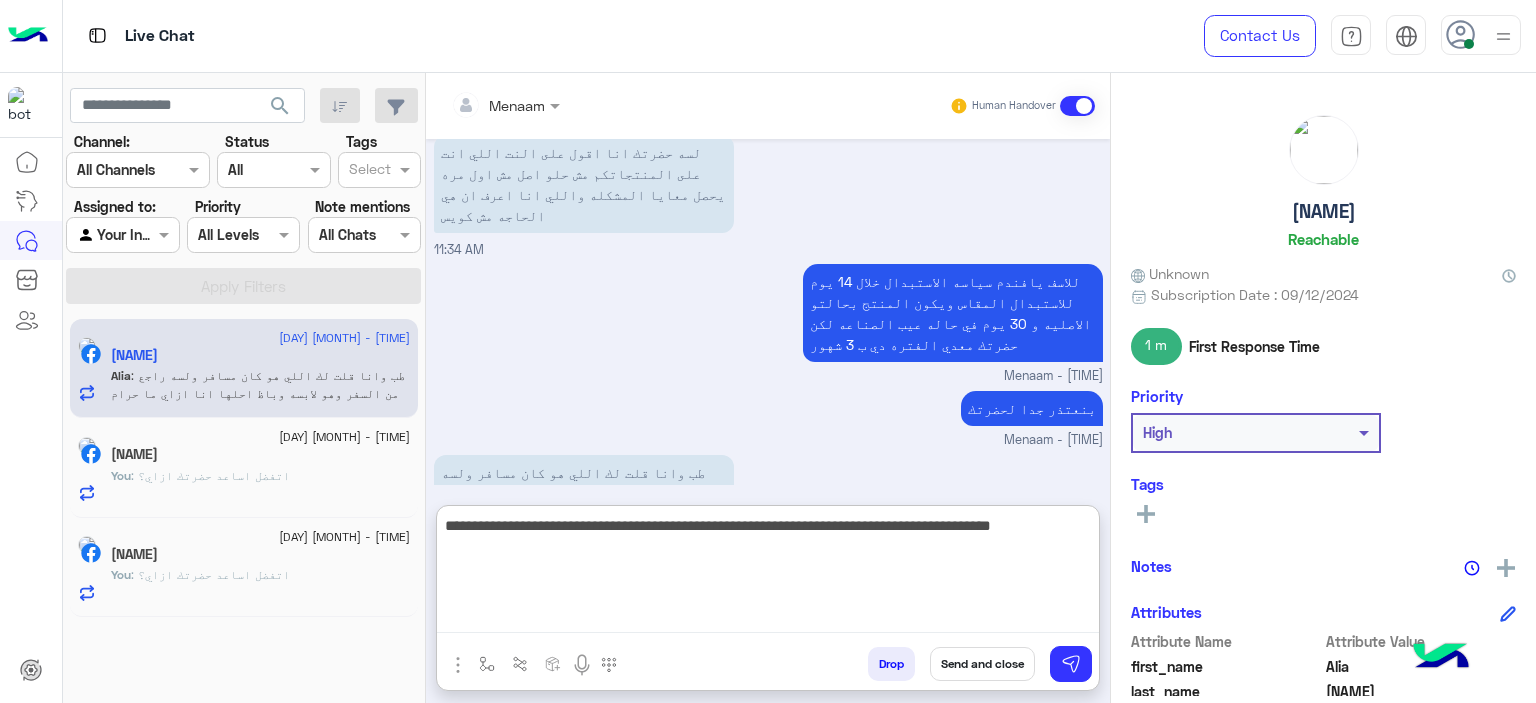 type on "**********" 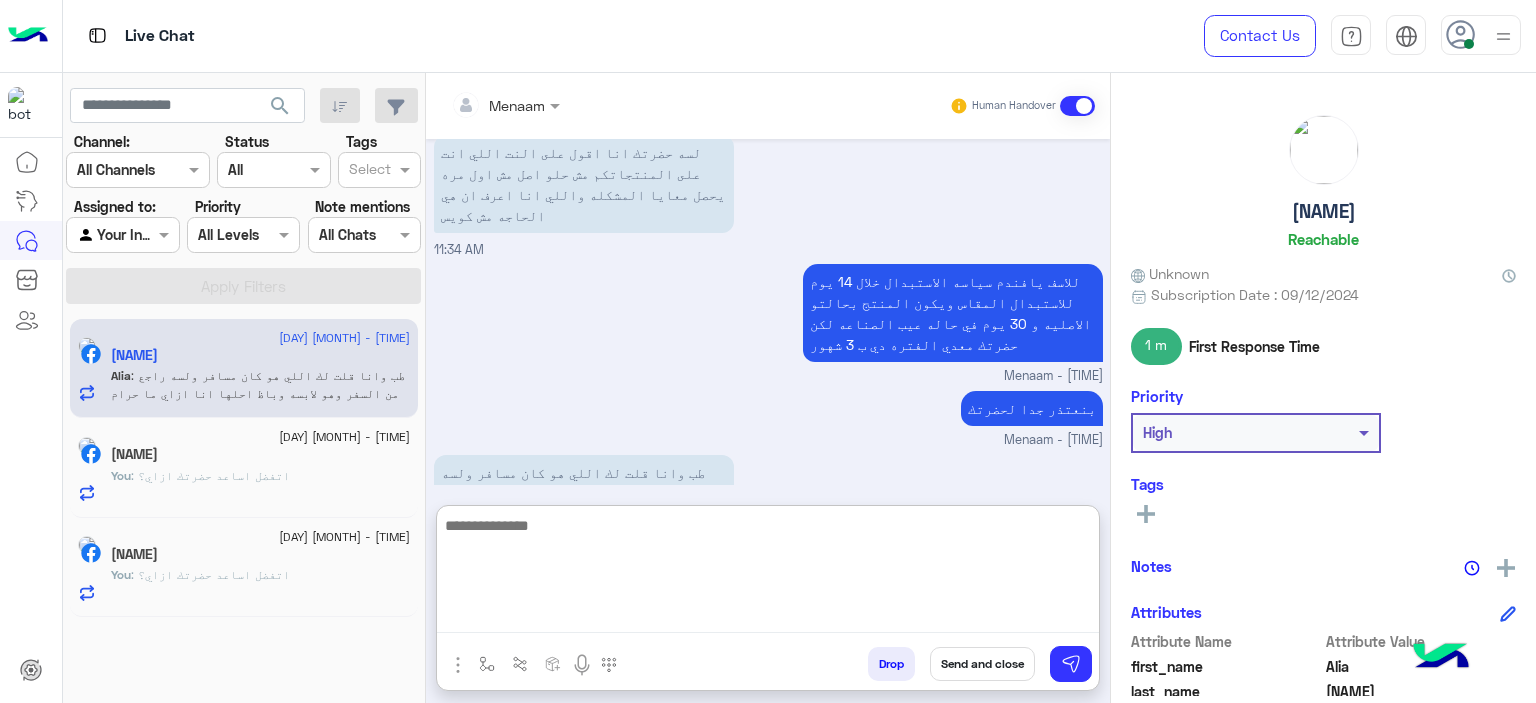scroll, scrollTop: 4340, scrollLeft: 0, axis: vertical 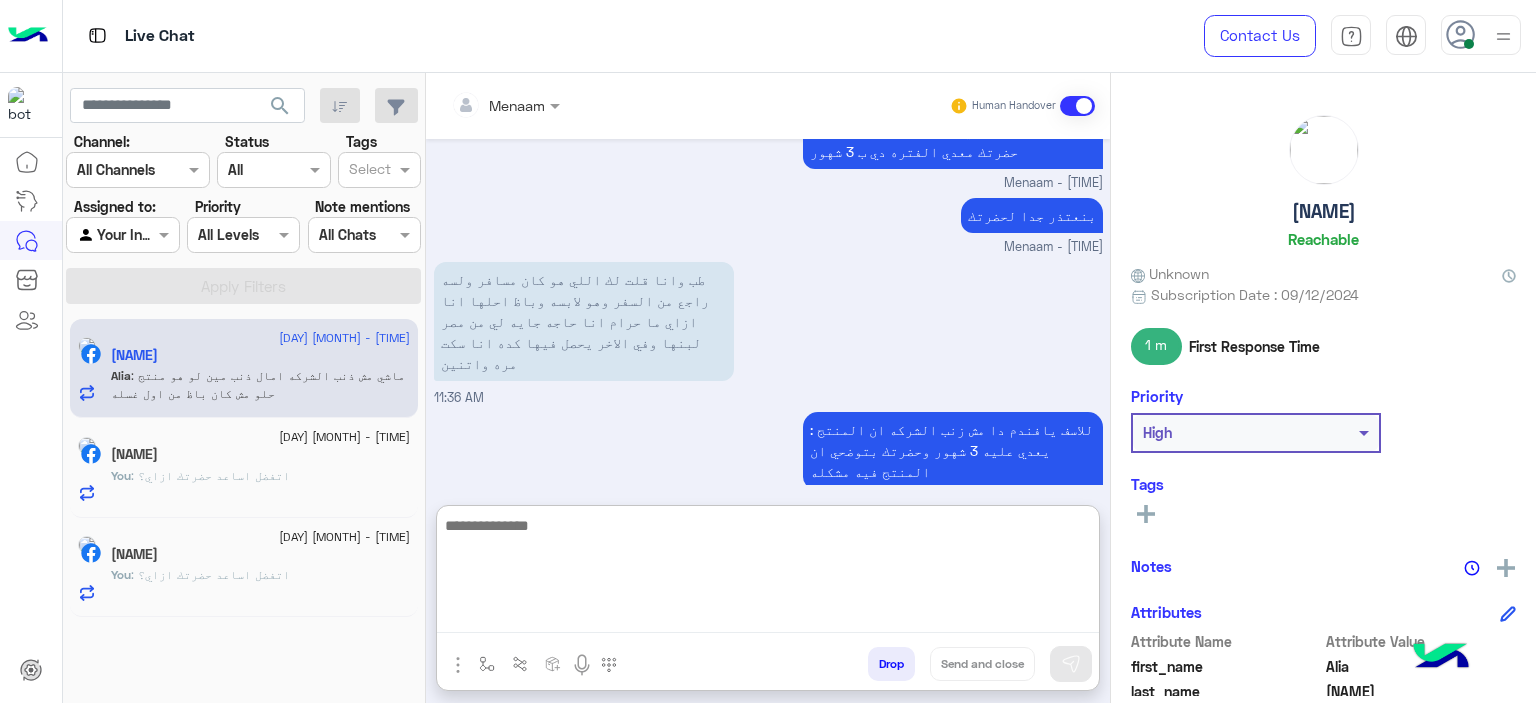 click at bounding box center [768, 573] 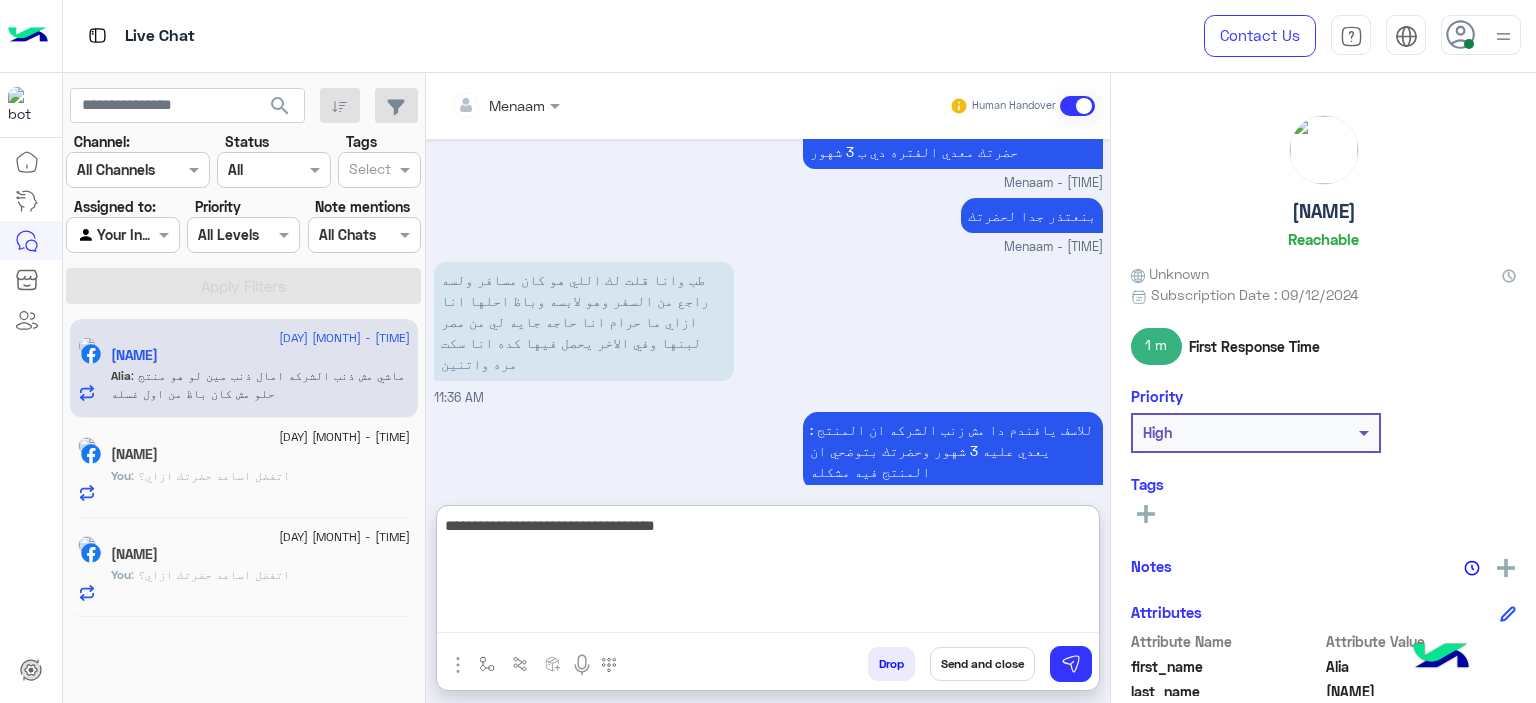 type on "**********" 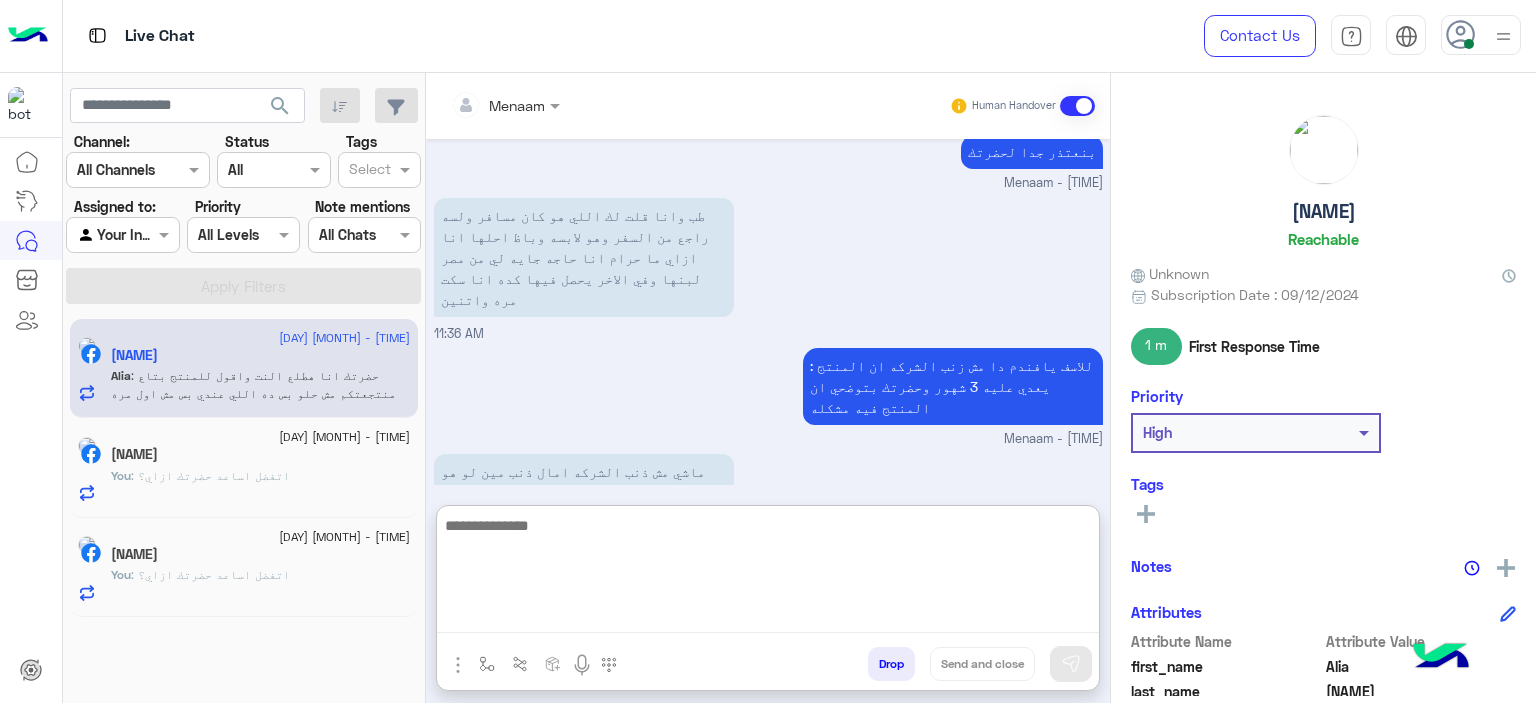 scroll, scrollTop: 4600, scrollLeft: 0, axis: vertical 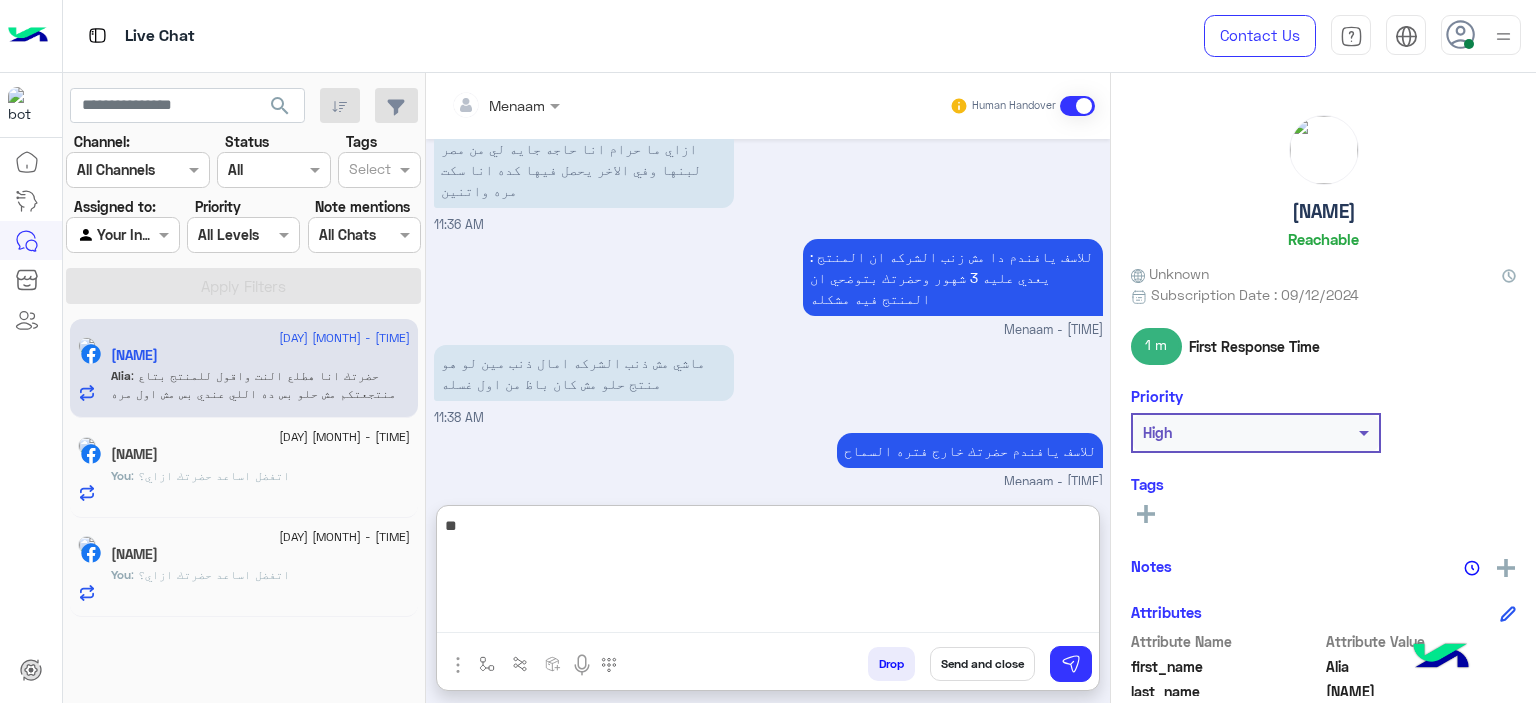 type on "*" 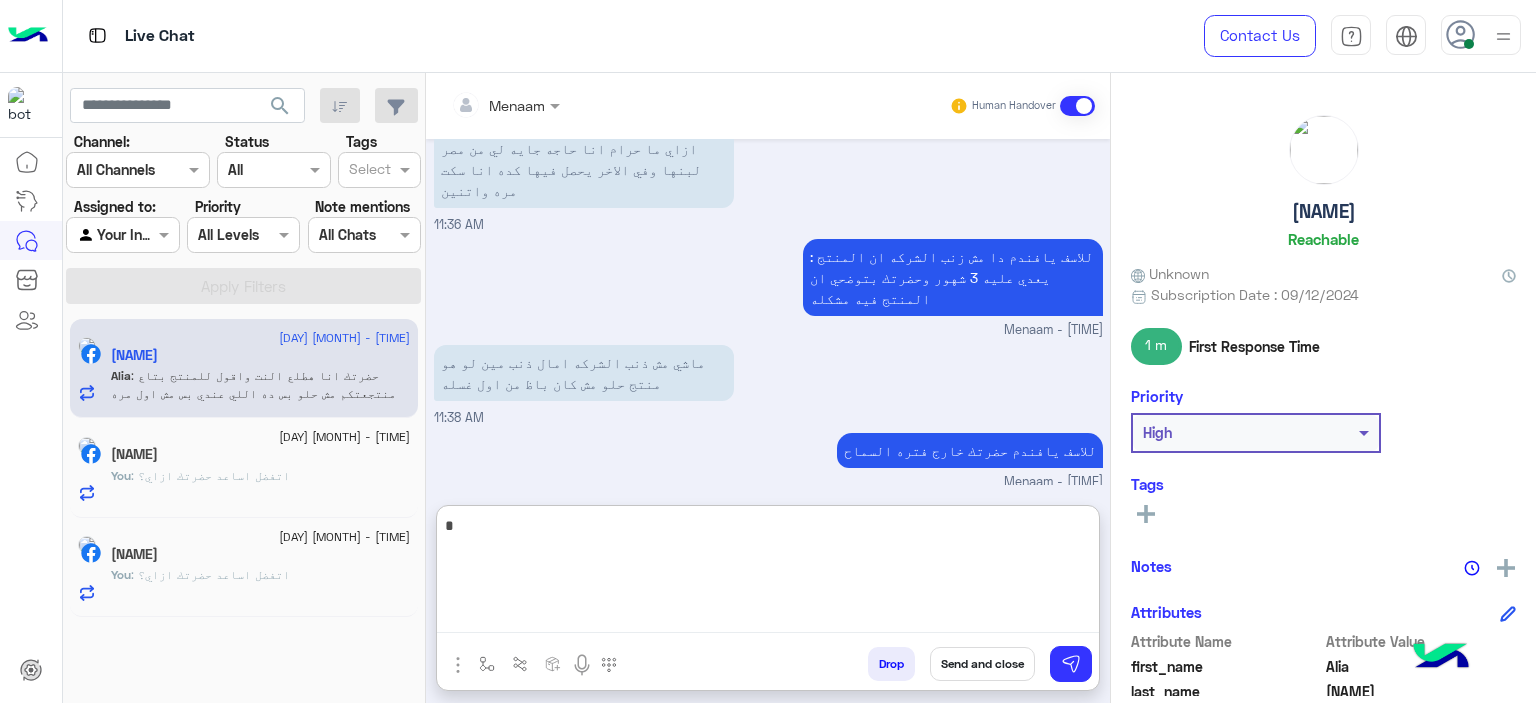 type 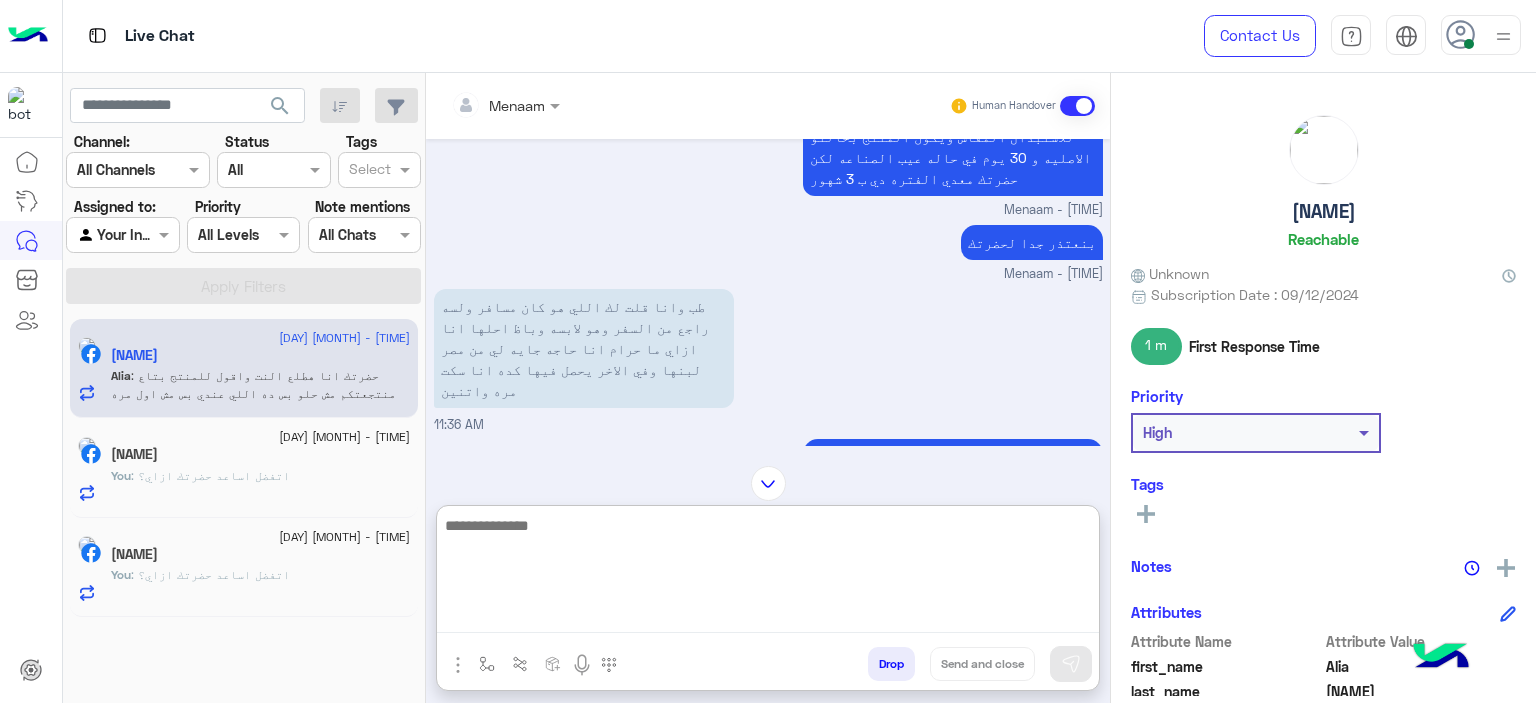 scroll, scrollTop: 4600, scrollLeft: 0, axis: vertical 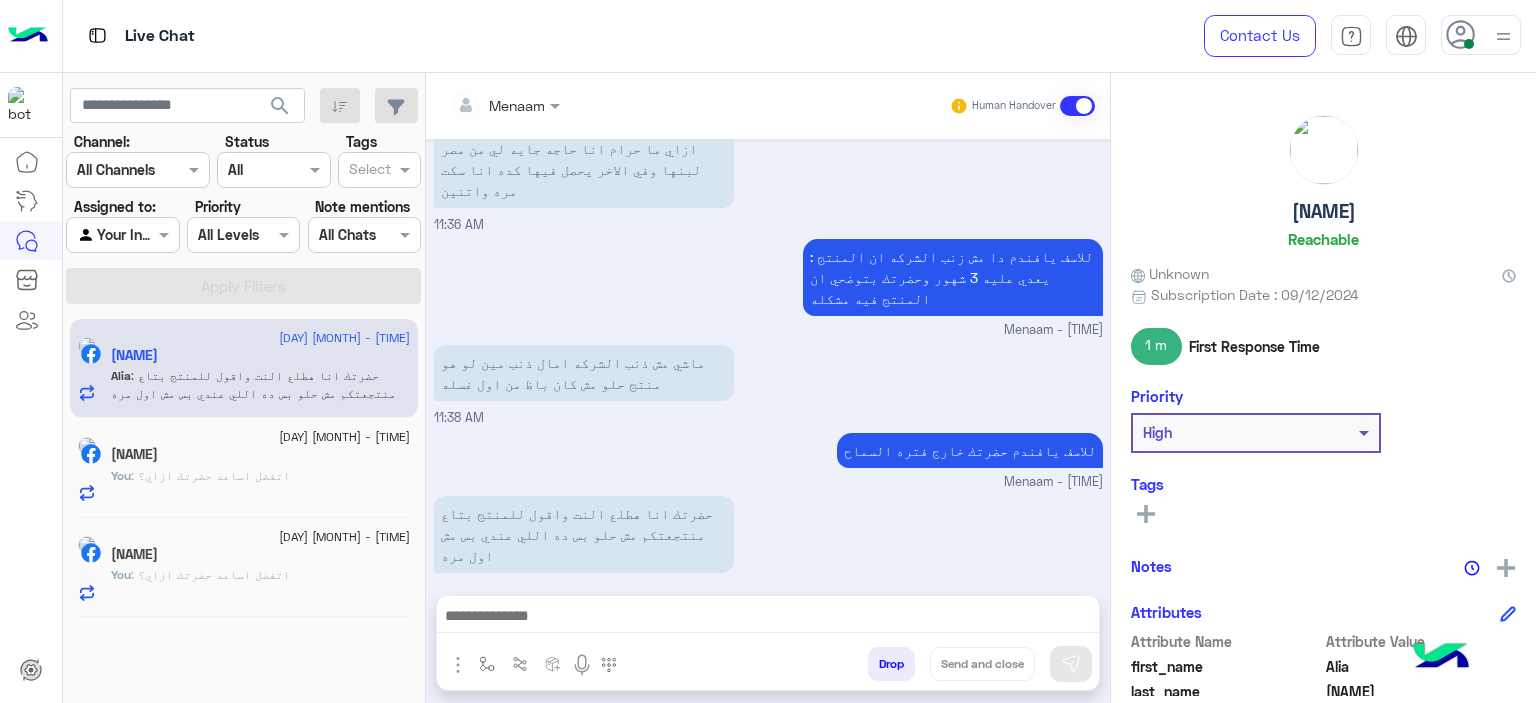 click on "Drop" at bounding box center (891, 664) 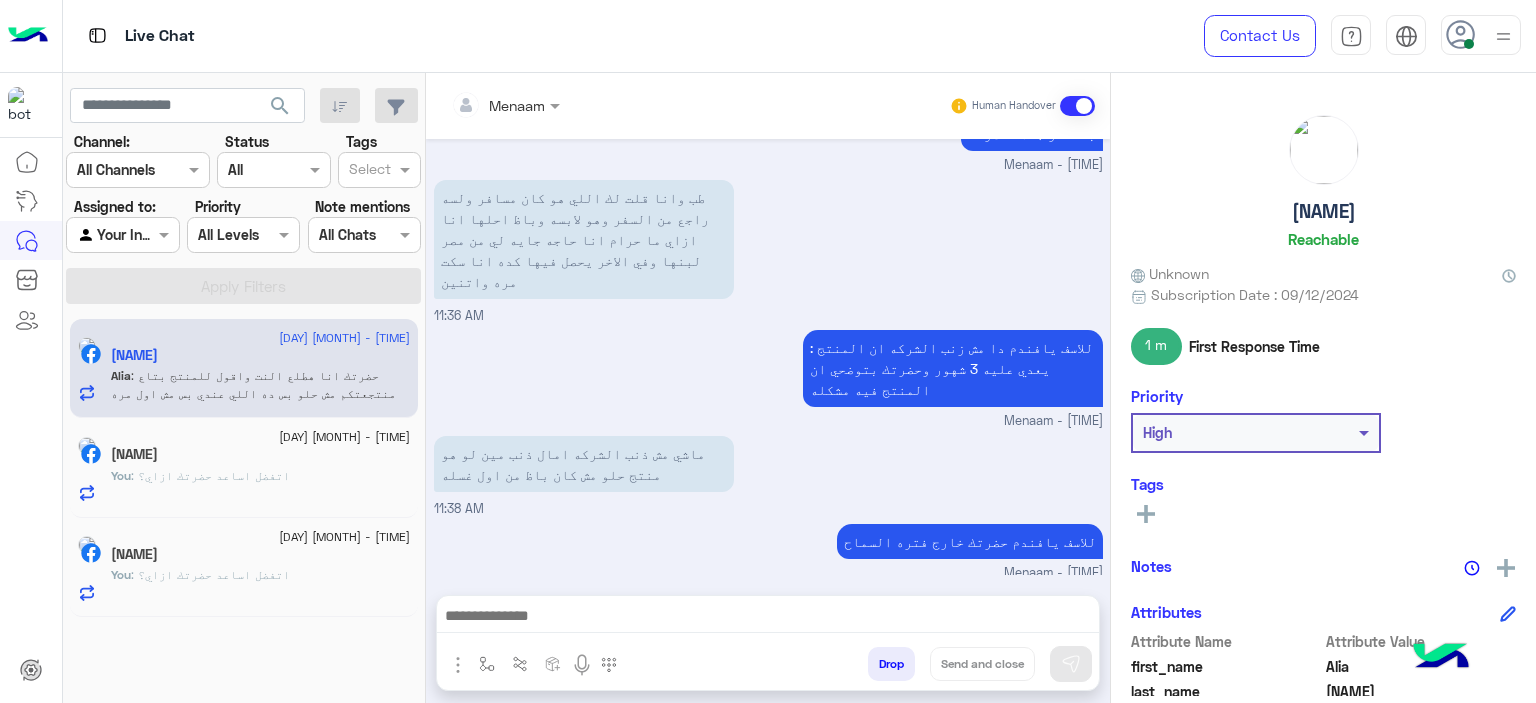 scroll, scrollTop: 4545, scrollLeft: 0, axis: vertical 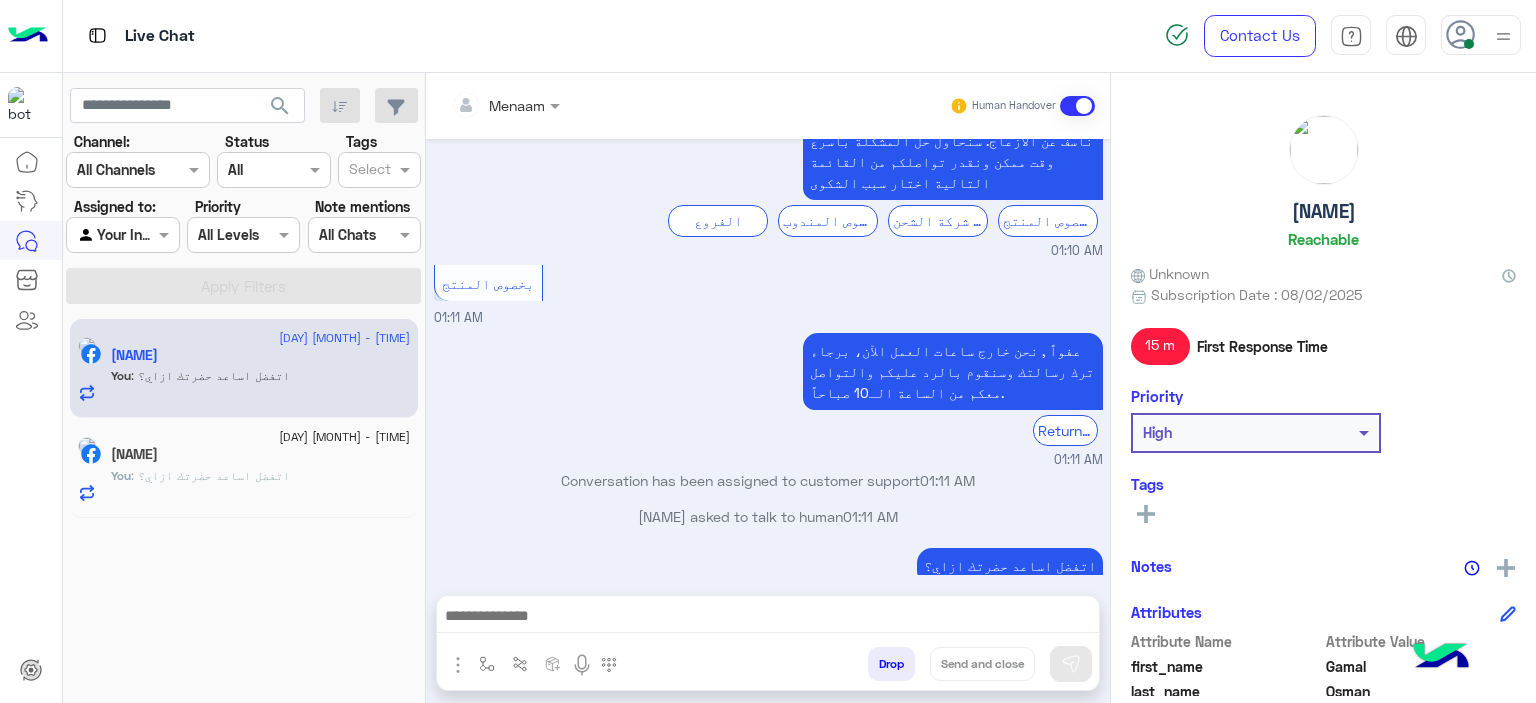 click on "Live Chat" at bounding box center (554, 36) 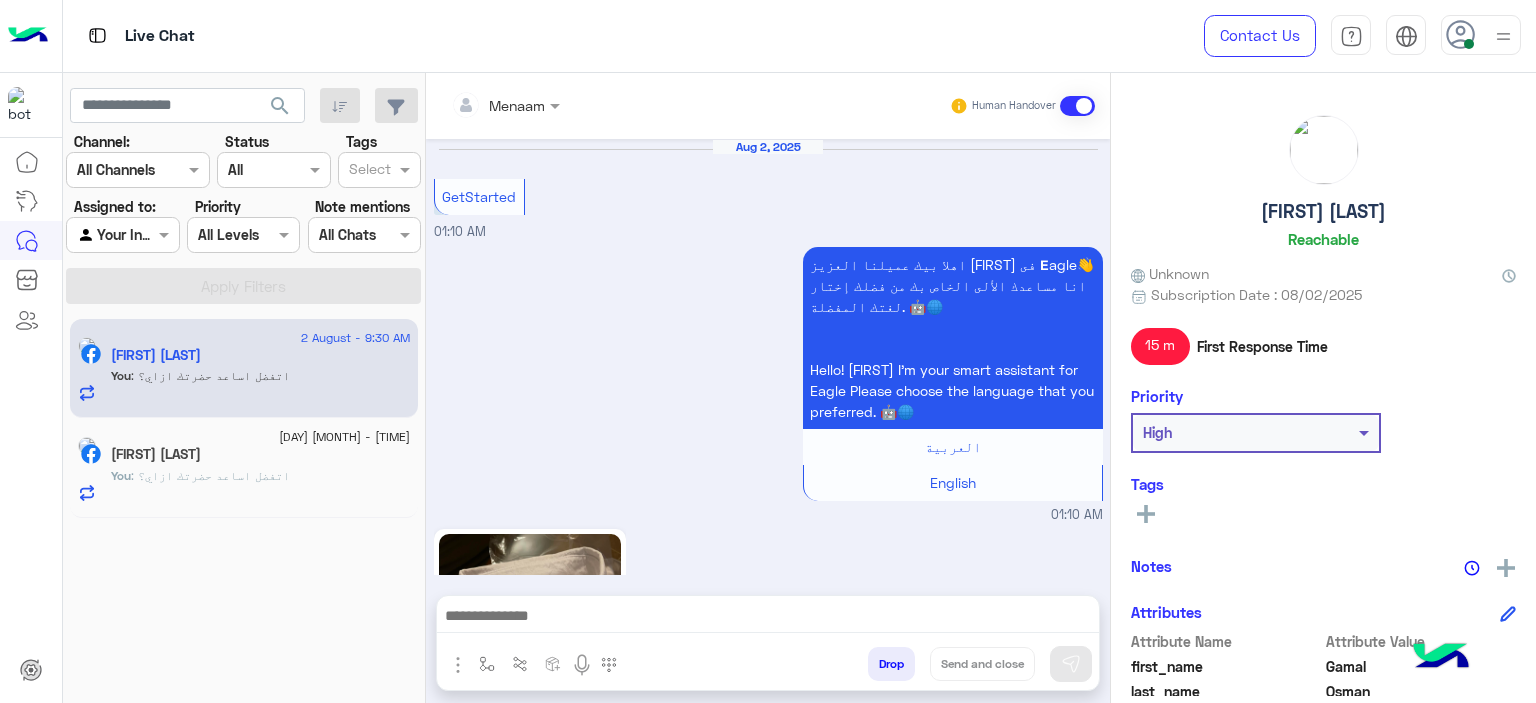 scroll, scrollTop: 0, scrollLeft: 0, axis: both 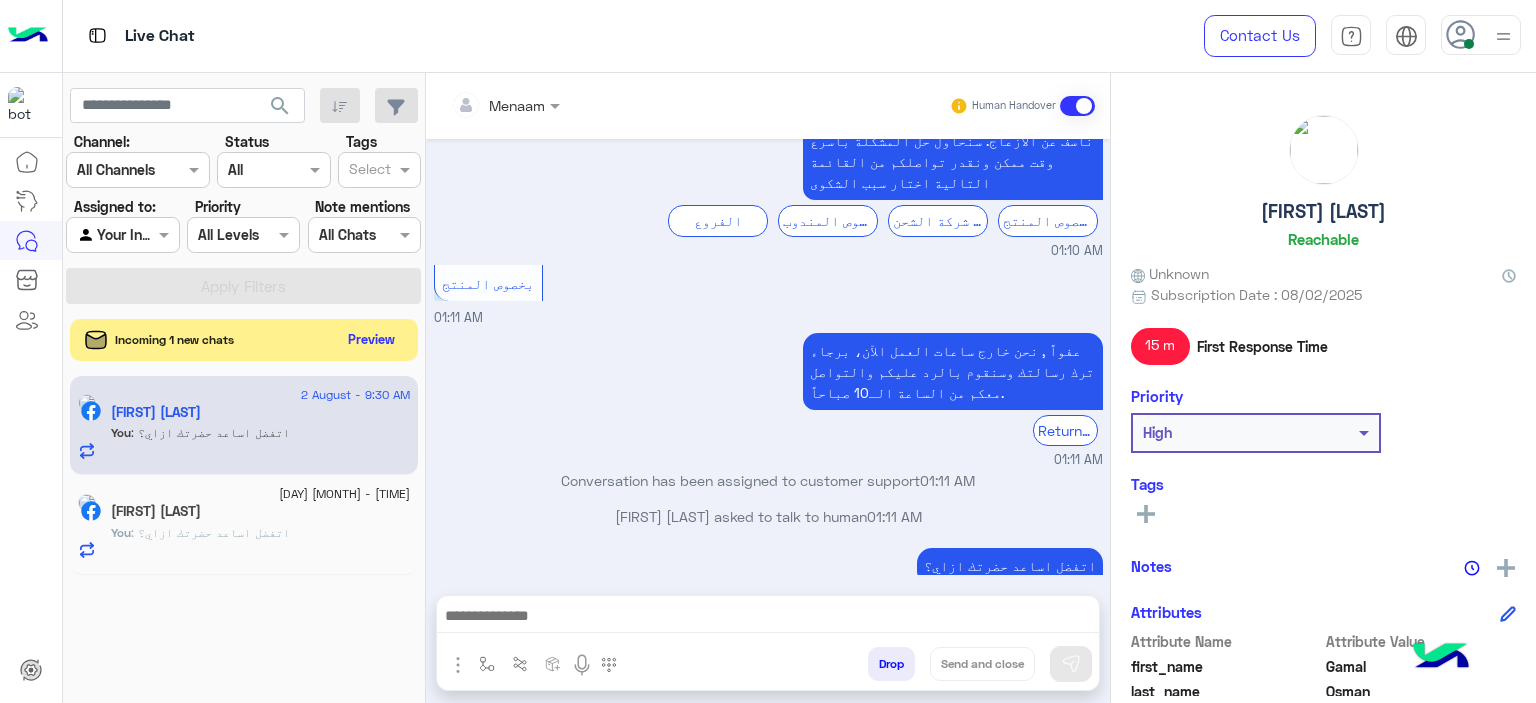 click on "Preview" 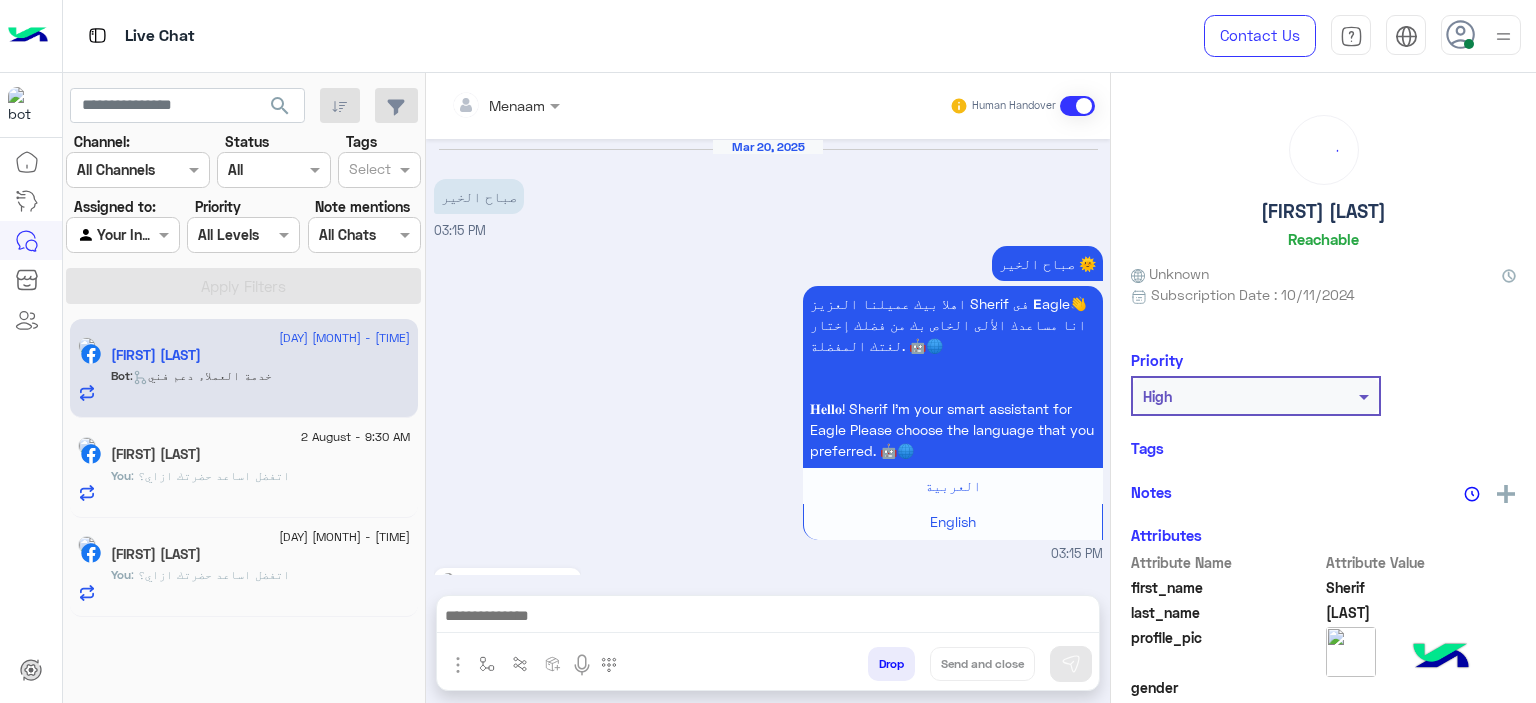 scroll, scrollTop: 2321, scrollLeft: 0, axis: vertical 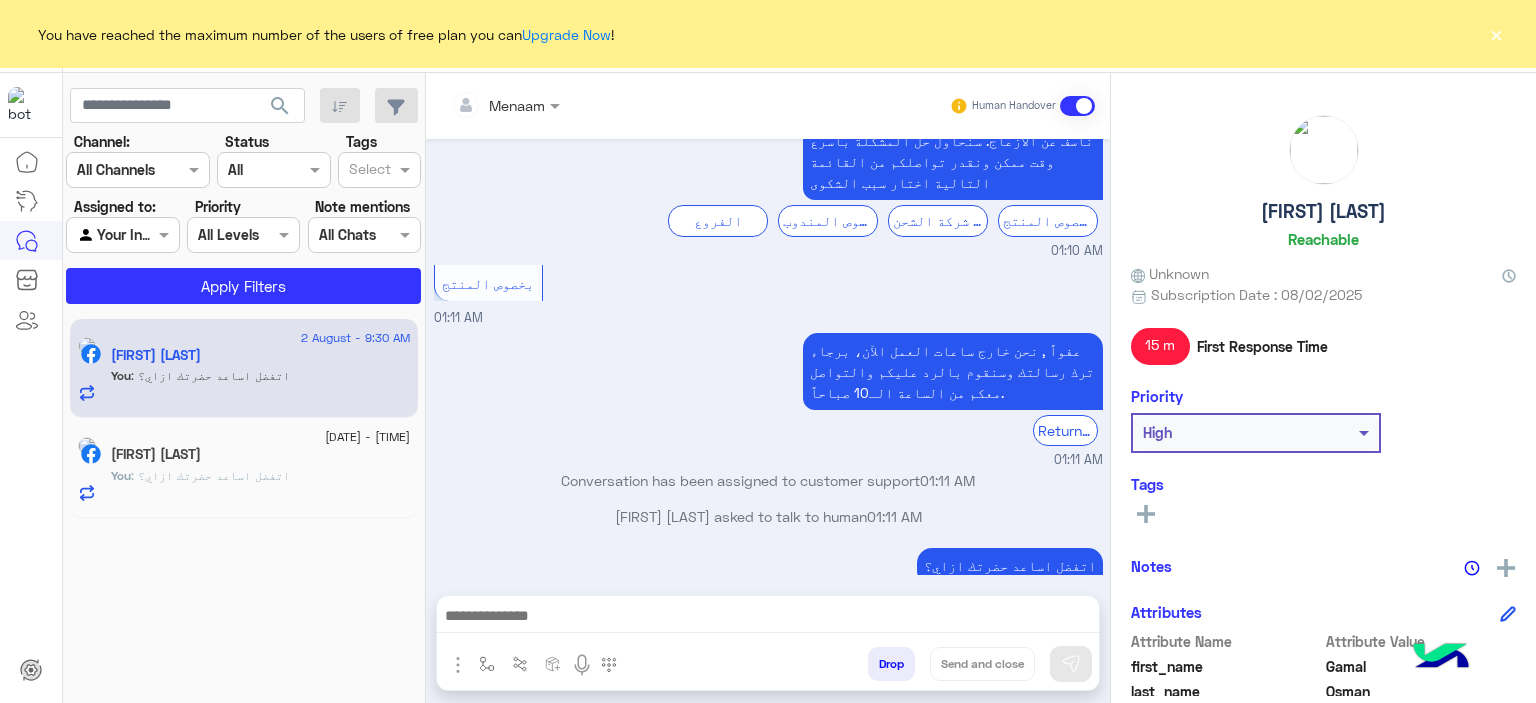 click on "×" 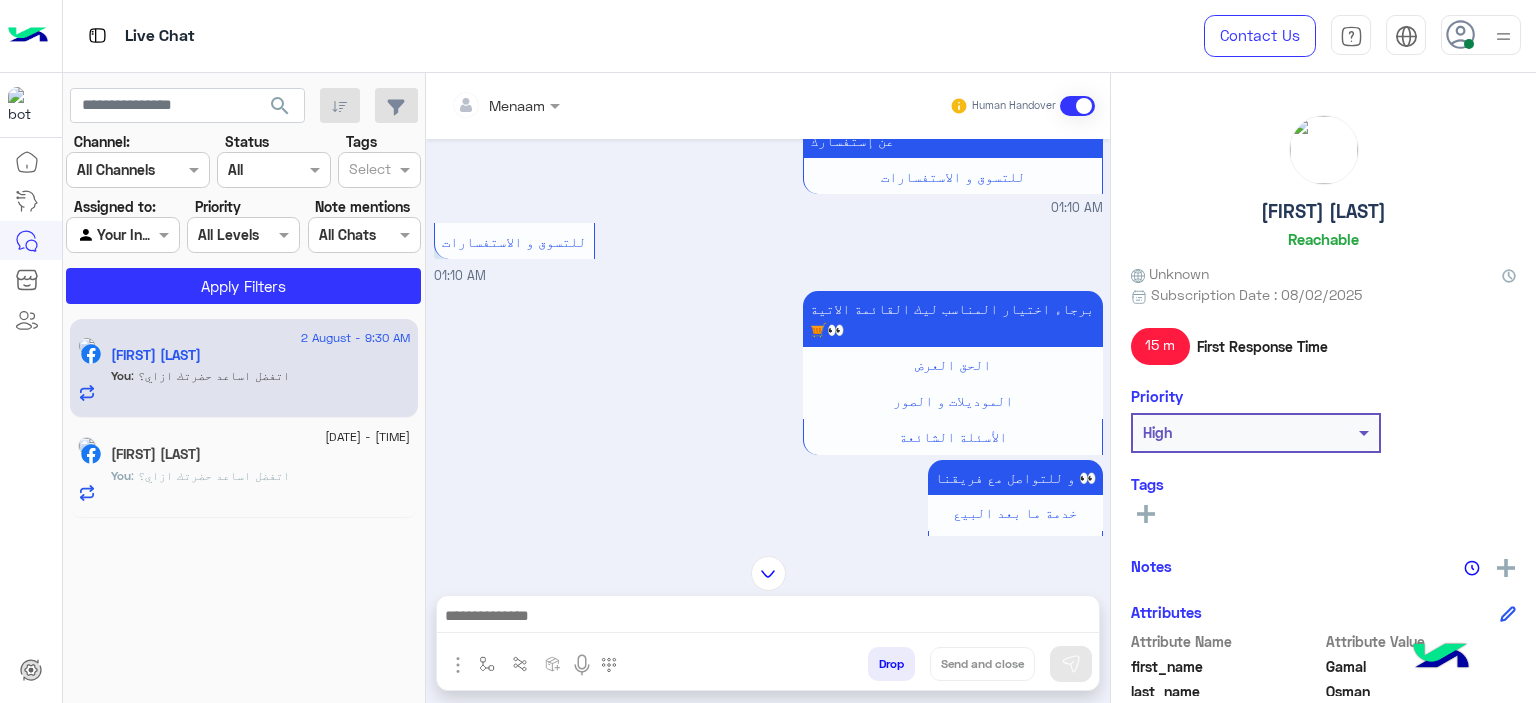 scroll, scrollTop: 927, scrollLeft: 0, axis: vertical 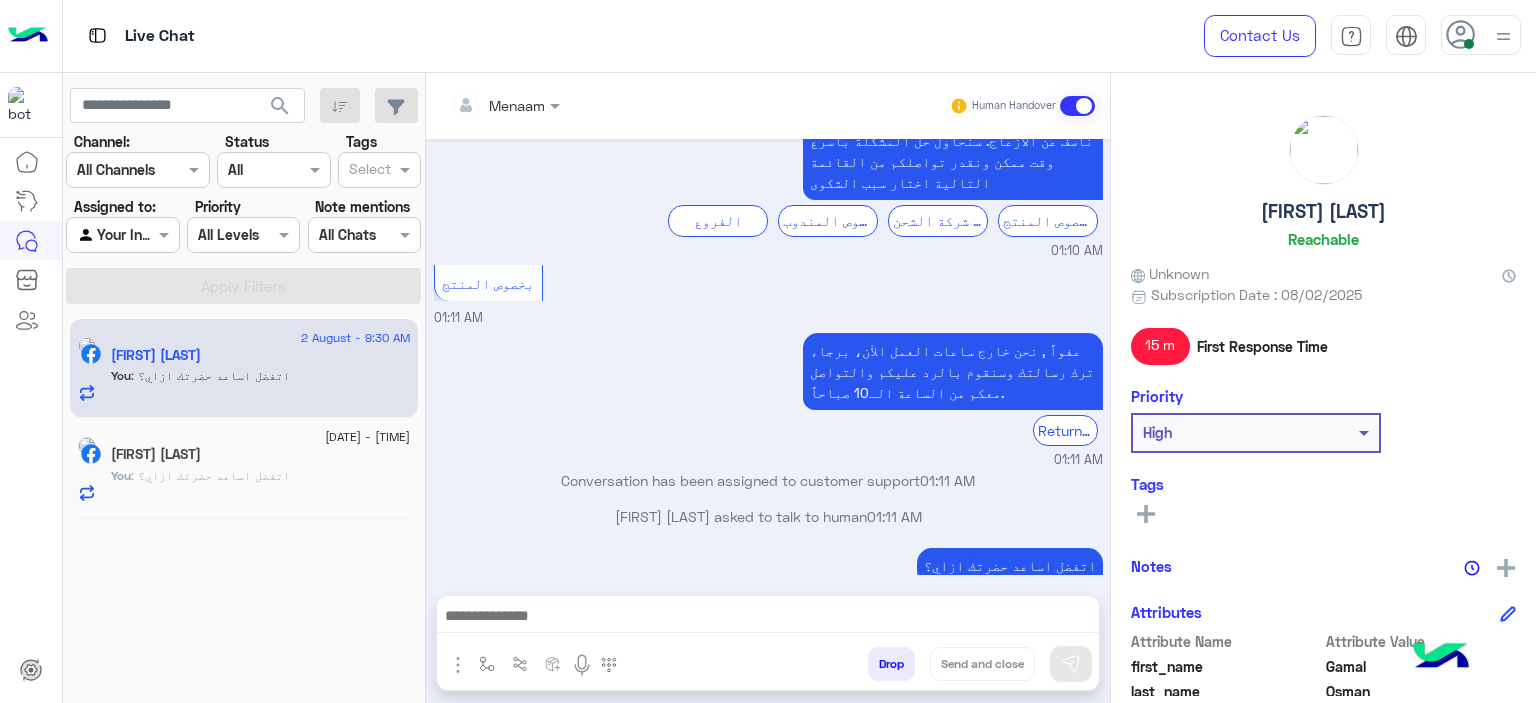 click on "[DATE] - [TIME]" 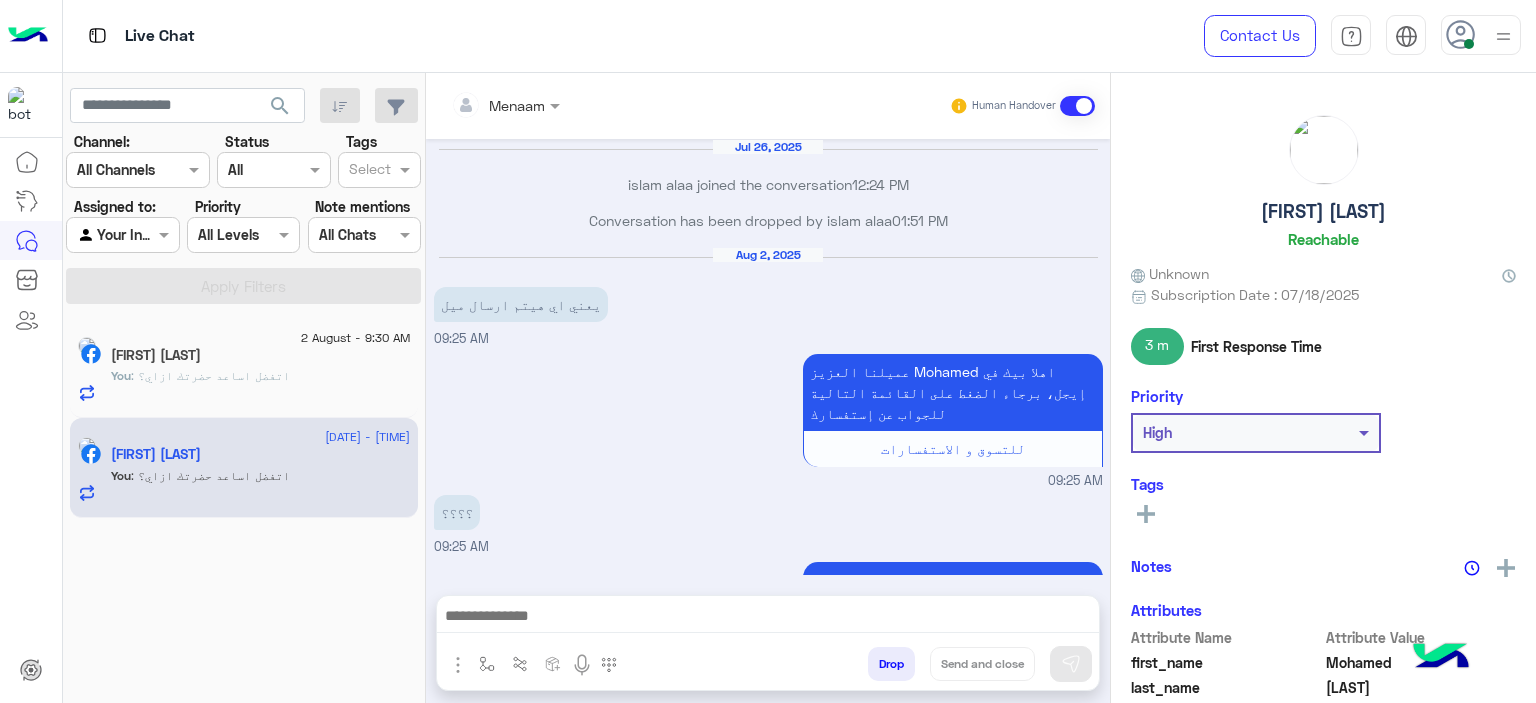 scroll, scrollTop: 1802, scrollLeft: 0, axis: vertical 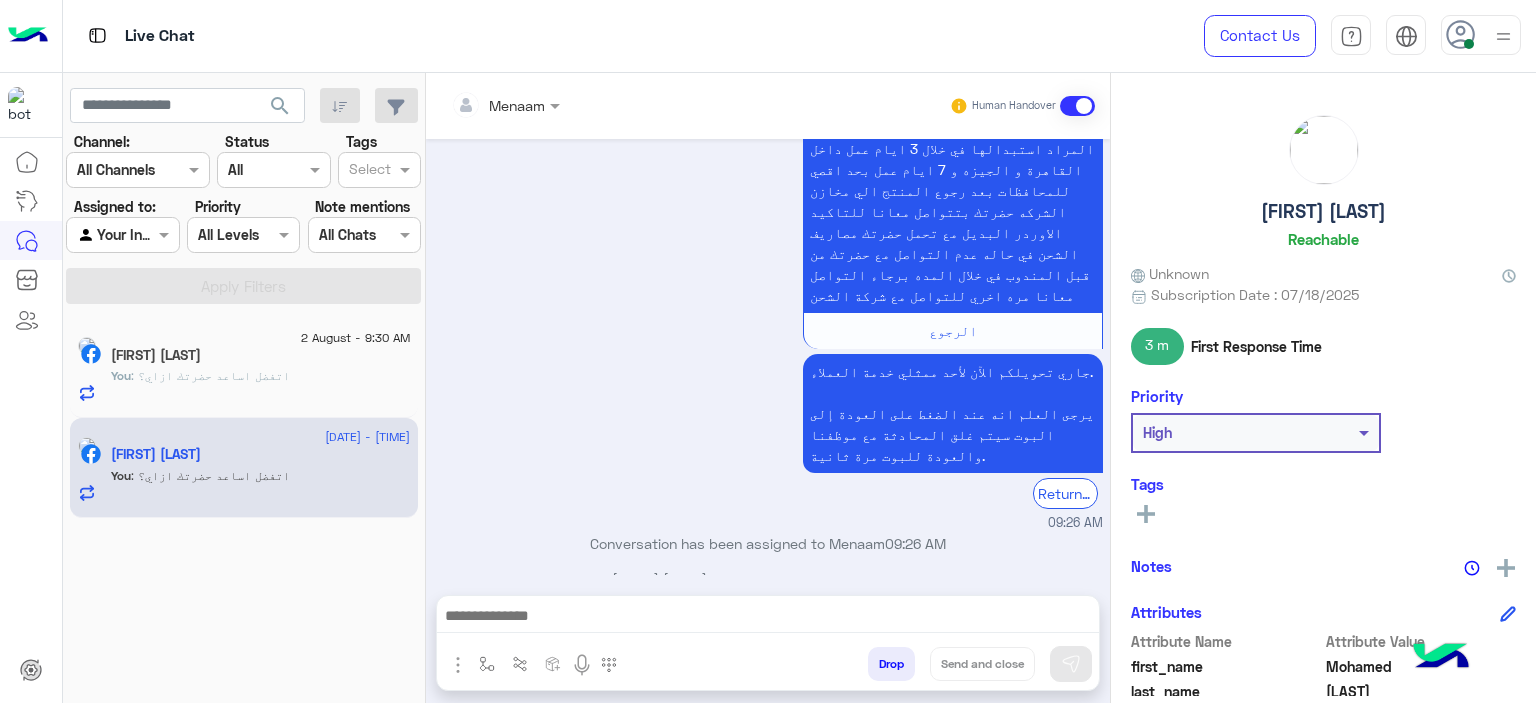 click on "للاستبدال في حالة الشراء من الفرع برجاء التوجه الي نفس الفرع ب اصل الفاتورة و المنتد المراد استبداله او استرجاعه في خلال 14 يوم كحد اقصي من تاريخ الشراء و في حاله الشراء اون لاين يتم ارسال مندوب لي حضرتك بدون مصاريف شحن لاستلام القطع المراد استبدالها في خلال 3 ايام عمل داخل القاهرة و الجيزه و 7 ايام عمل بحد اقصي للمحافظات بعد رجوع المنتج الي مخازن الشركه حضرتك بتتواصل معانا للتاكيد الاوردر البديل مع تحمل حضرتك مصاريف الشحن في حاله عدم التواصل مع حضرتك من قبل المندوب في خلال المده برجاء التواصل معانا مره اخري للتواصل مع شركة الشحن الرجوع Return to Bot [TIME]" at bounding box center [768, 266] 